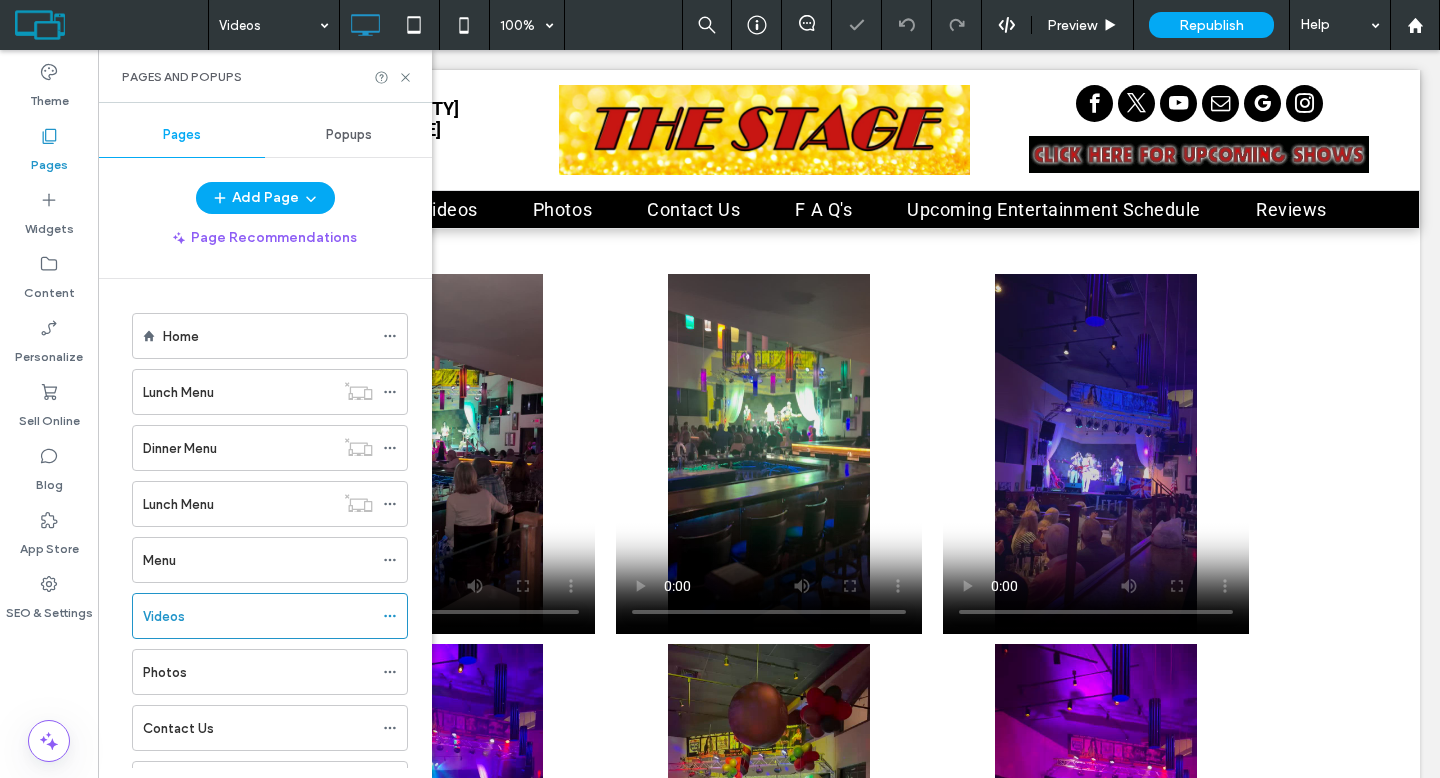 scroll, scrollTop: 0, scrollLeft: 0, axis: both 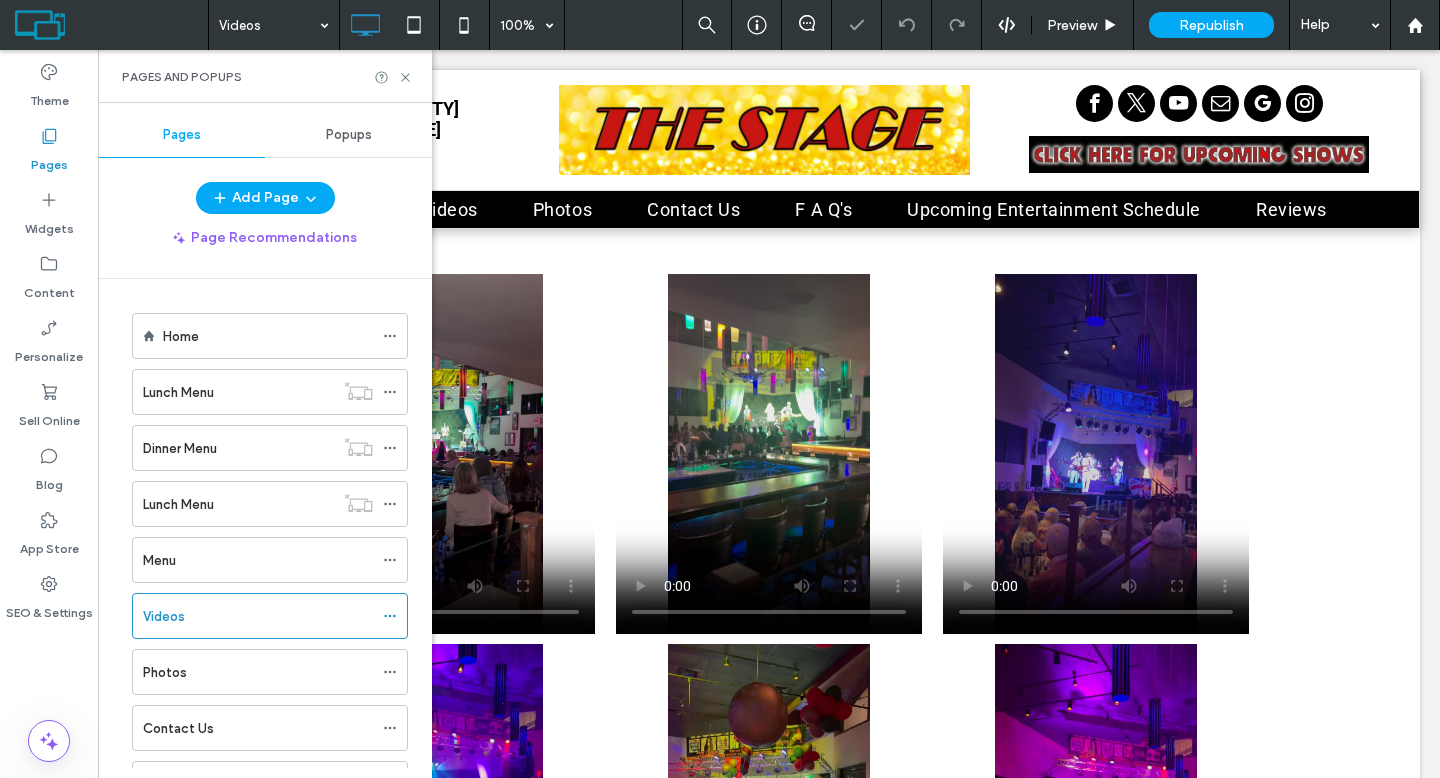 click 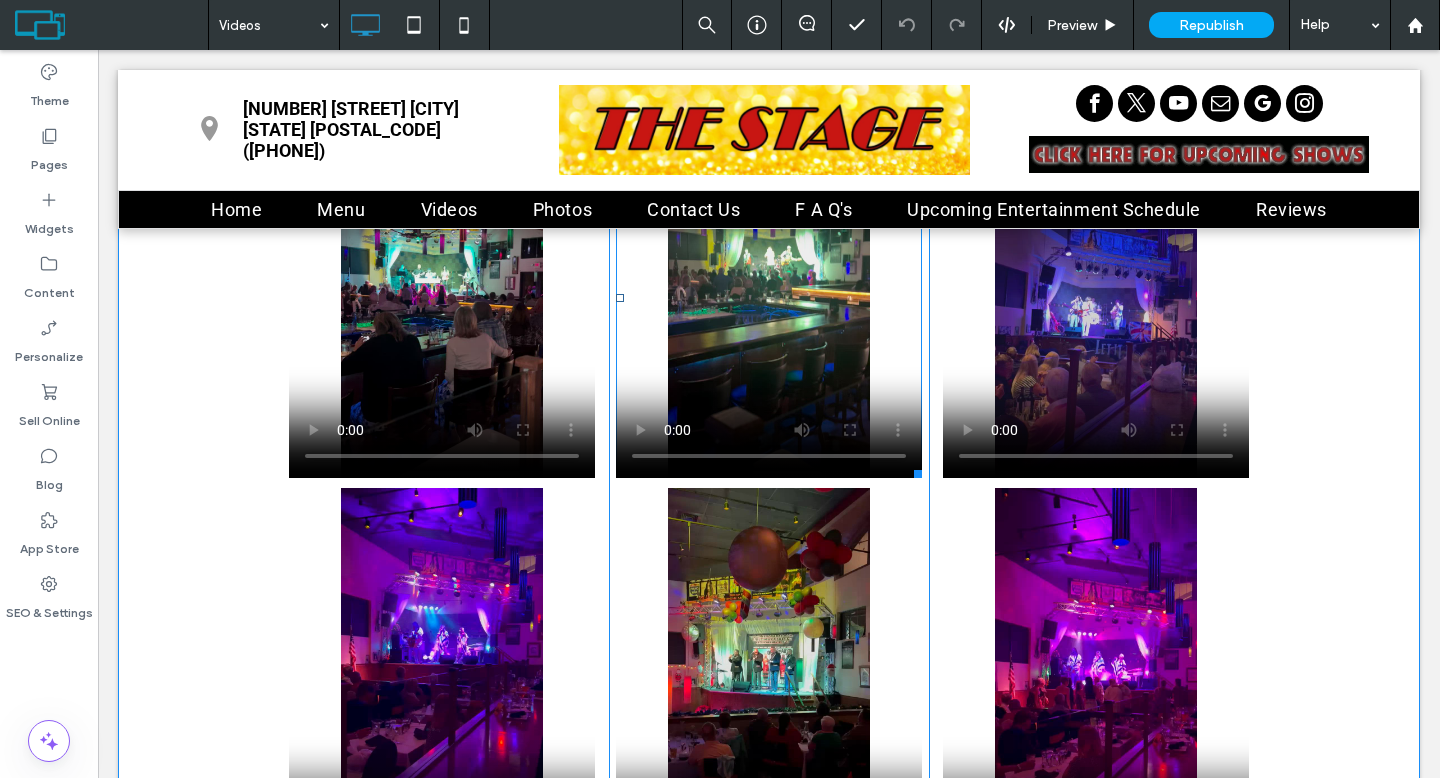 scroll, scrollTop: 159, scrollLeft: 0, axis: vertical 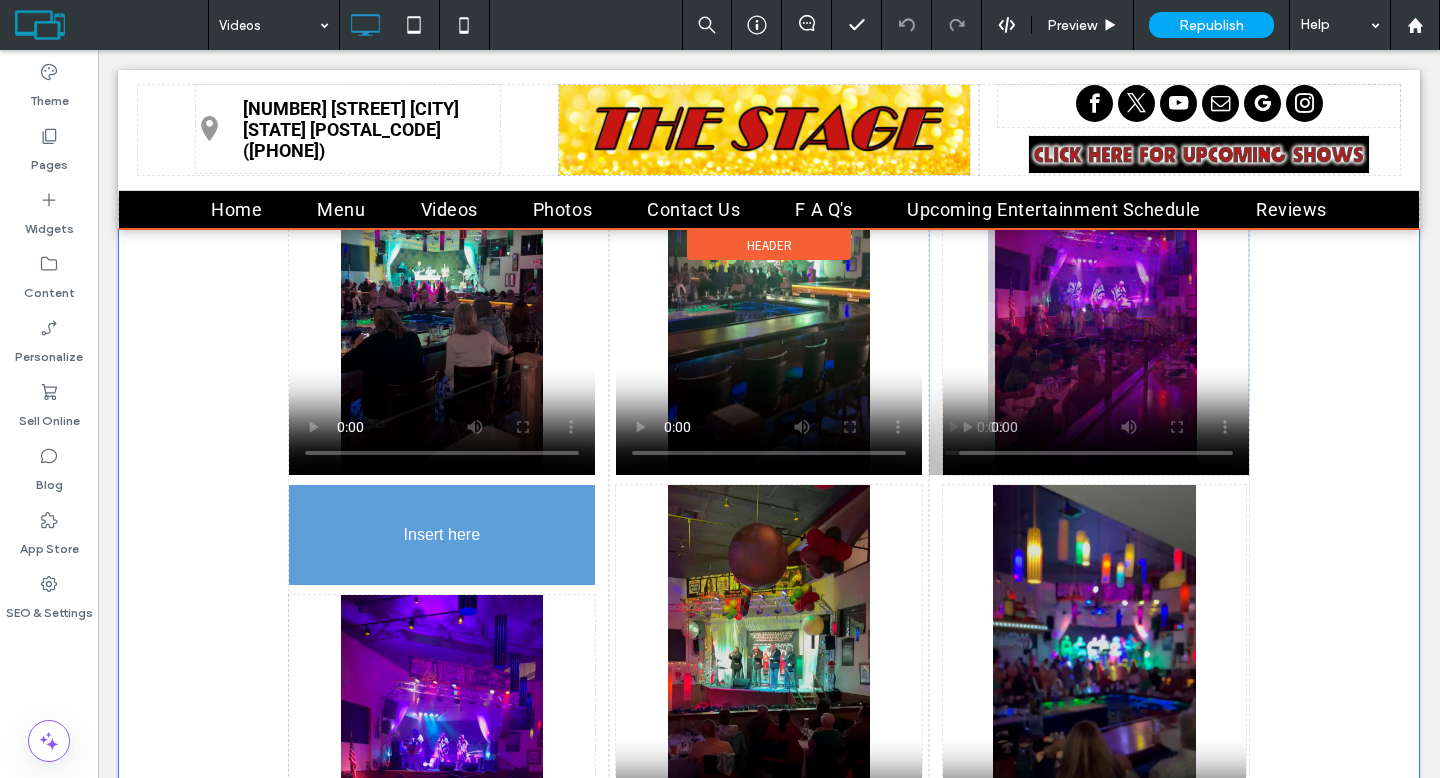 drag, startPoint x: 1008, startPoint y: 402, endPoint x: 297, endPoint y: 544, distance: 725.0414 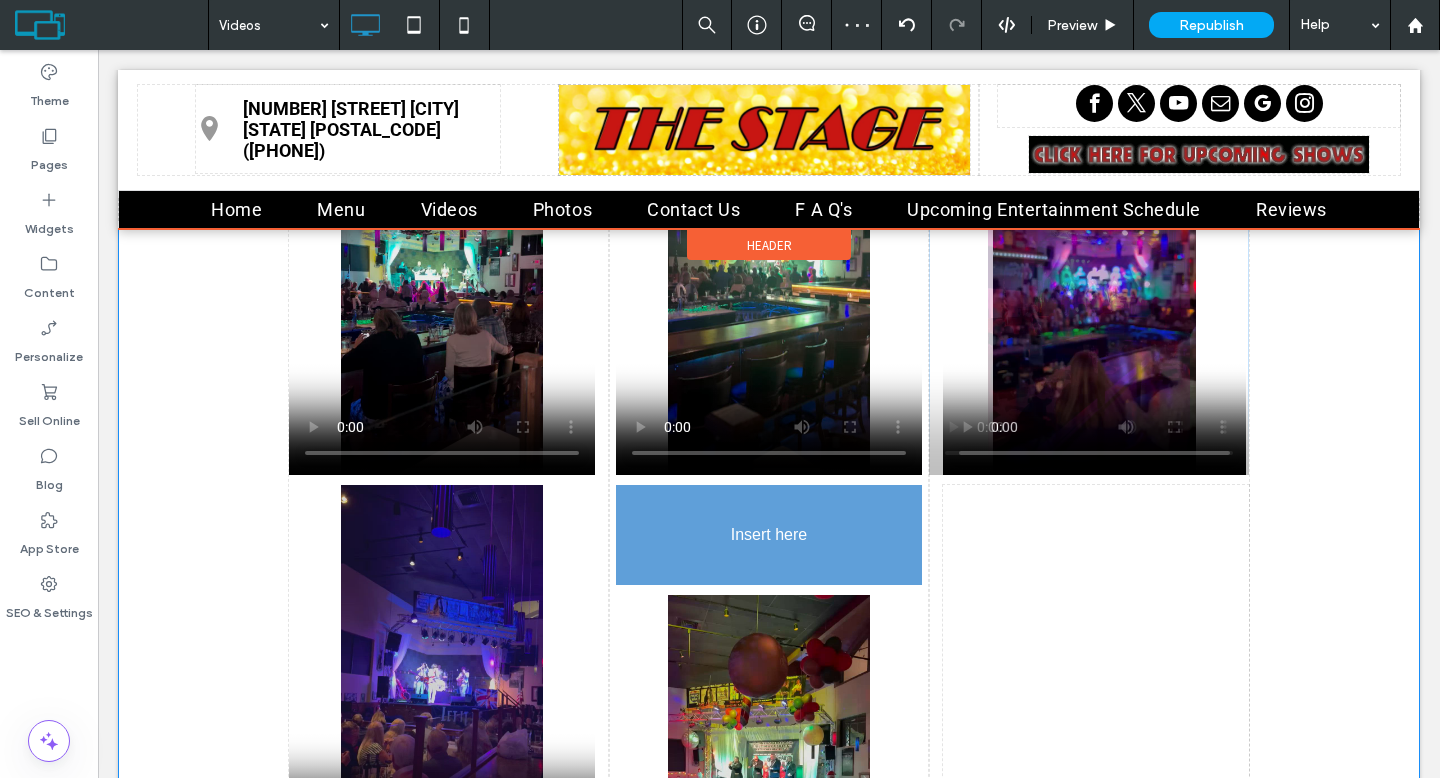 drag, startPoint x: 1082, startPoint y: 409, endPoint x: 721, endPoint y: 524, distance: 378.87466 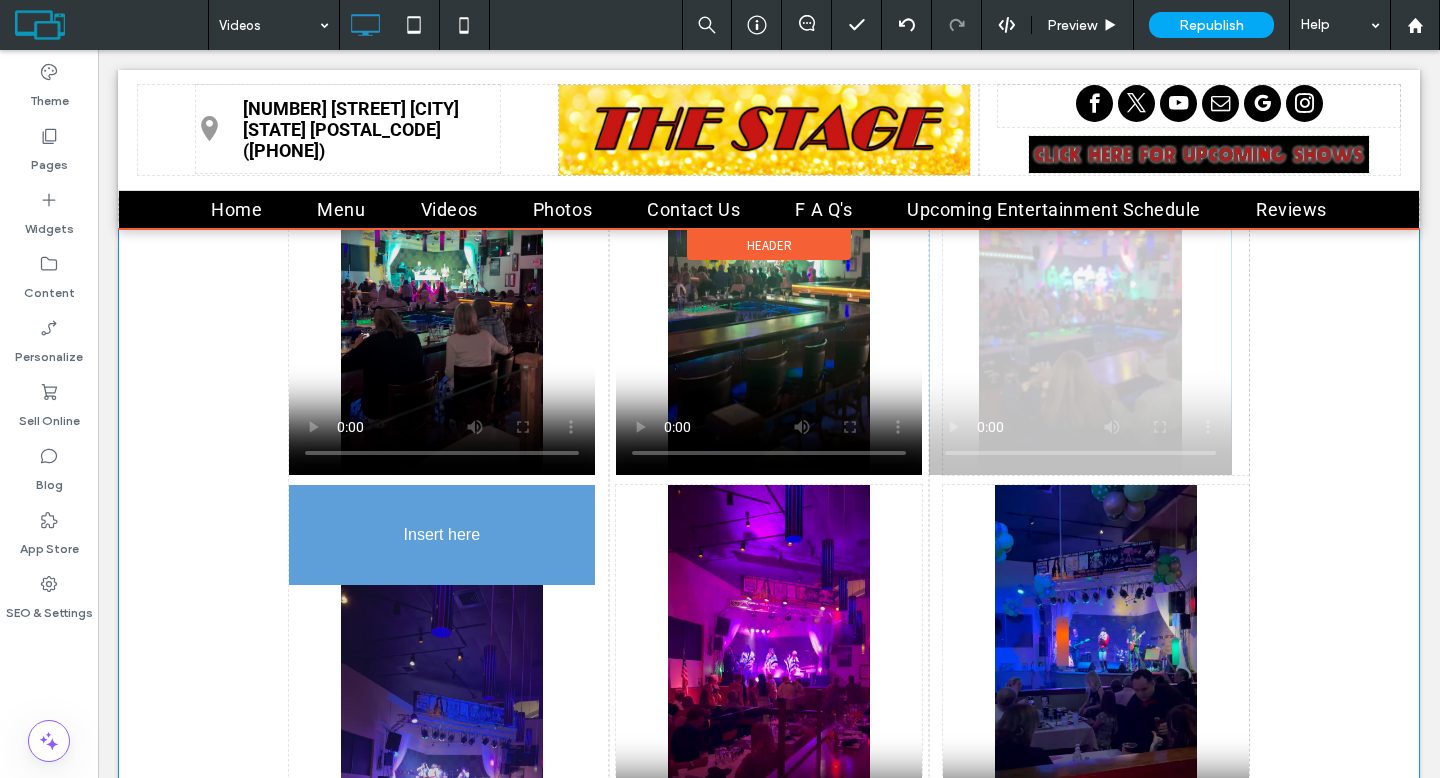 drag, startPoint x: 1016, startPoint y: 425, endPoint x: 478, endPoint y: 582, distance: 560.44 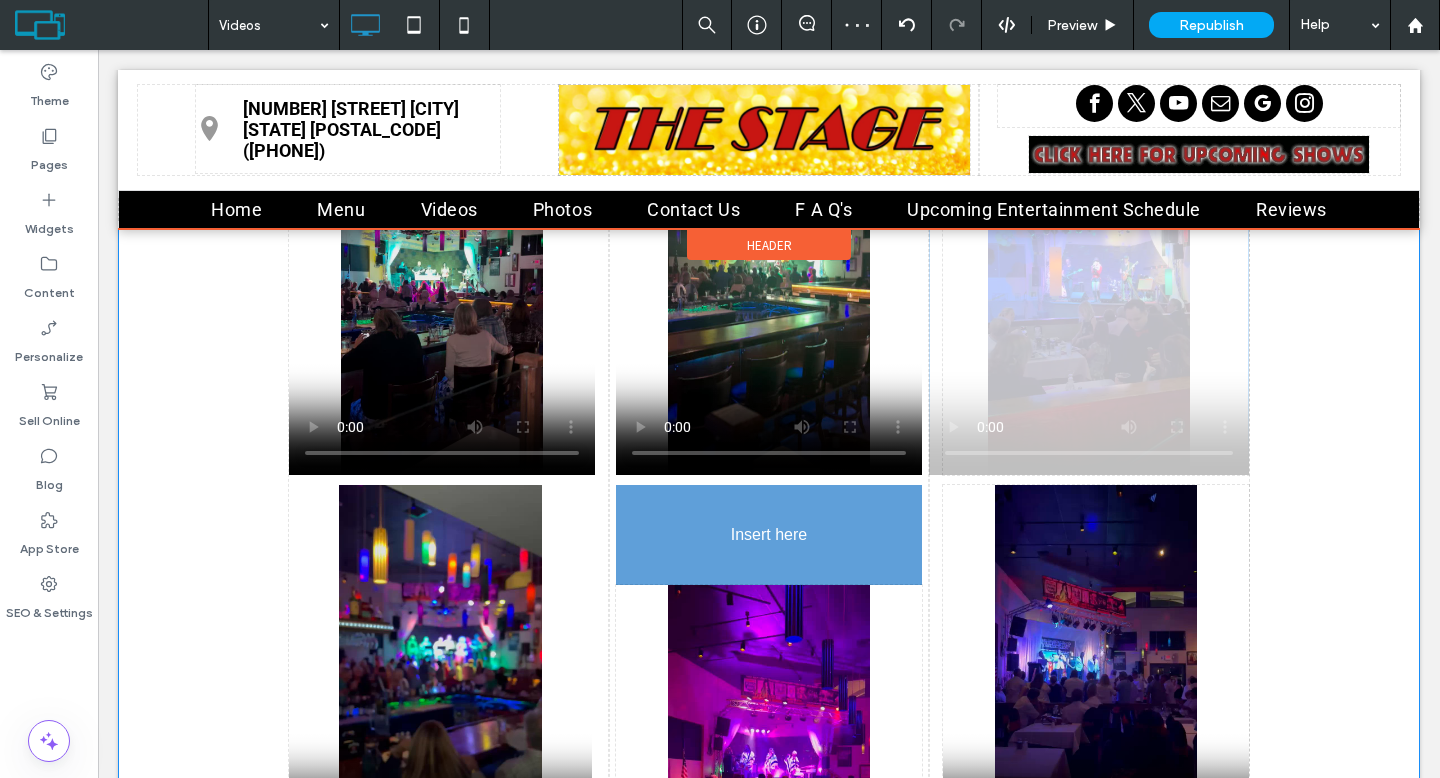 drag, startPoint x: 1041, startPoint y: 553, endPoint x: 796, endPoint y: 487, distance: 253.73412 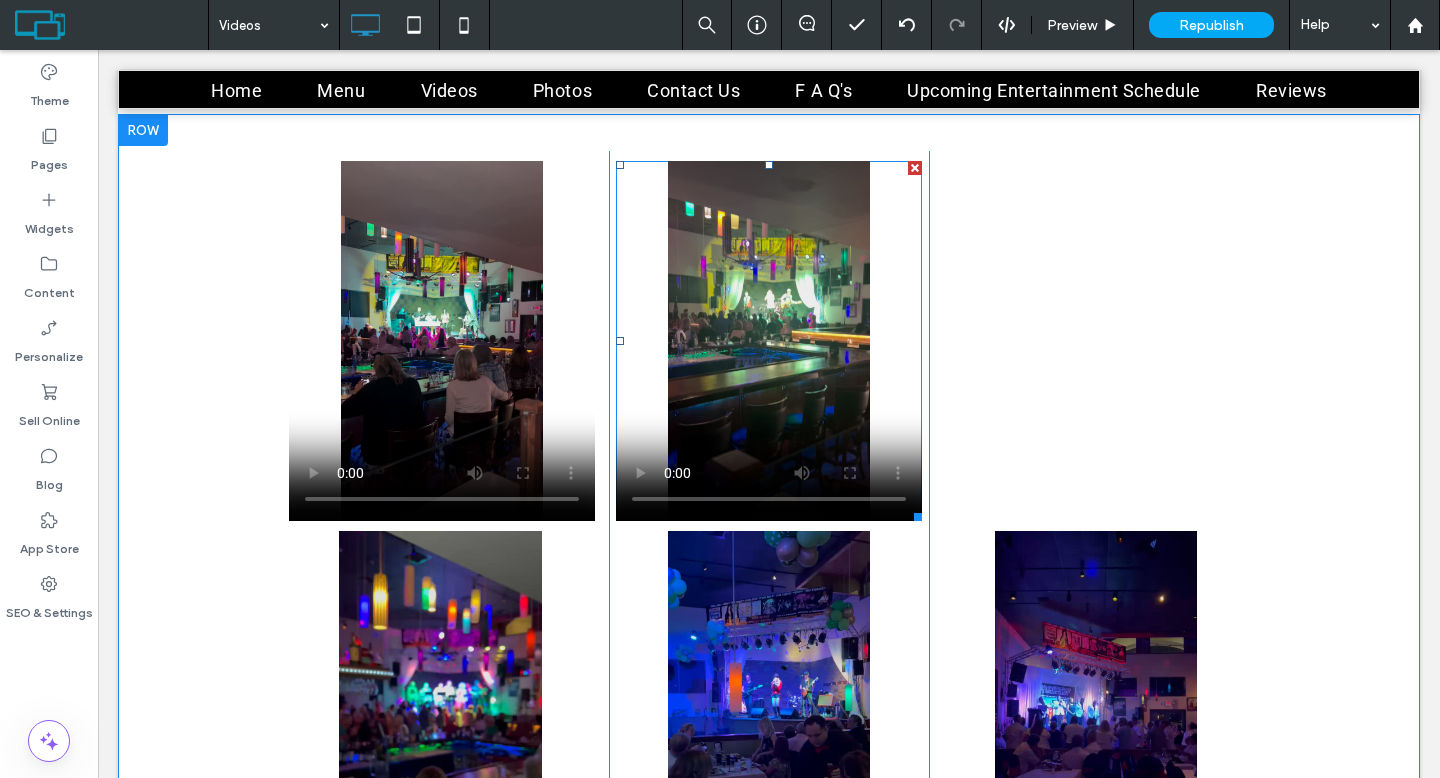 scroll, scrollTop: 278, scrollLeft: 0, axis: vertical 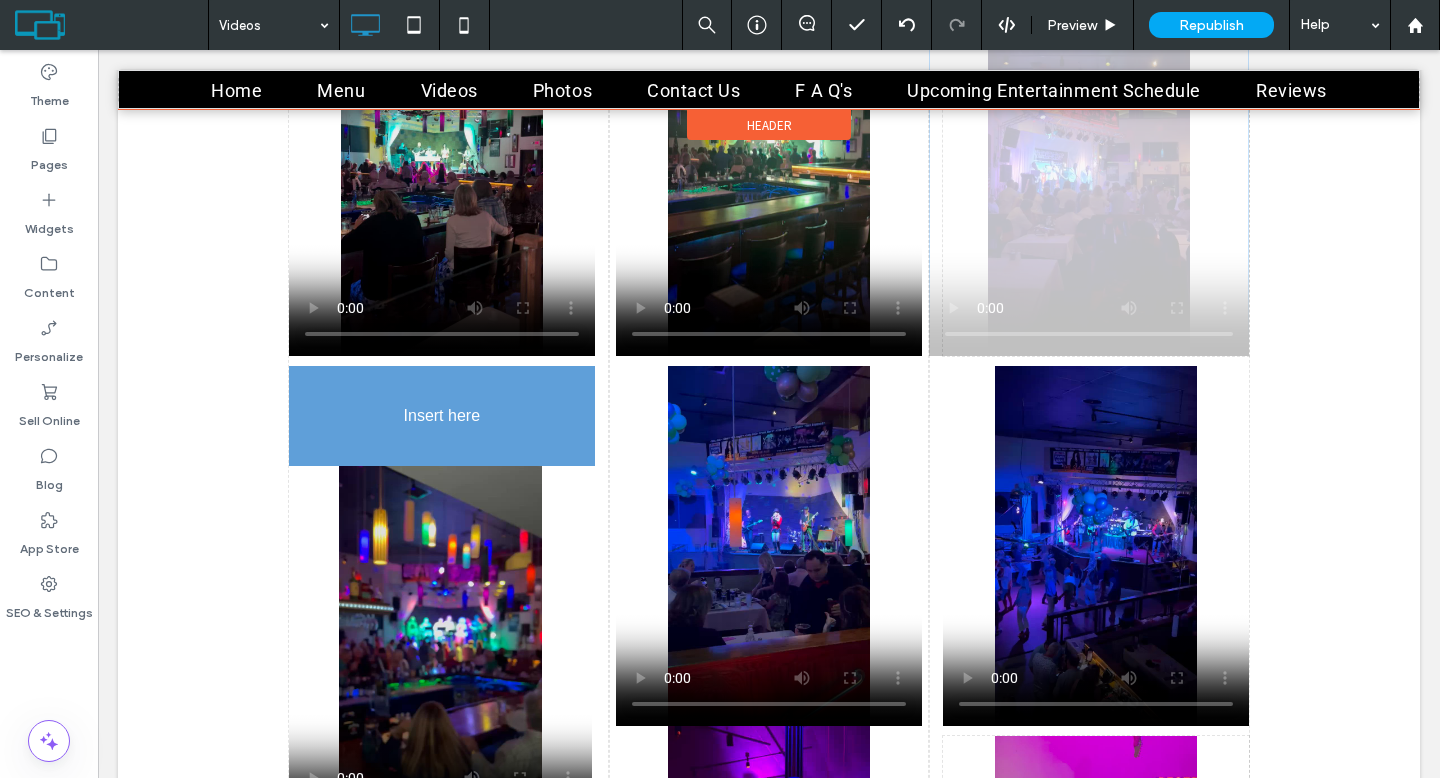 drag, startPoint x: 763, startPoint y: 451, endPoint x: 493, endPoint y: 620, distance: 318.52942 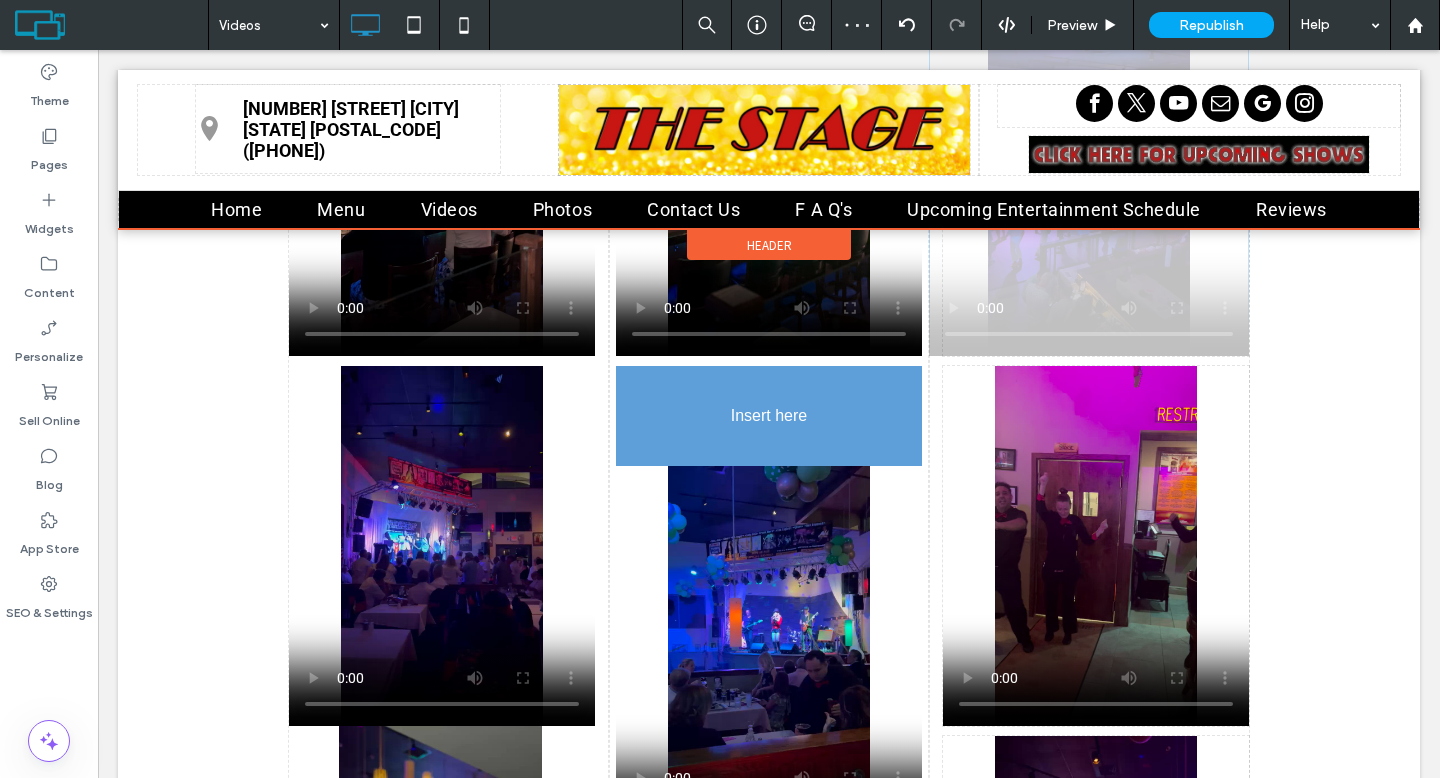 drag, startPoint x: 1027, startPoint y: 589, endPoint x: 766, endPoint y: 530, distance: 267.5855 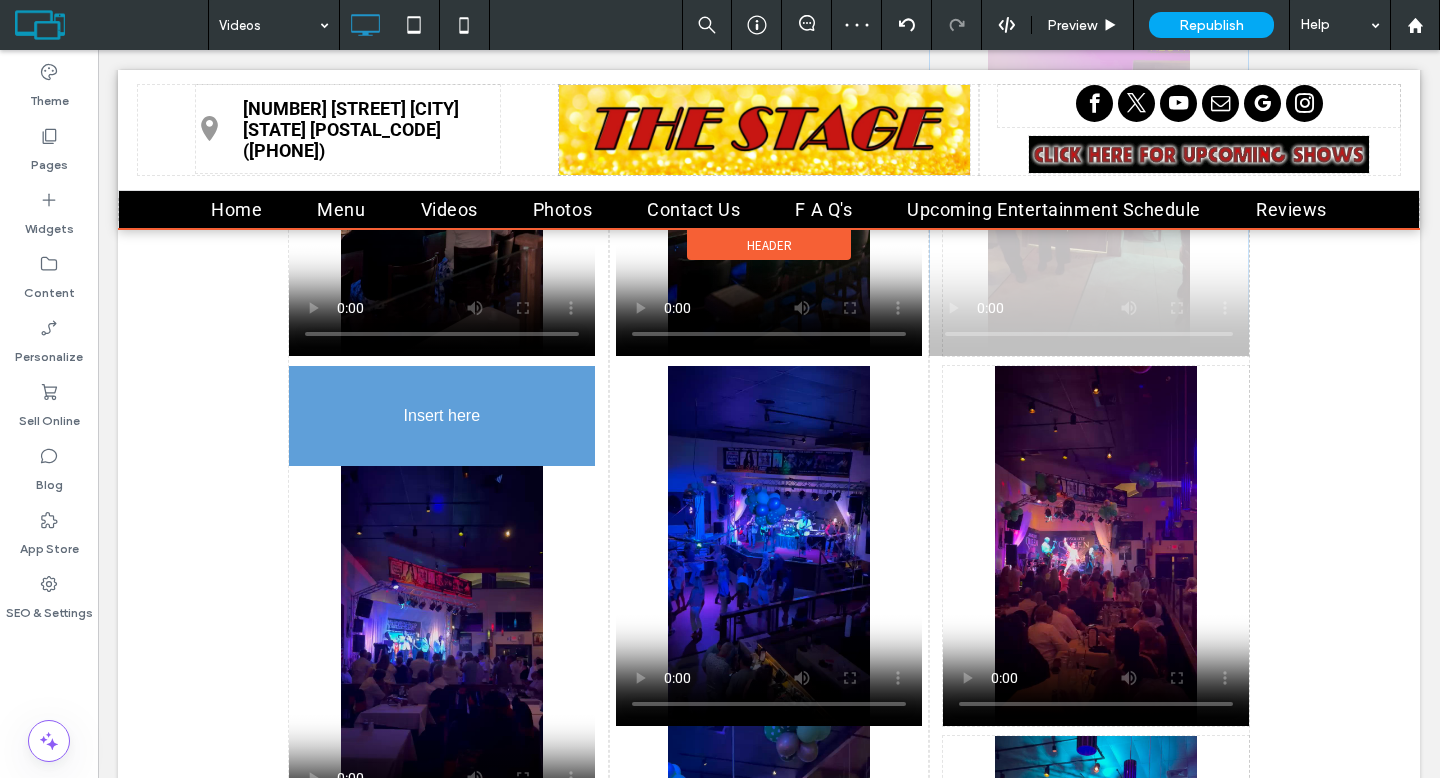 drag, startPoint x: 995, startPoint y: 544, endPoint x: 500, endPoint y: 443, distance: 505.19897 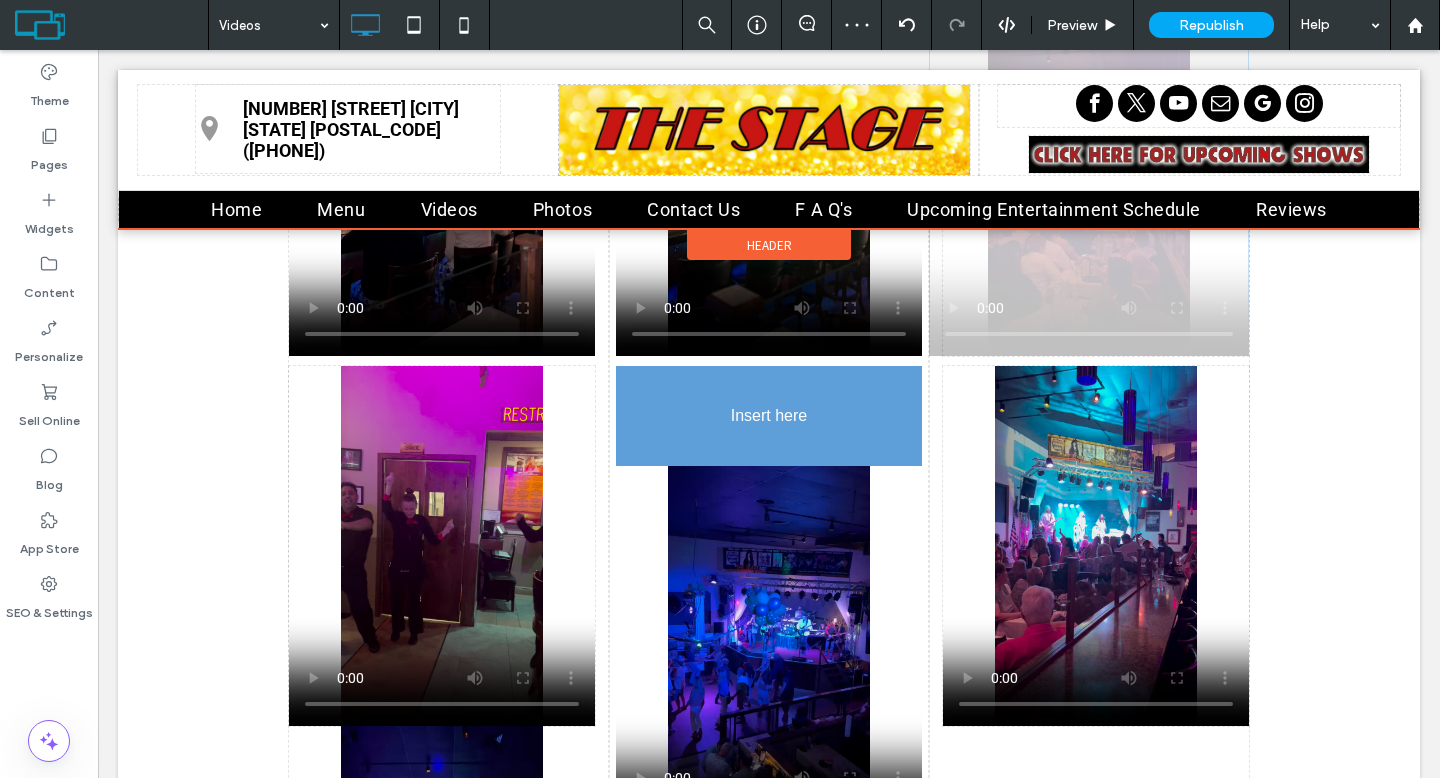 drag, startPoint x: 1048, startPoint y: 518, endPoint x: 794, endPoint y: 434, distance: 267.52945 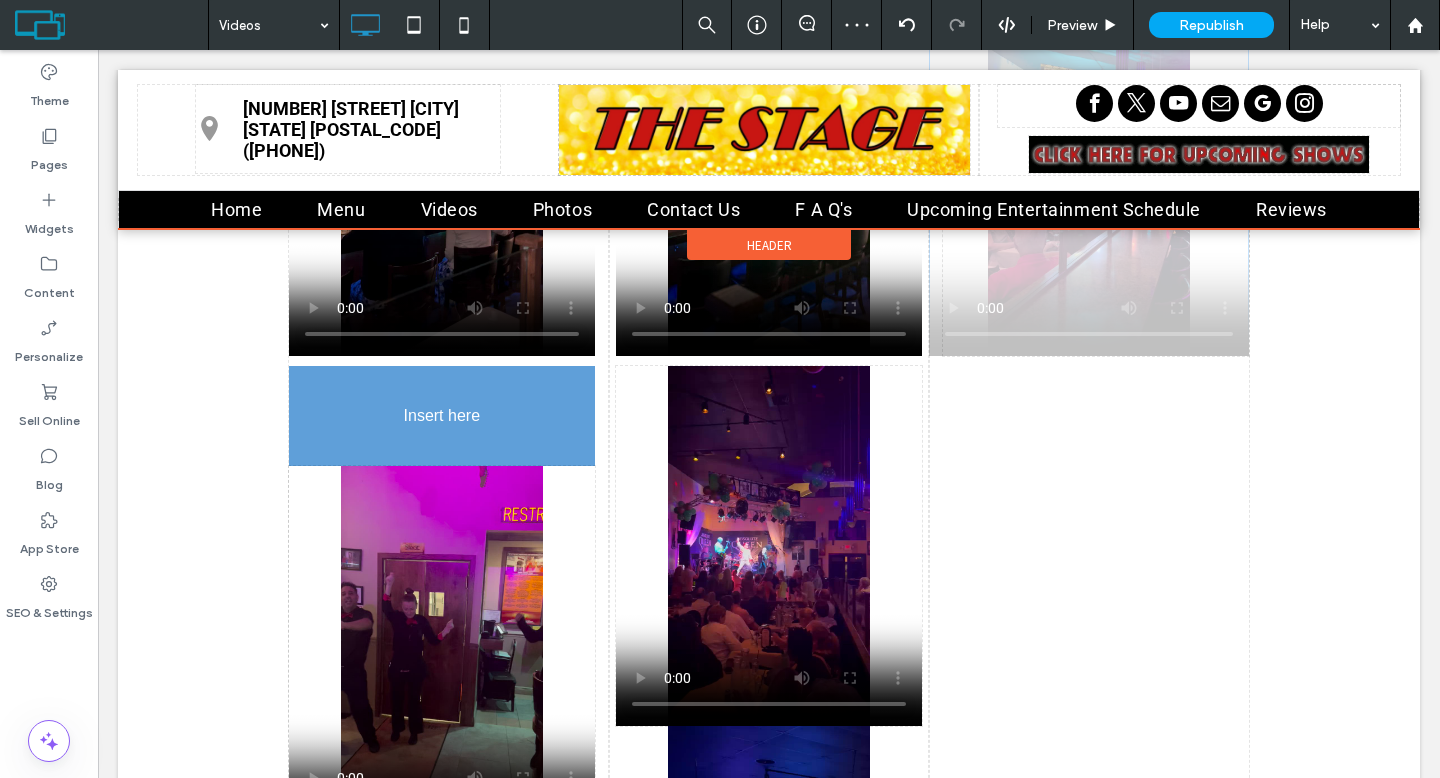 drag, startPoint x: 1101, startPoint y: 517, endPoint x: 580, endPoint y: 427, distance: 528.7164 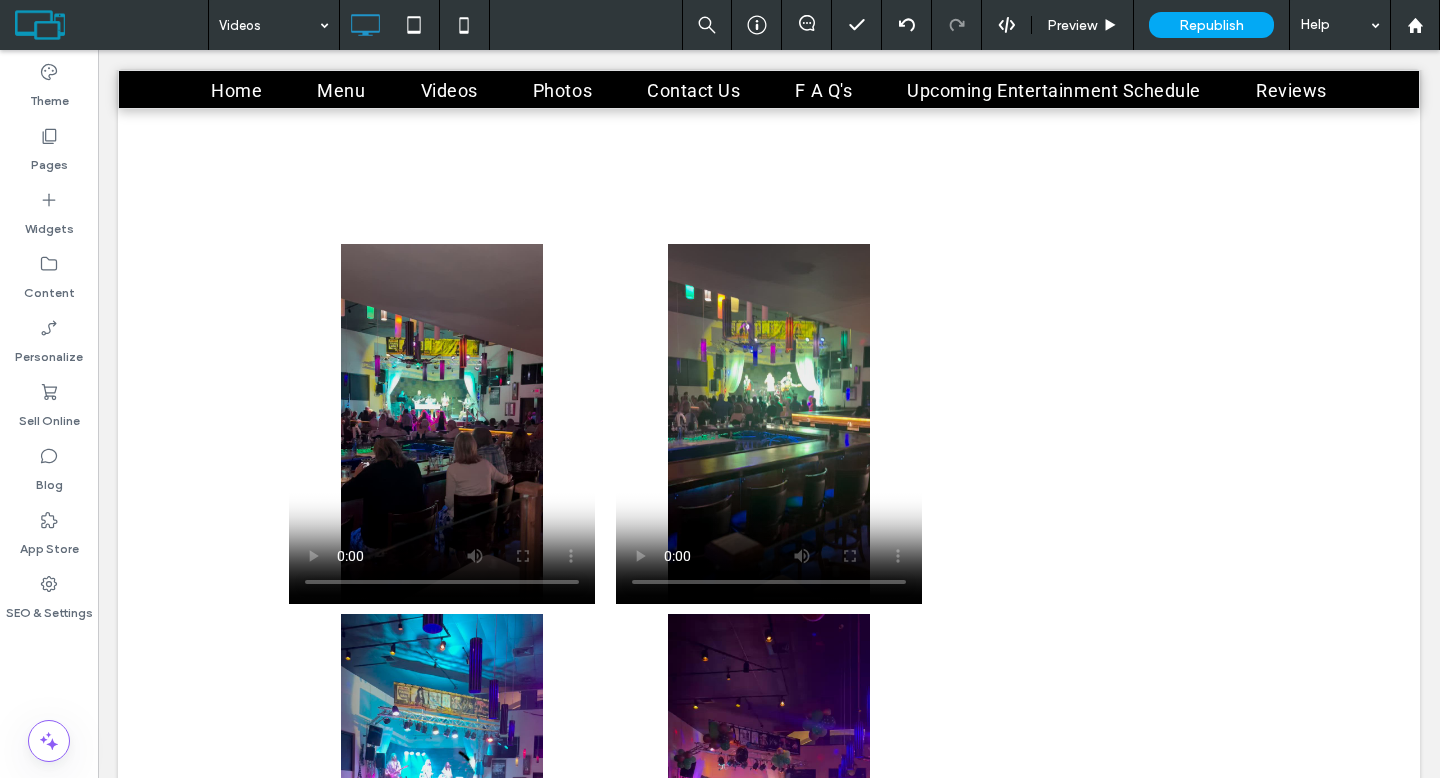 scroll, scrollTop: 0, scrollLeft: 0, axis: both 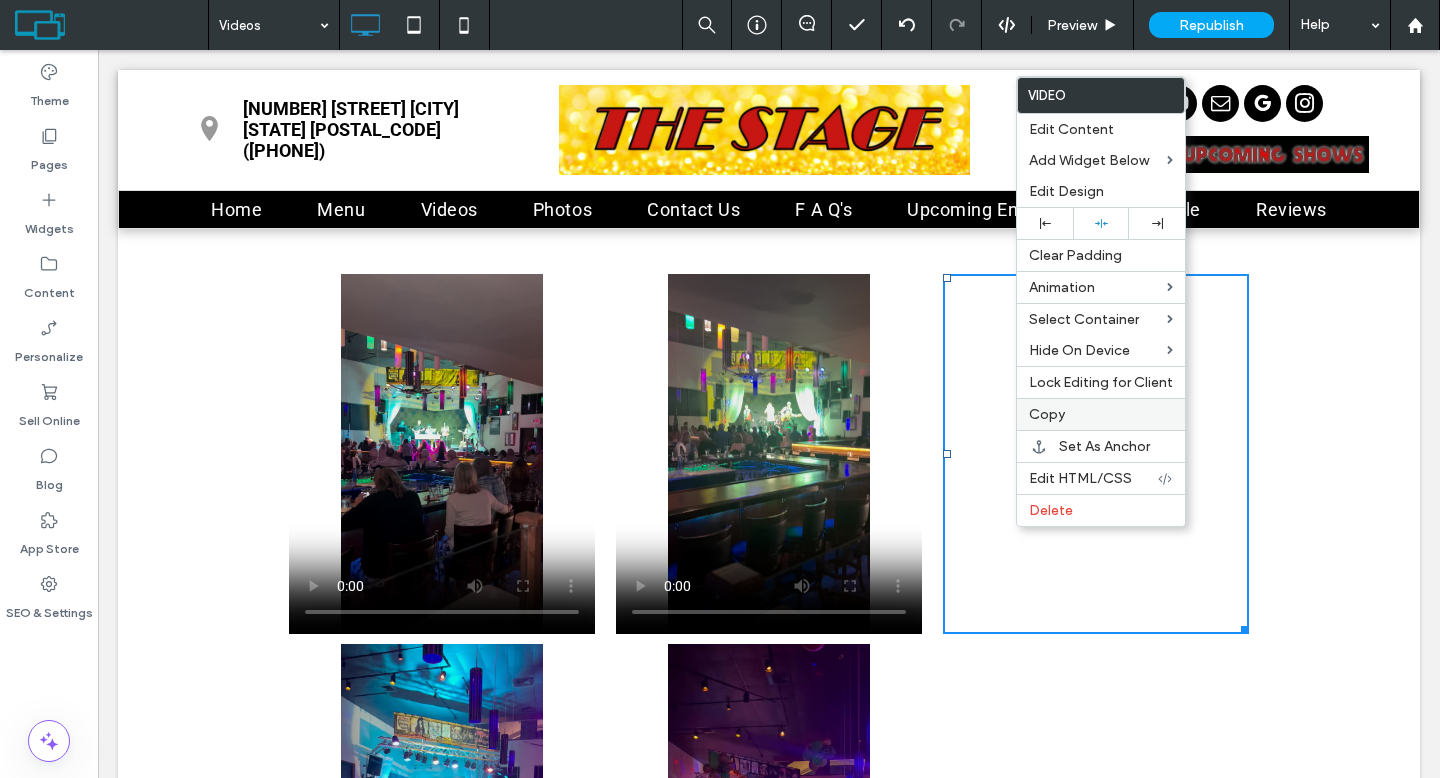 click on "Copy" at bounding box center (1047, 414) 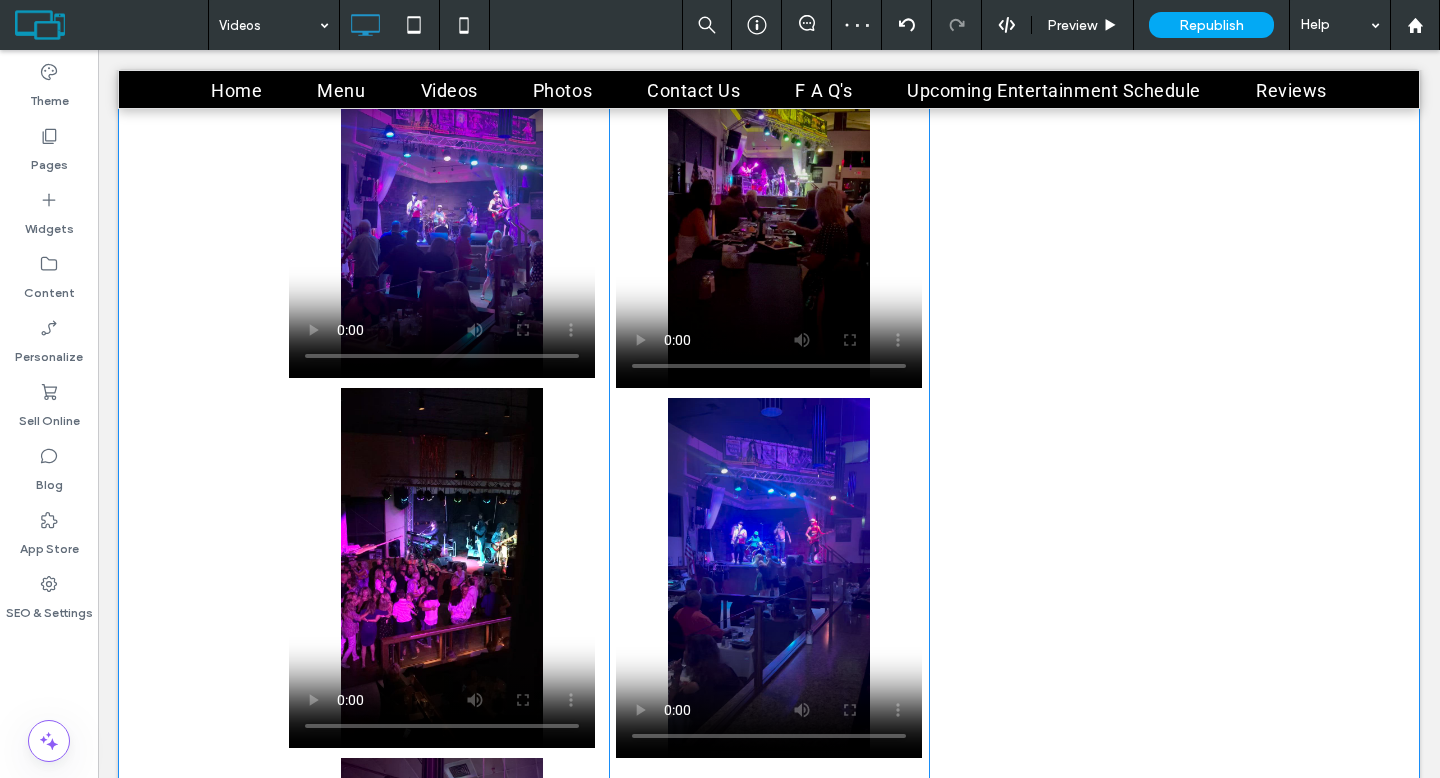 scroll, scrollTop: 5621, scrollLeft: 0, axis: vertical 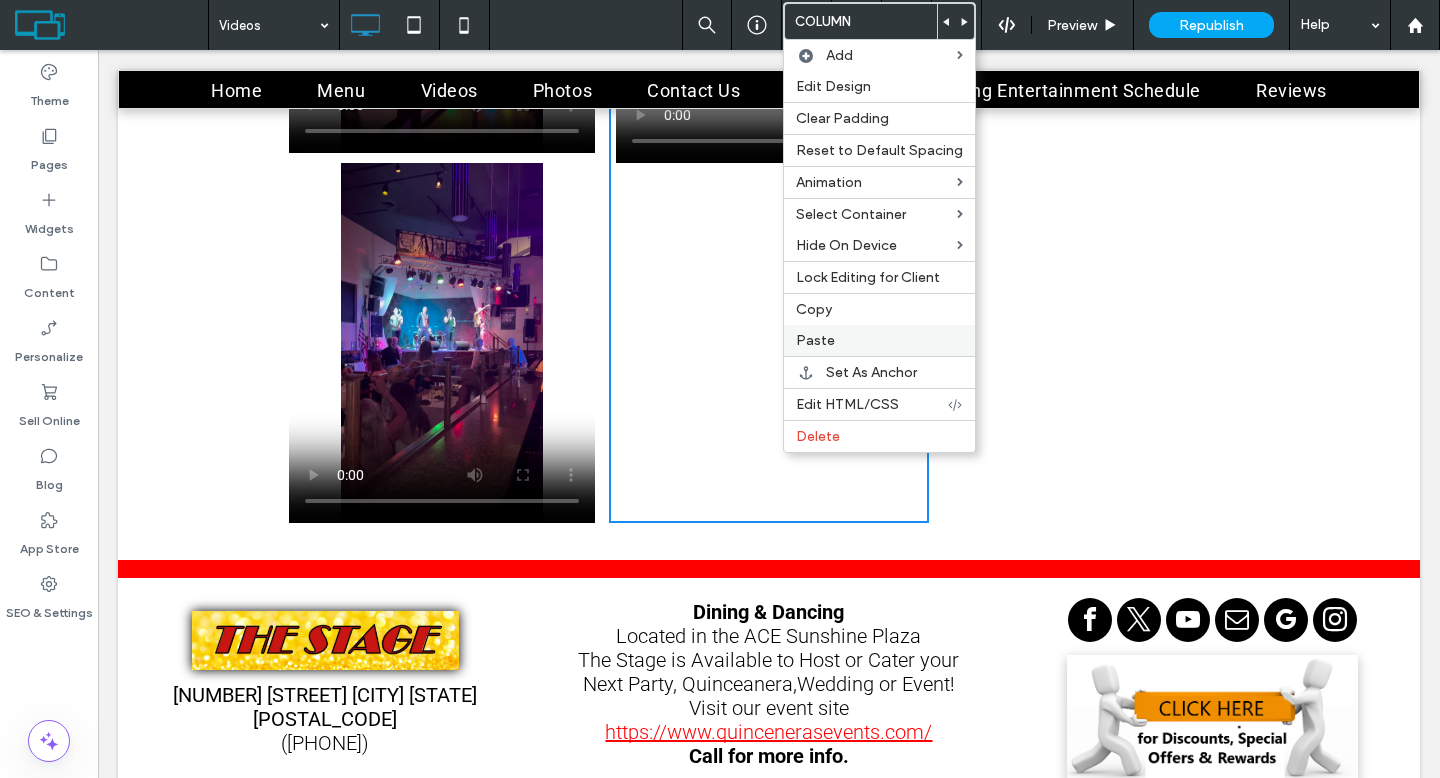 click on "Paste" at bounding box center [815, 340] 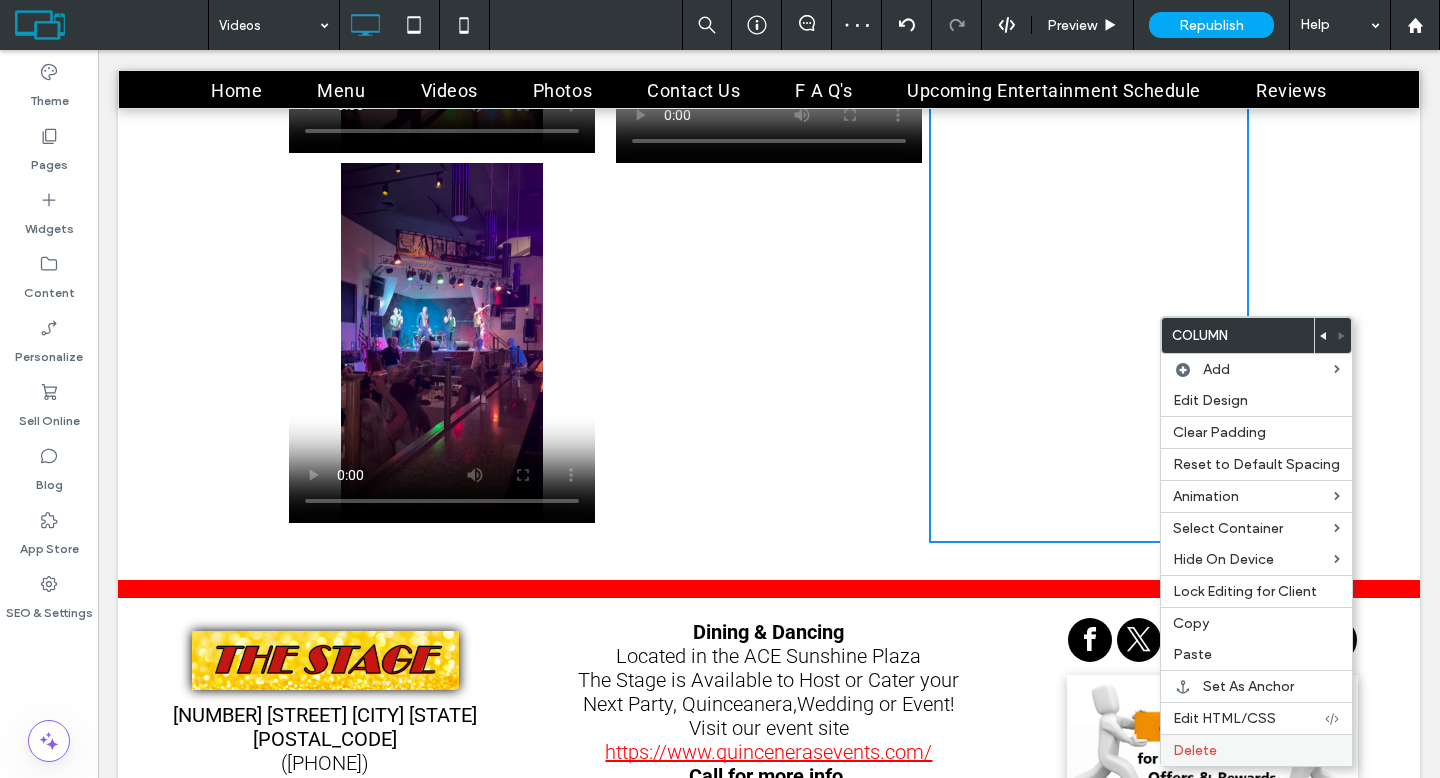 click on "Delete" at bounding box center [1256, 750] 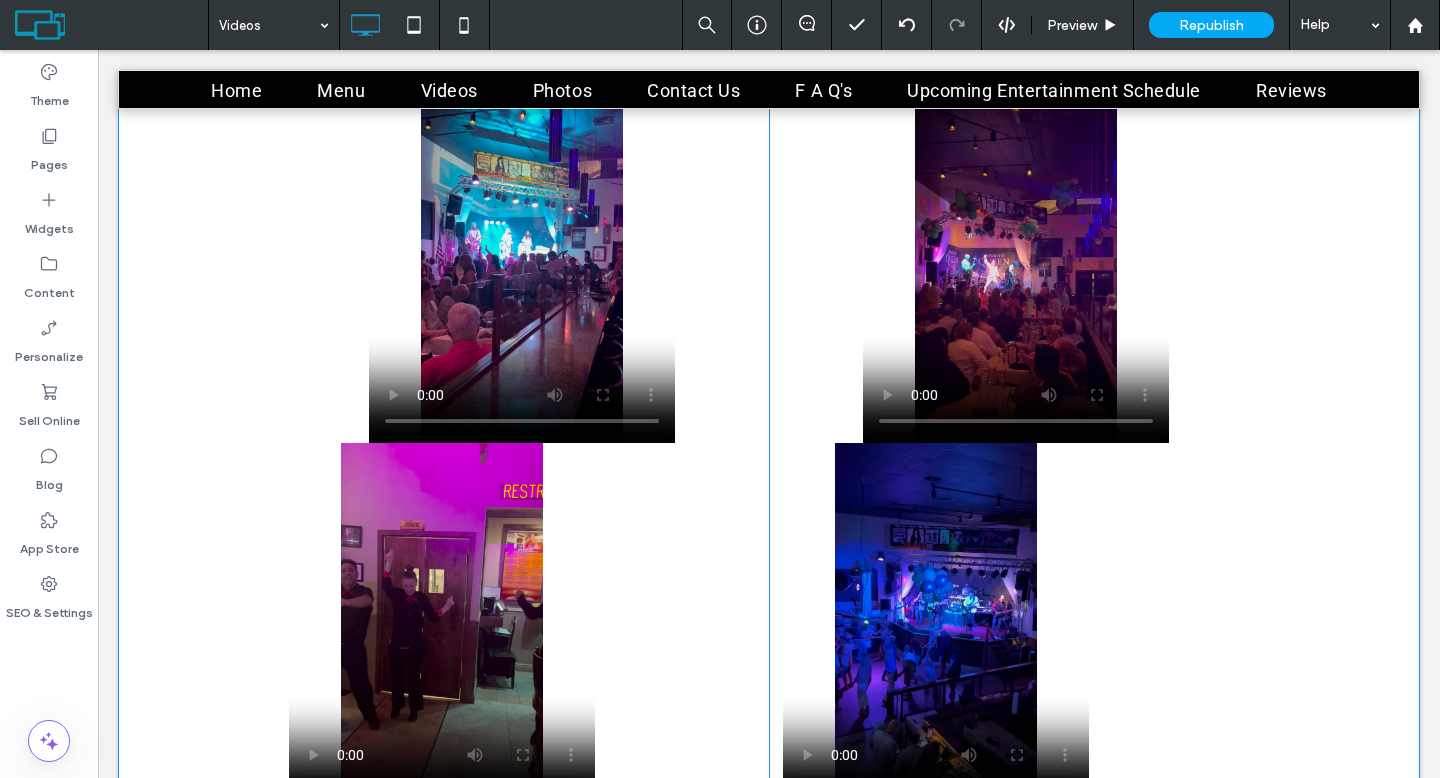 scroll, scrollTop: 581, scrollLeft: 0, axis: vertical 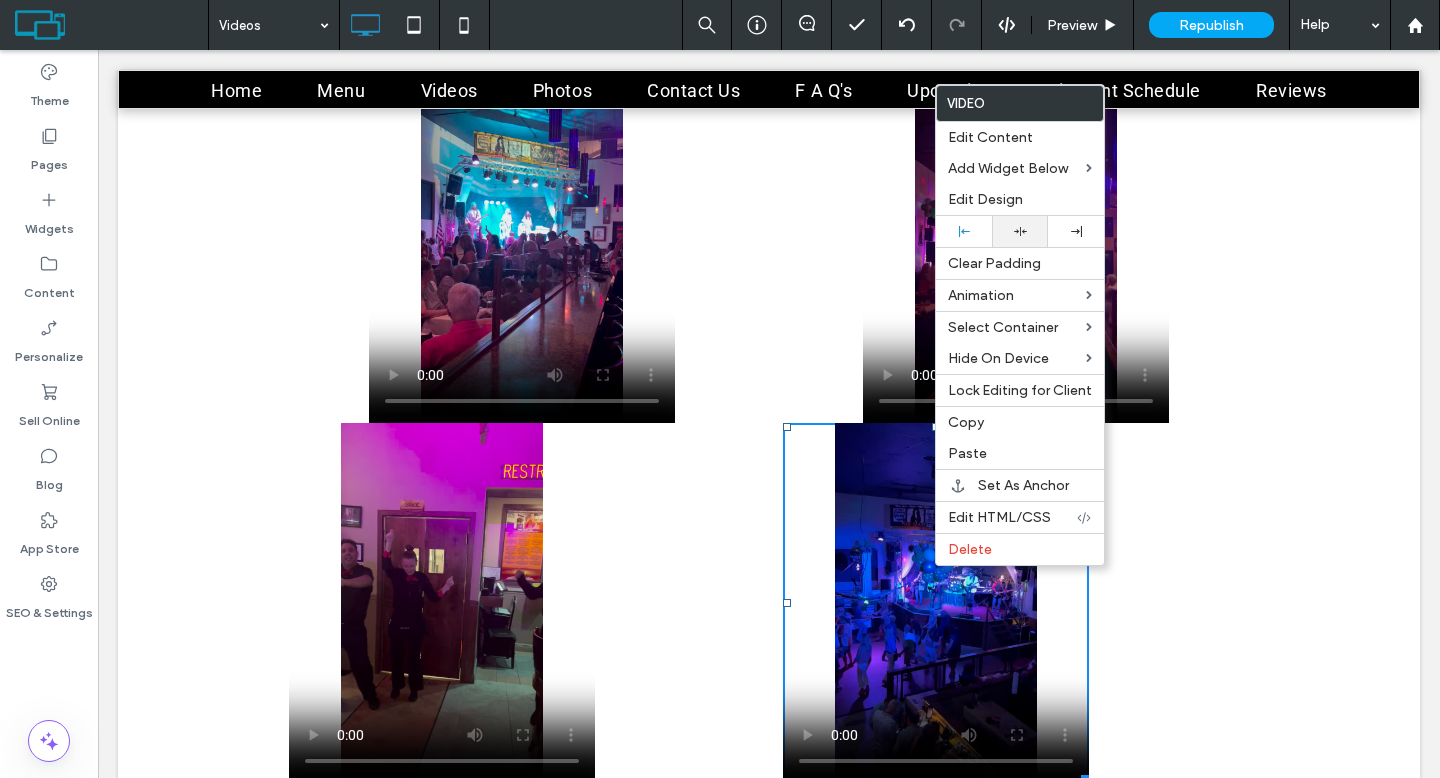 click at bounding box center [1020, 231] 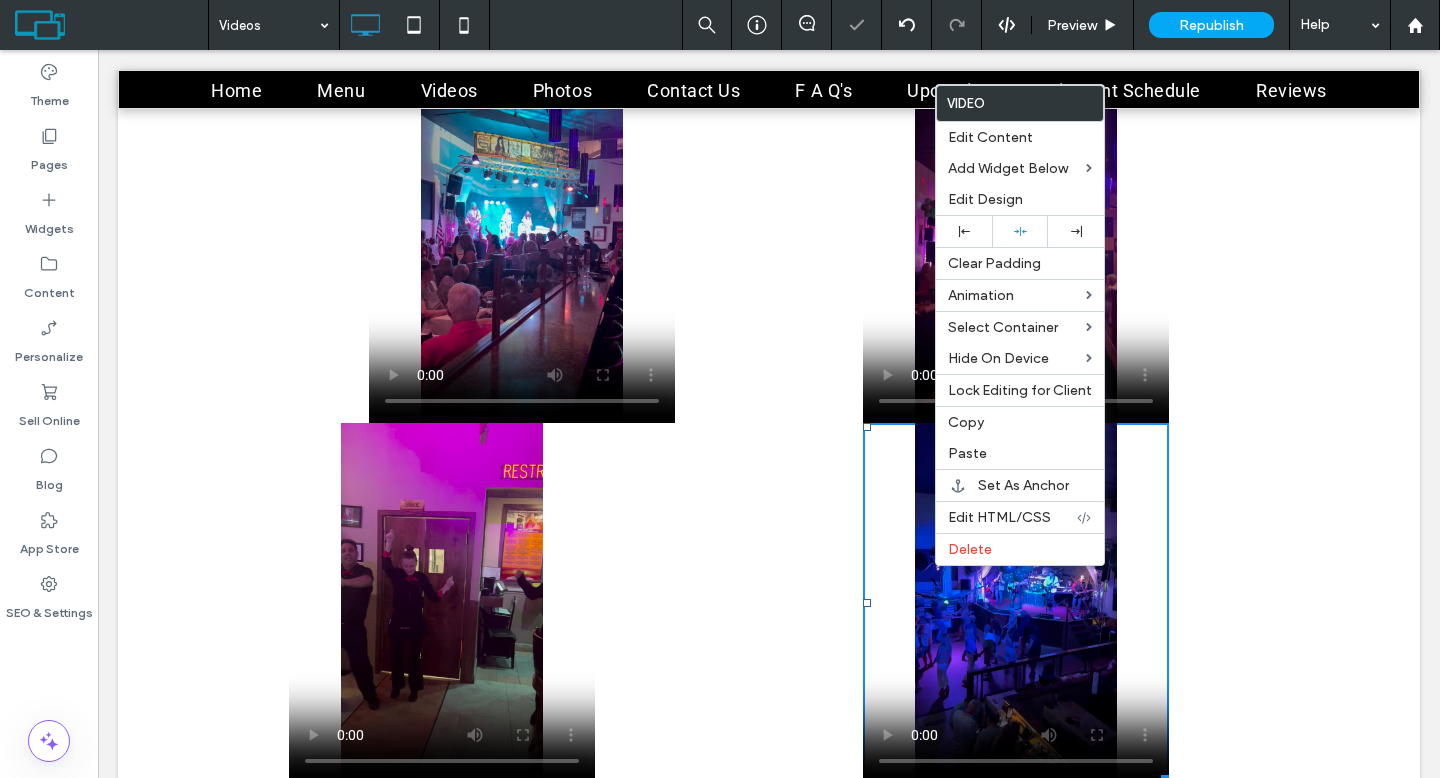 click on "Click To Paste" at bounding box center (1009, 2633) 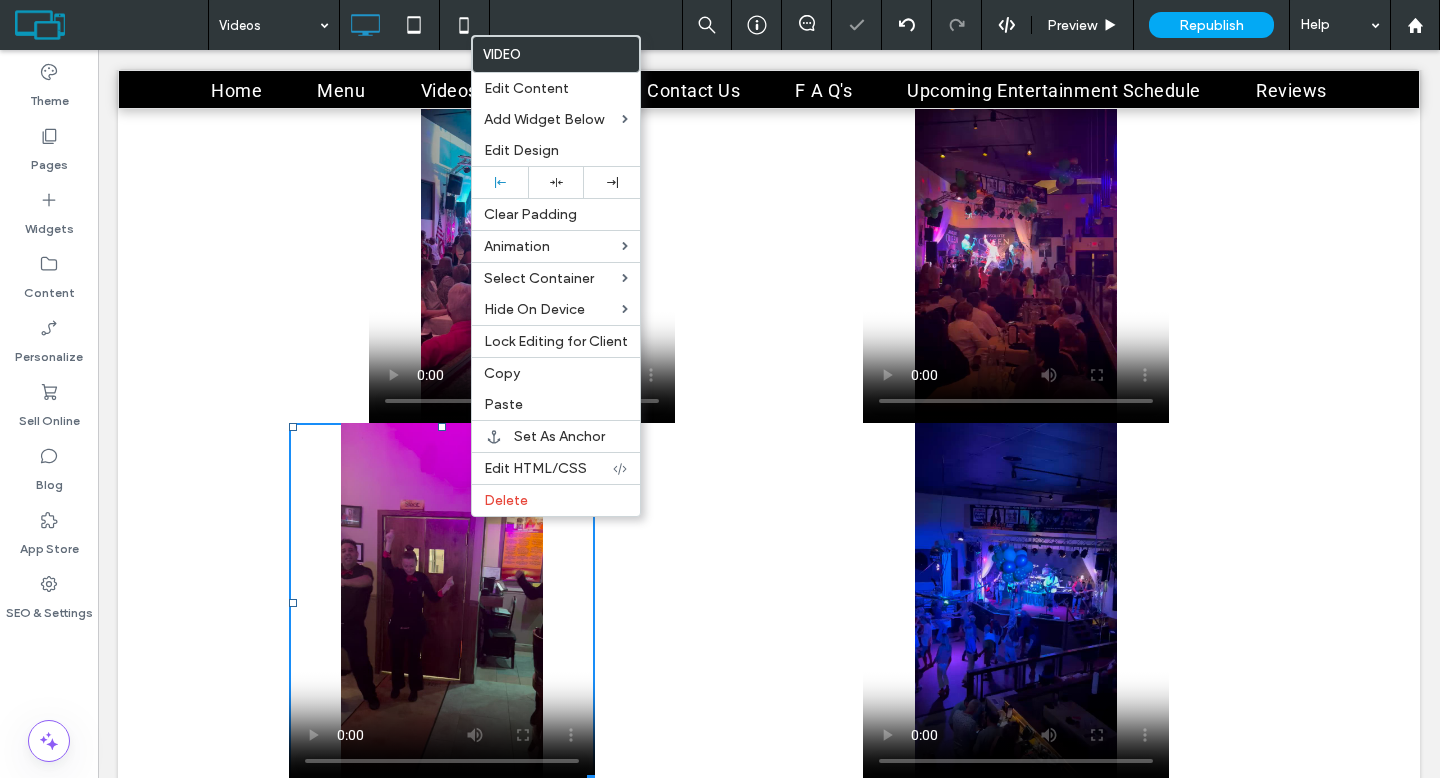 drag, startPoint x: 469, startPoint y: 518, endPoint x: 583, endPoint y: 563, distance: 122.56019 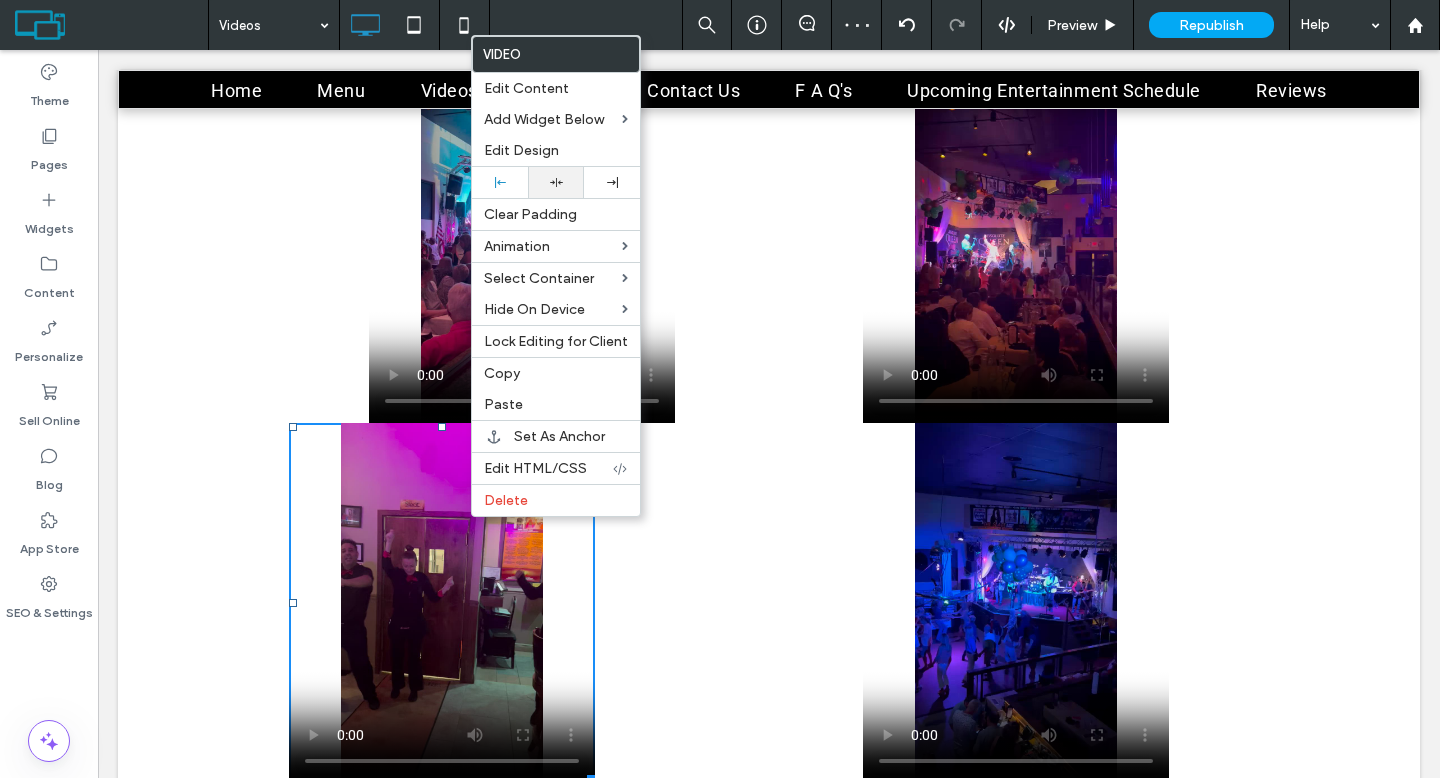 click at bounding box center (556, 182) 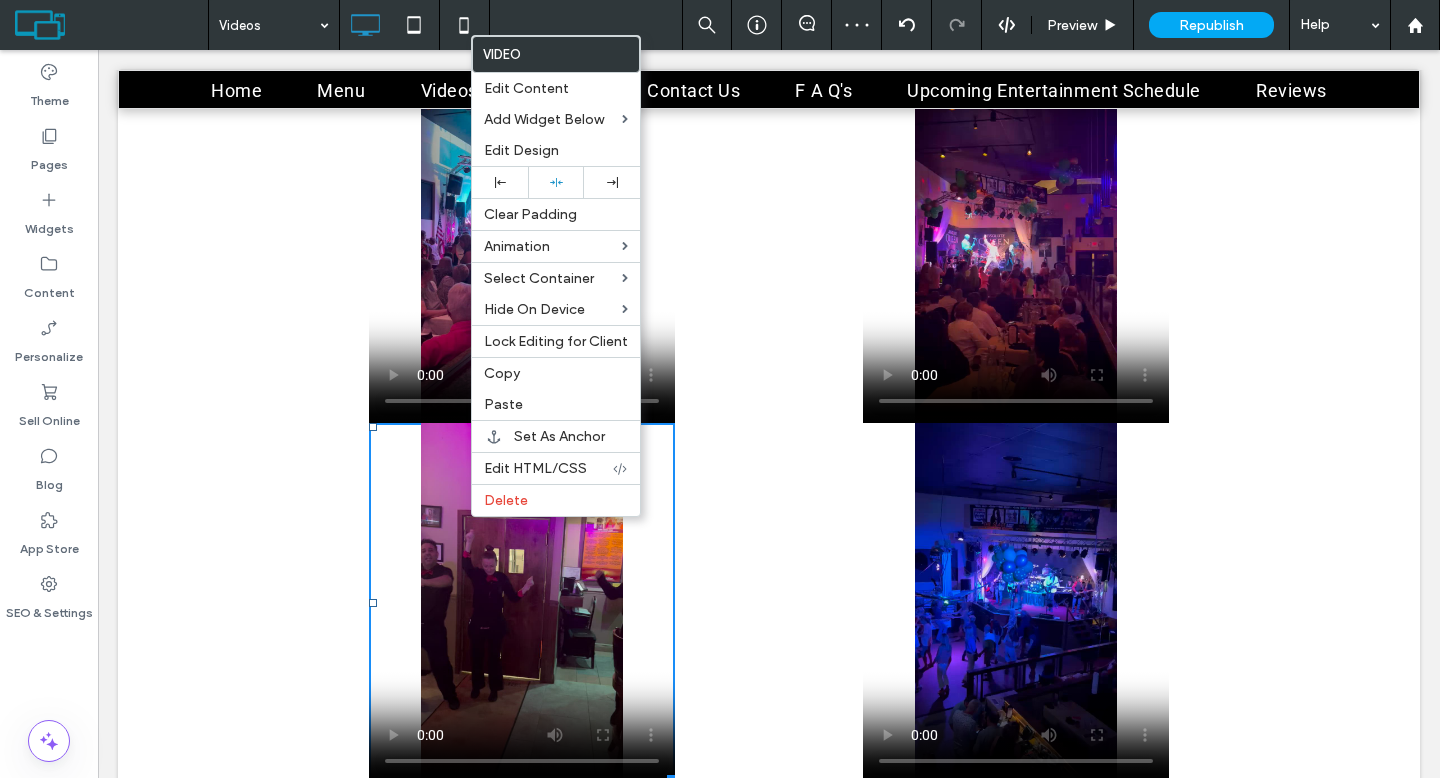 click on "Click To Paste" at bounding box center [1009, 2633] 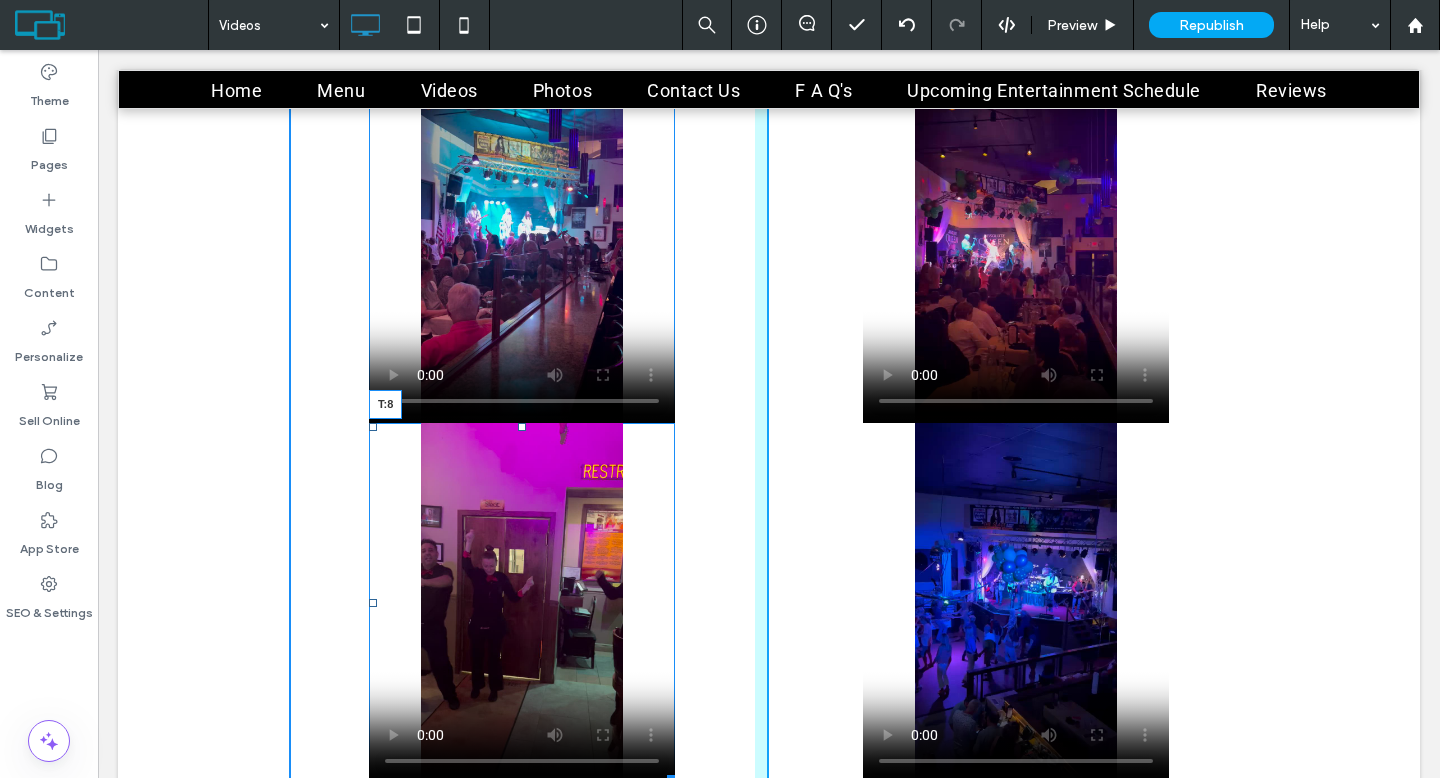 click at bounding box center [522, 427] 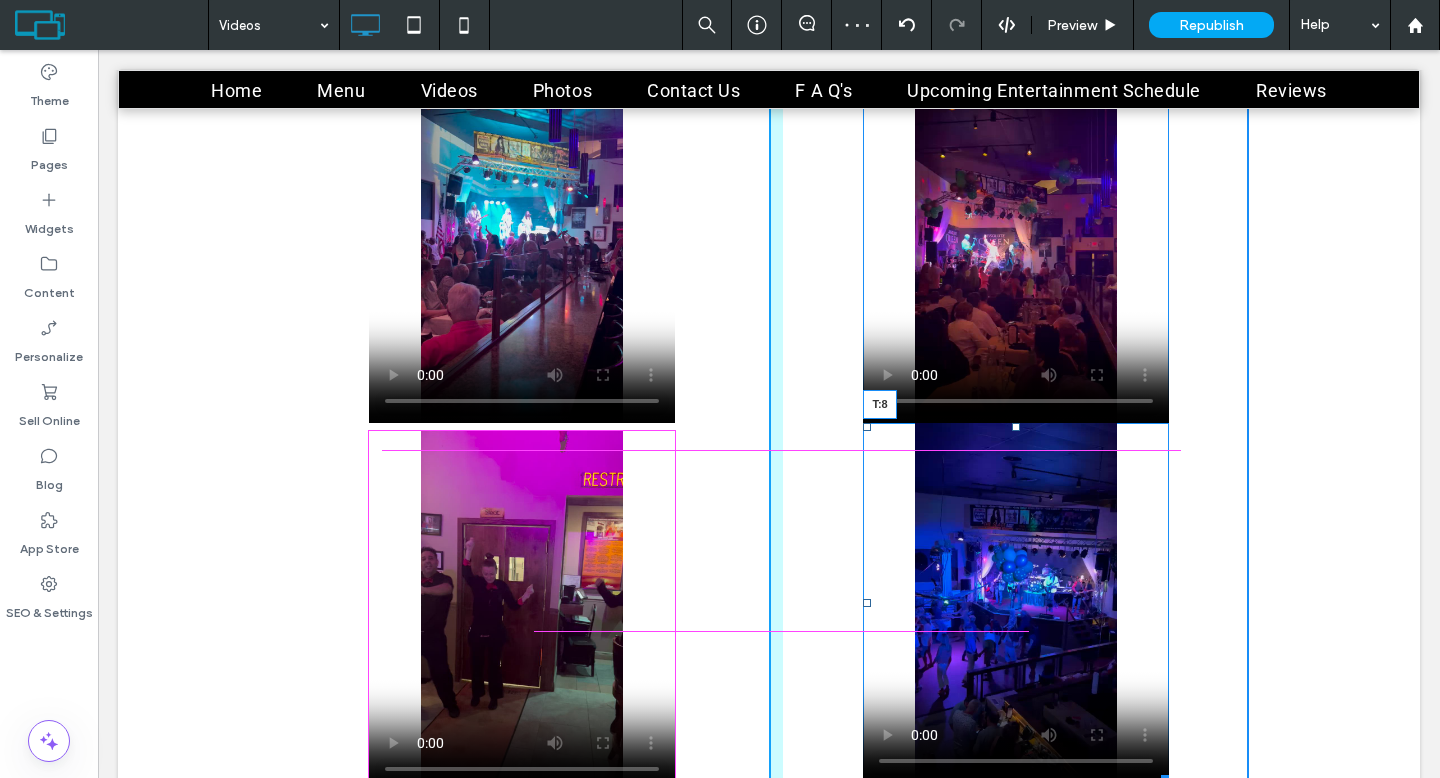 click at bounding box center [1016, 427] 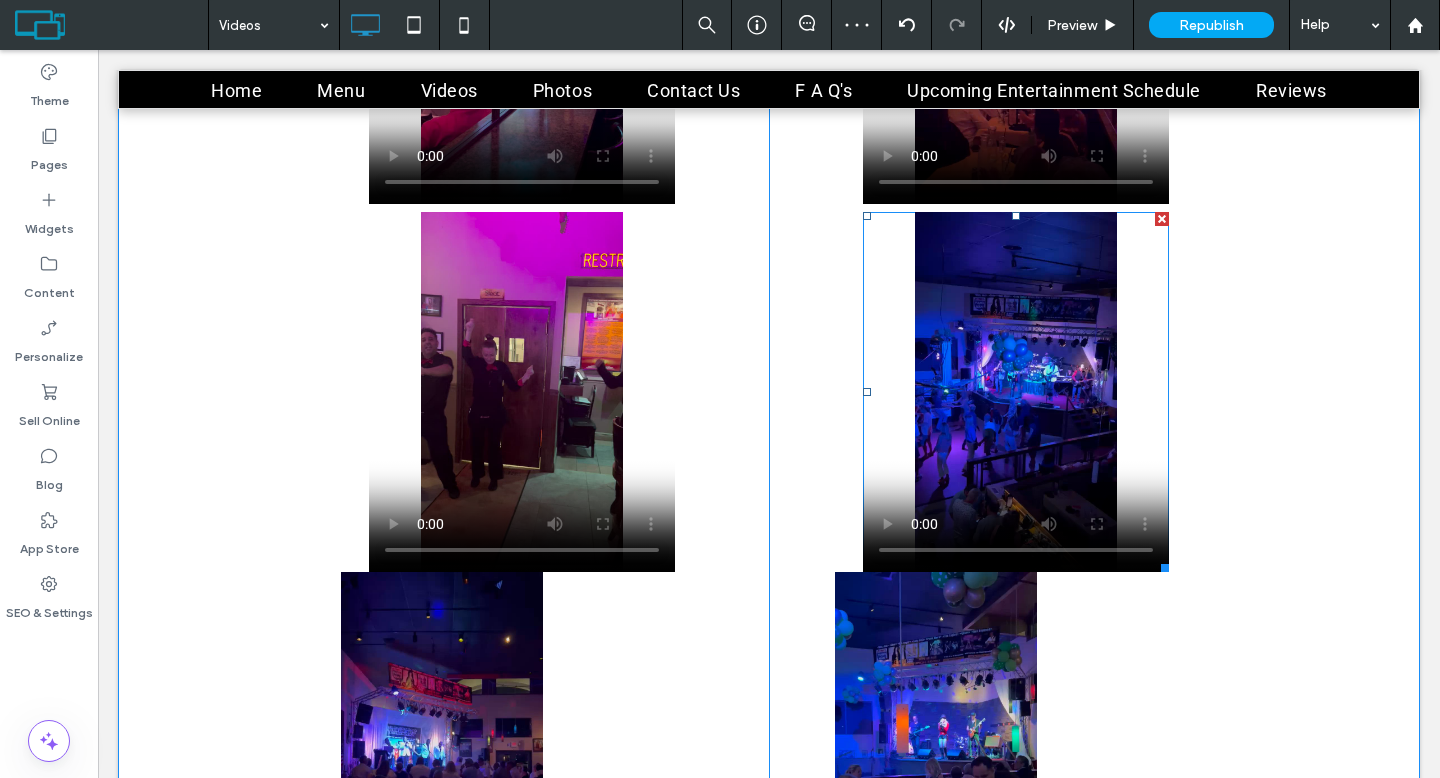 scroll, scrollTop: 879, scrollLeft: 0, axis: vertical 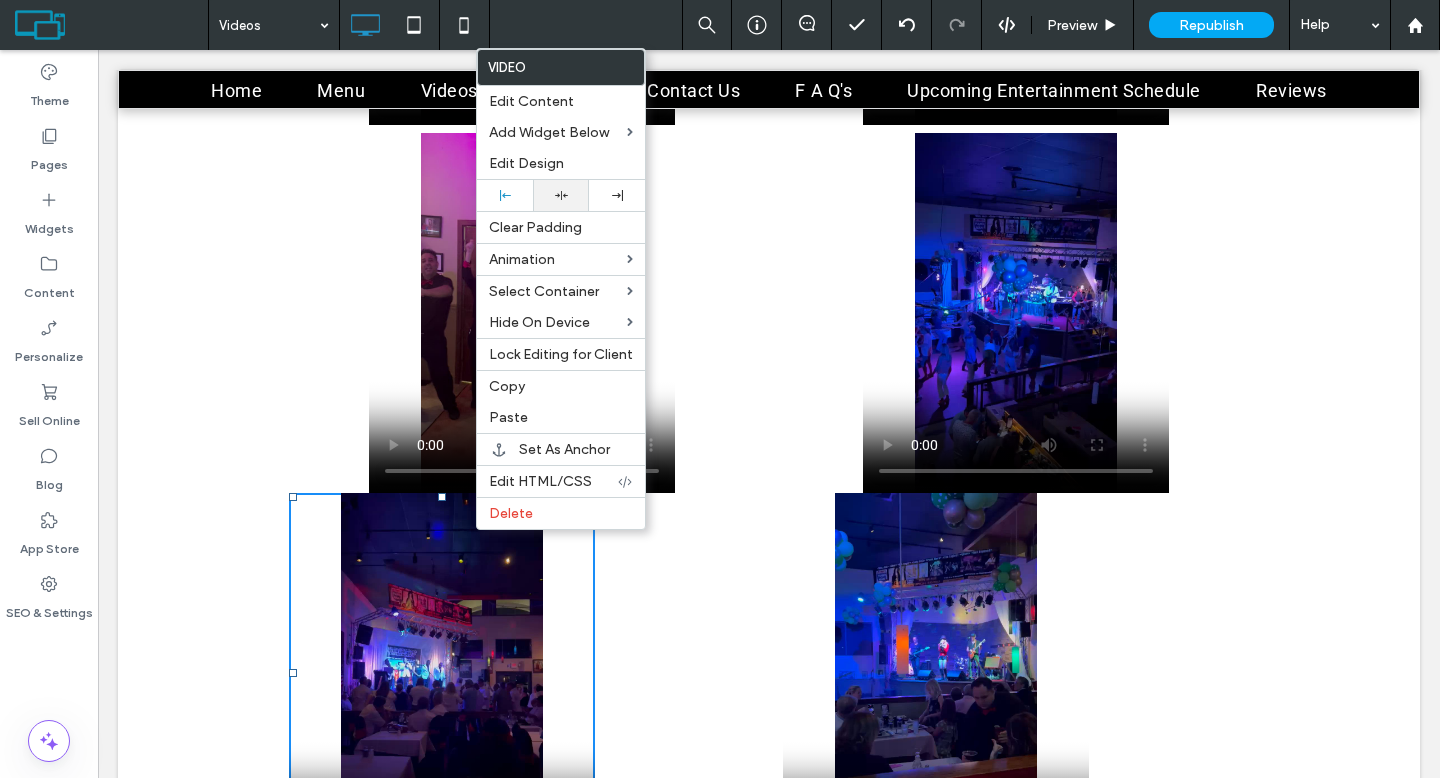 click 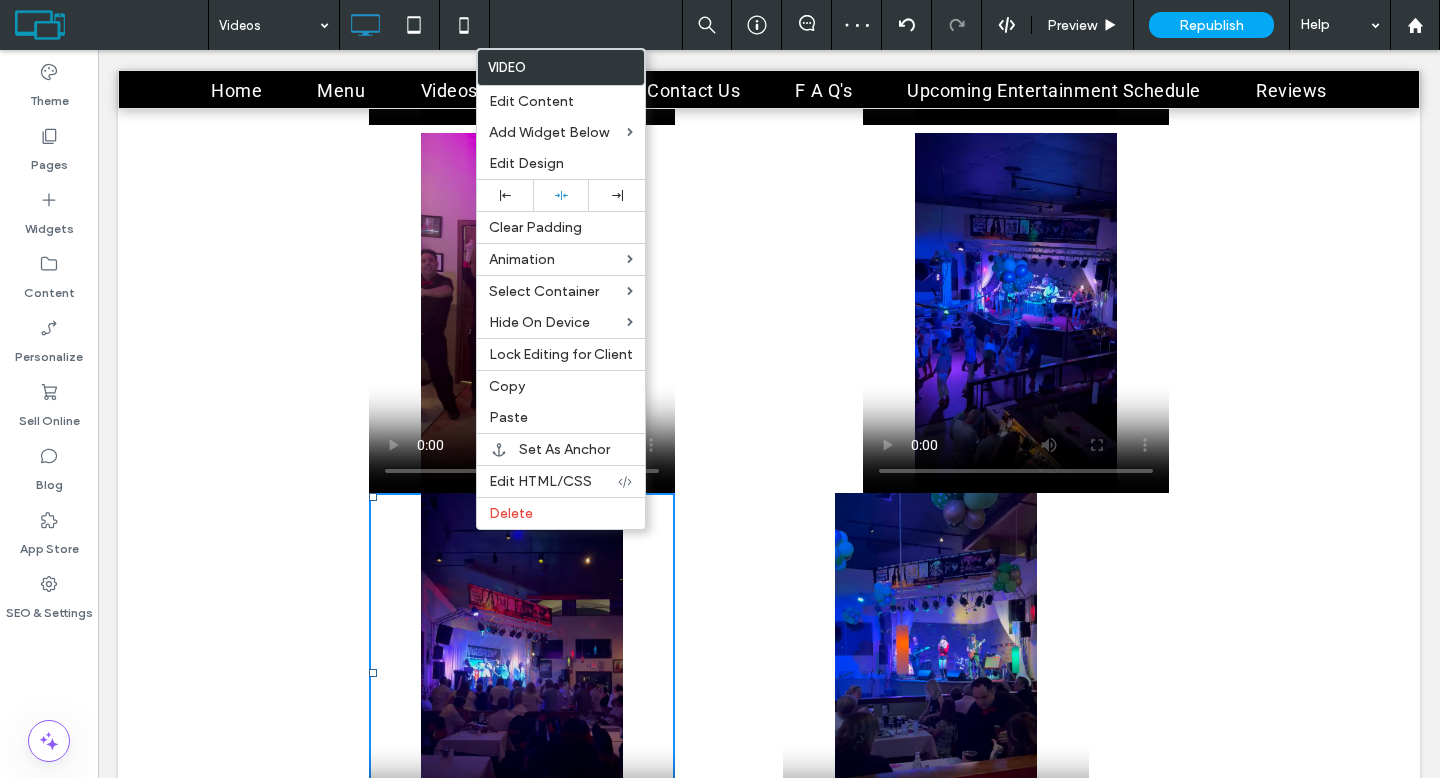 click at bounding box center (522, 673) 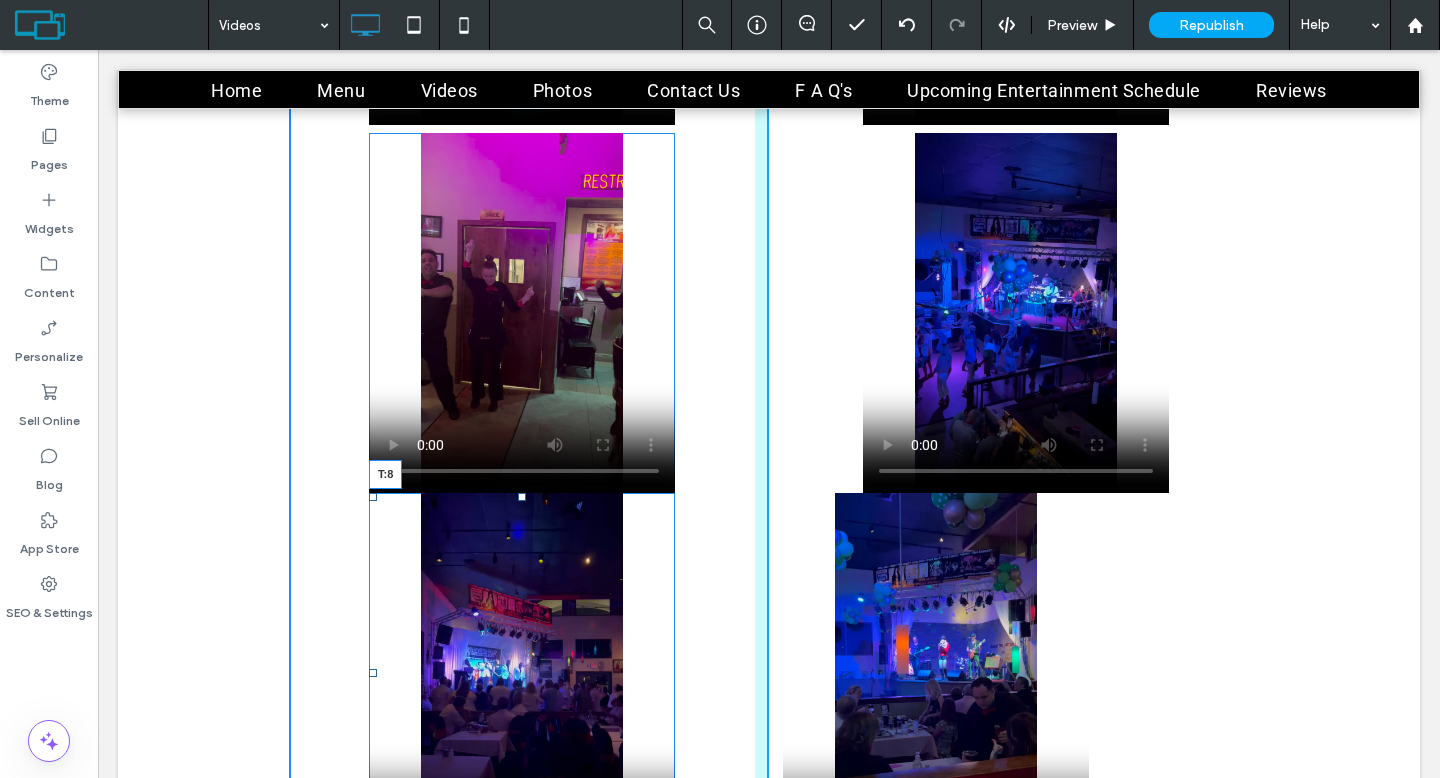 click at bounding box center [522, 497] 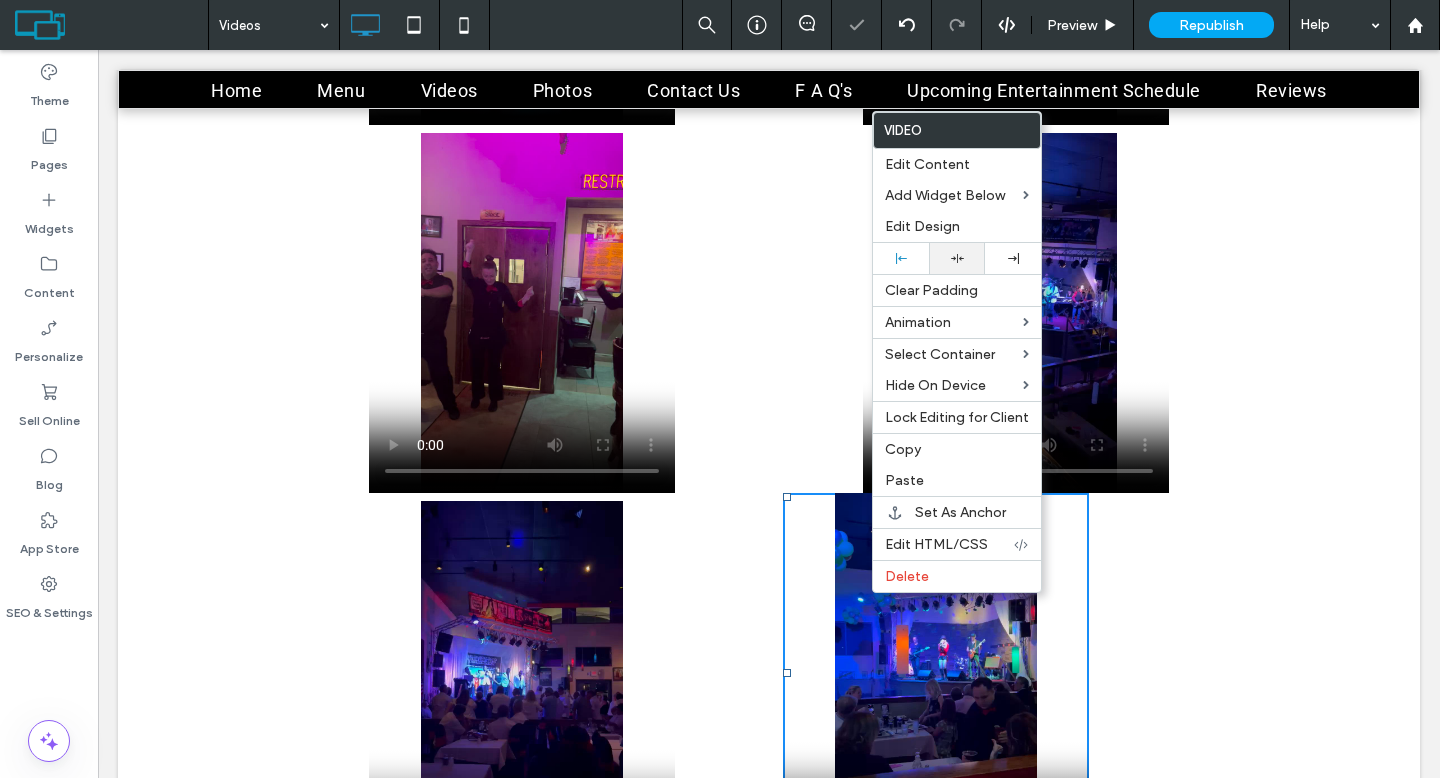 click at bounding box center (957, 258) 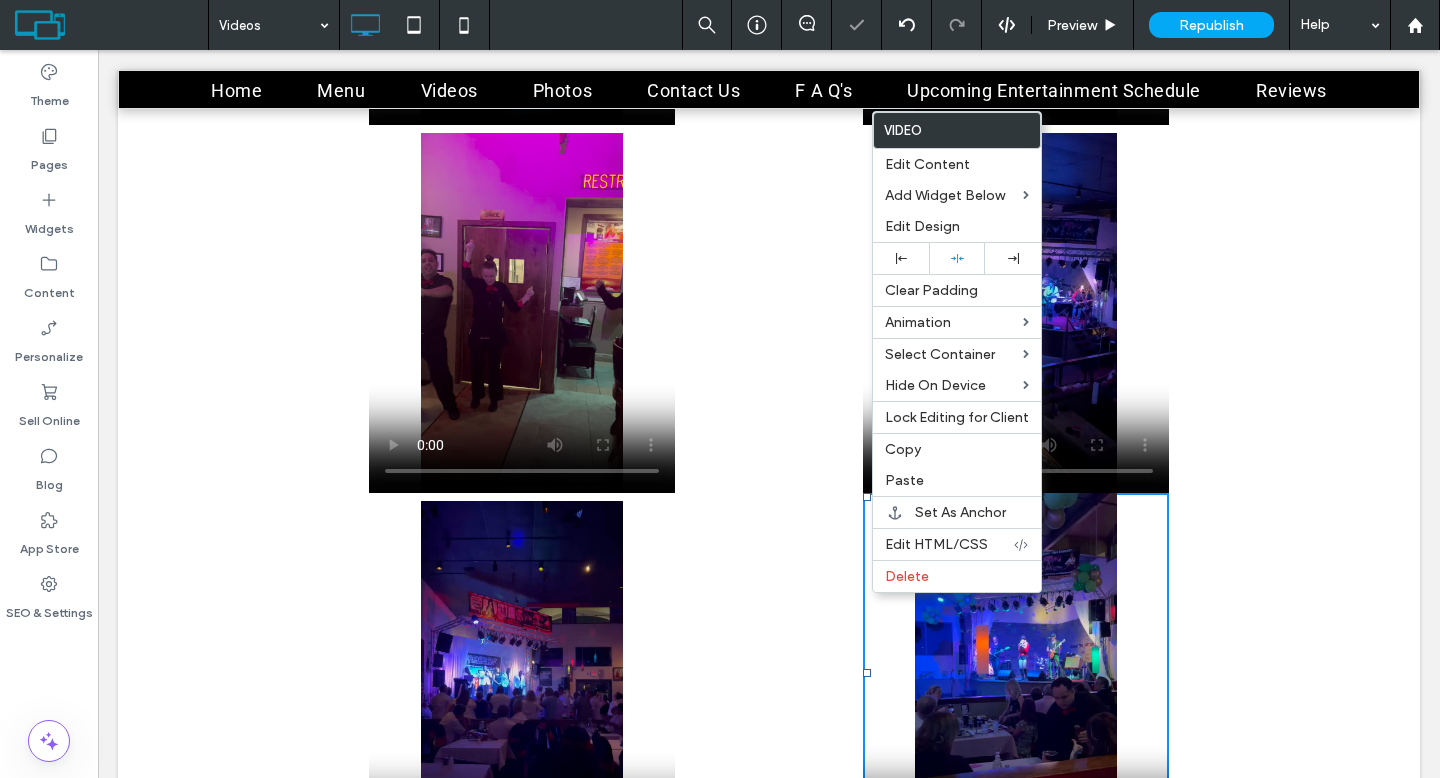 click at bounding box center [1016, 673] 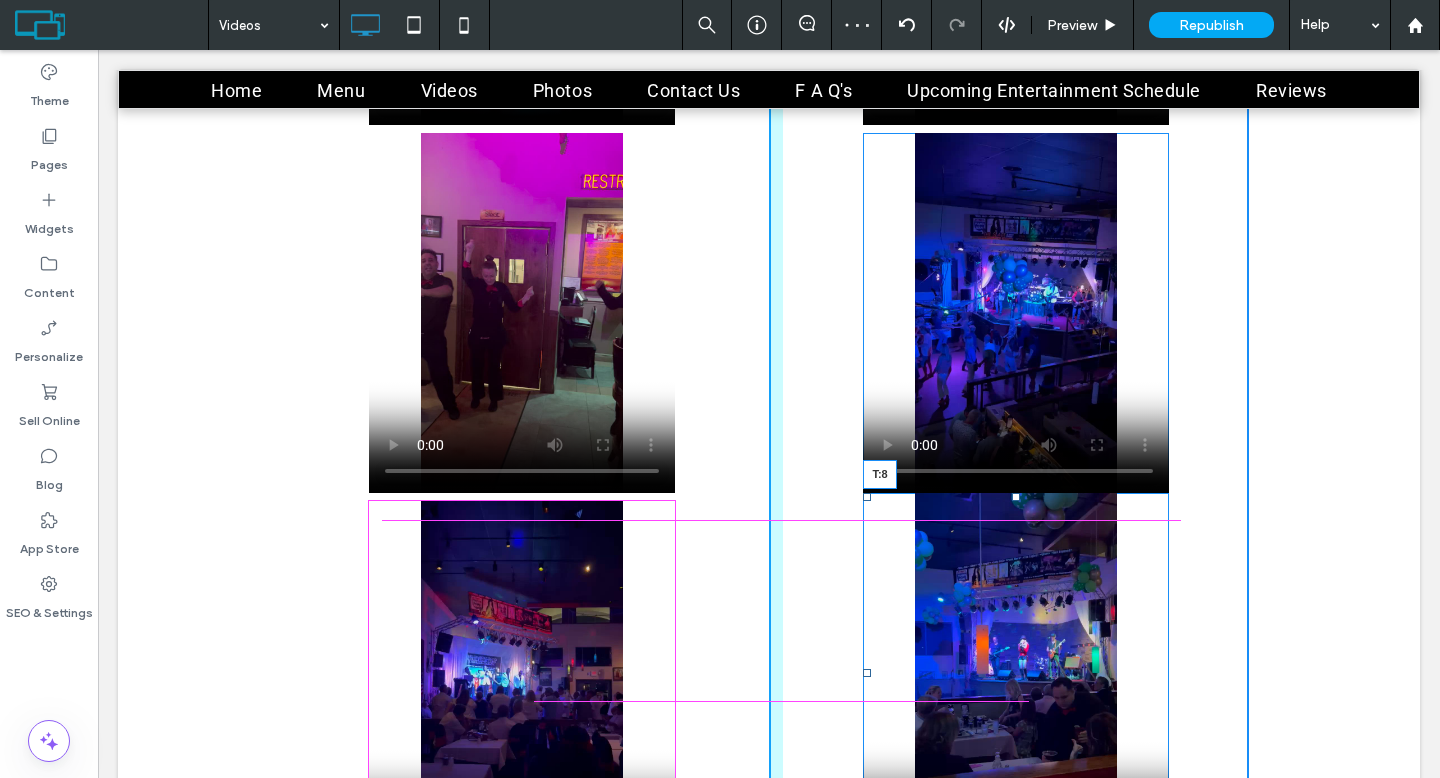 drag, startPoint x: 1011, startPoint y: 499, endPoint x: 1109, endPoint y: 564, distance: 117.59677 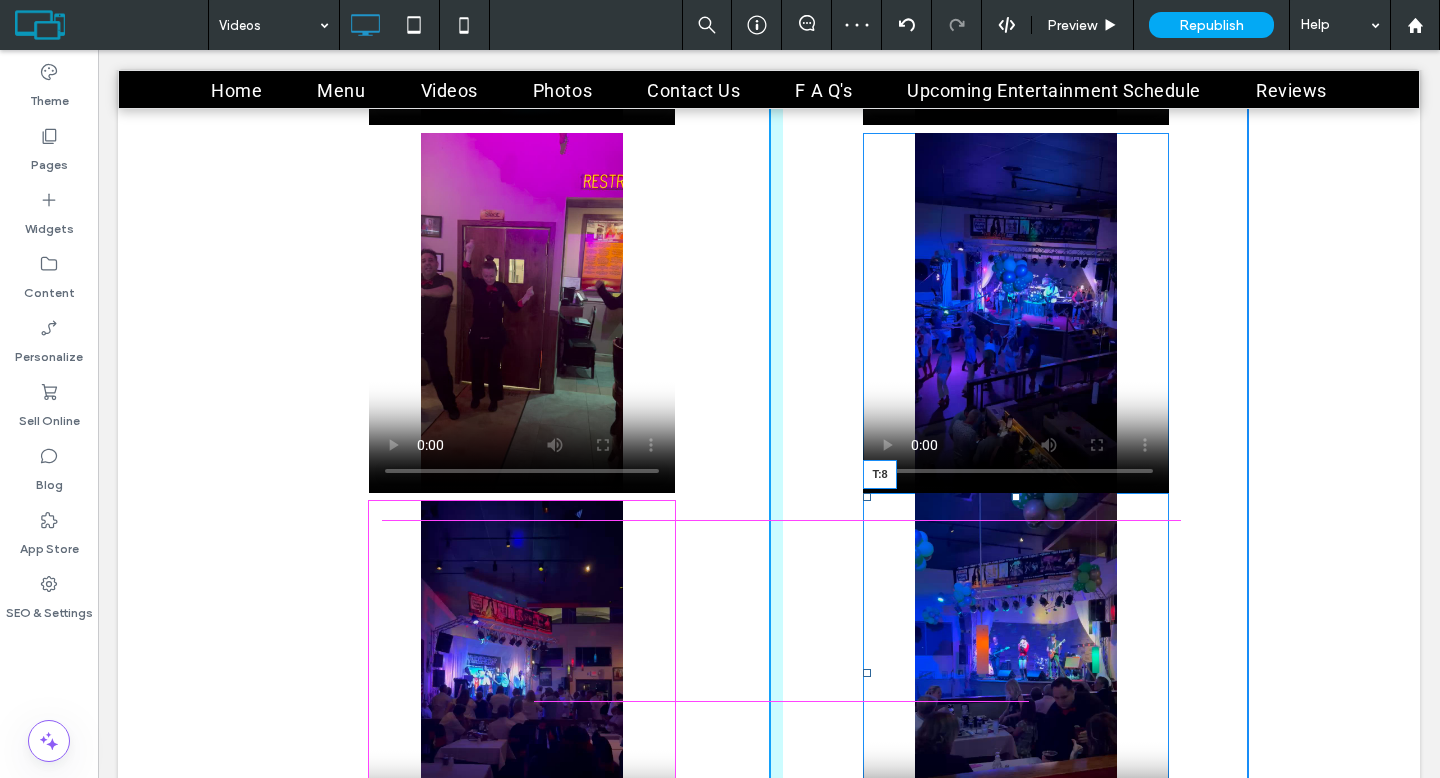 click at bounding box center [1016, 497] 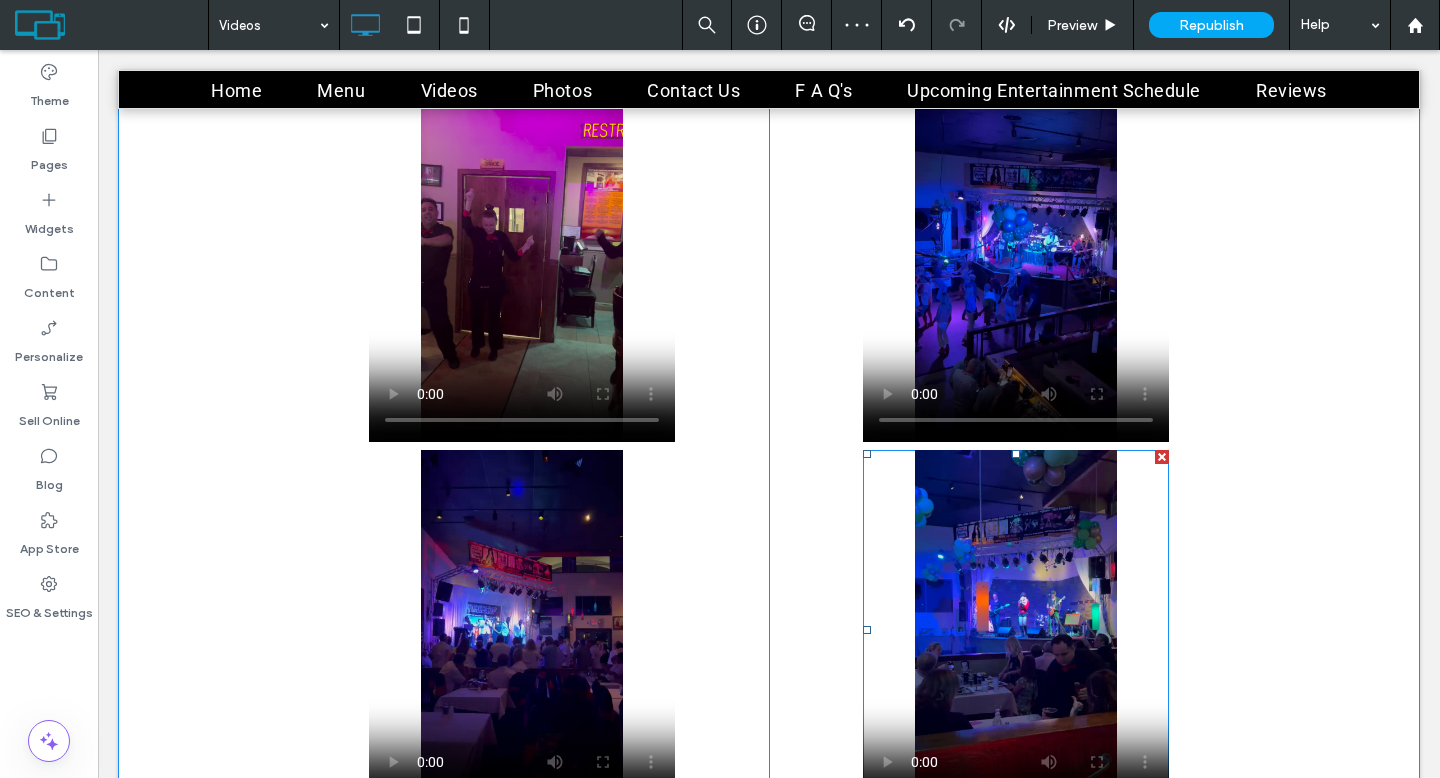 scroll, scrollTop: 1344, scrollLeft: 0, axis: vertical 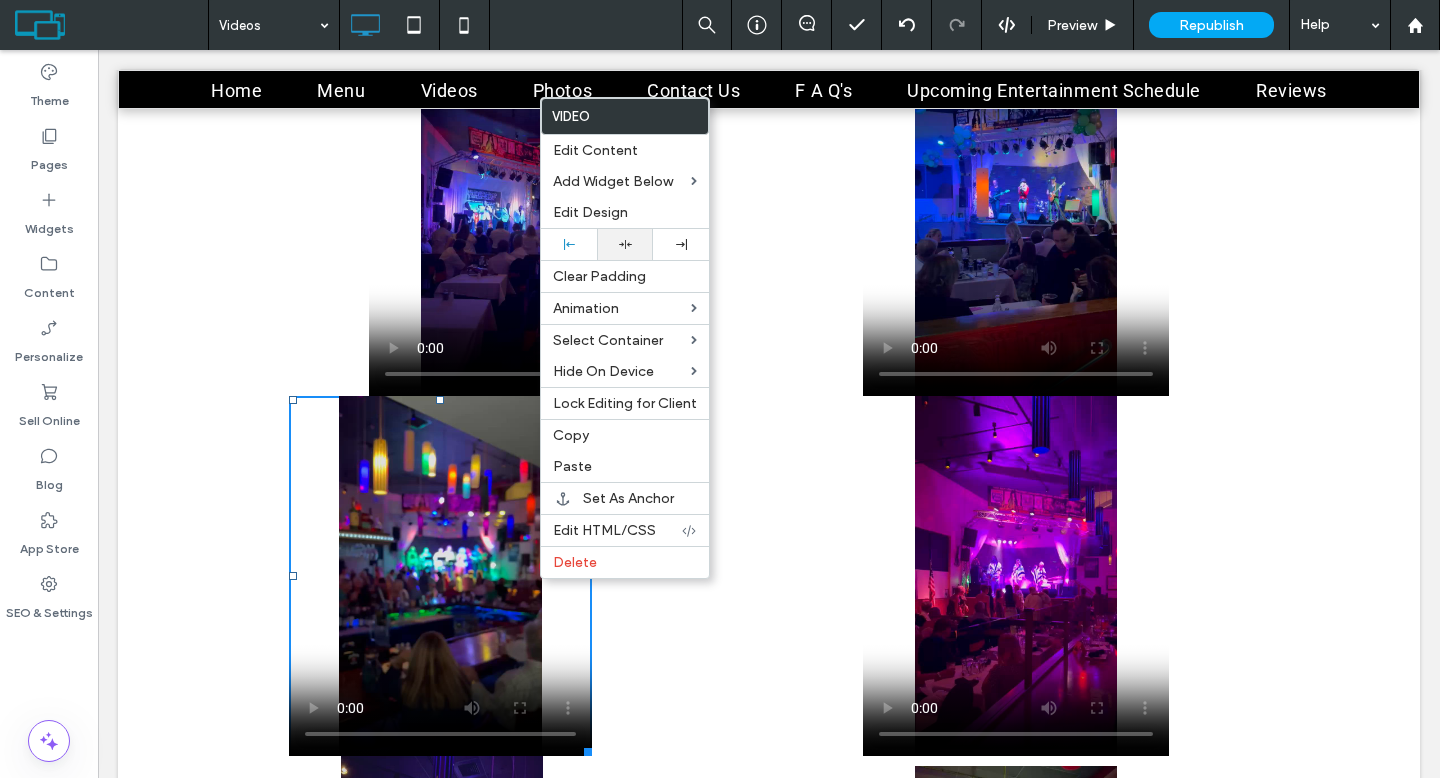 click at bounding box center (625, 244) 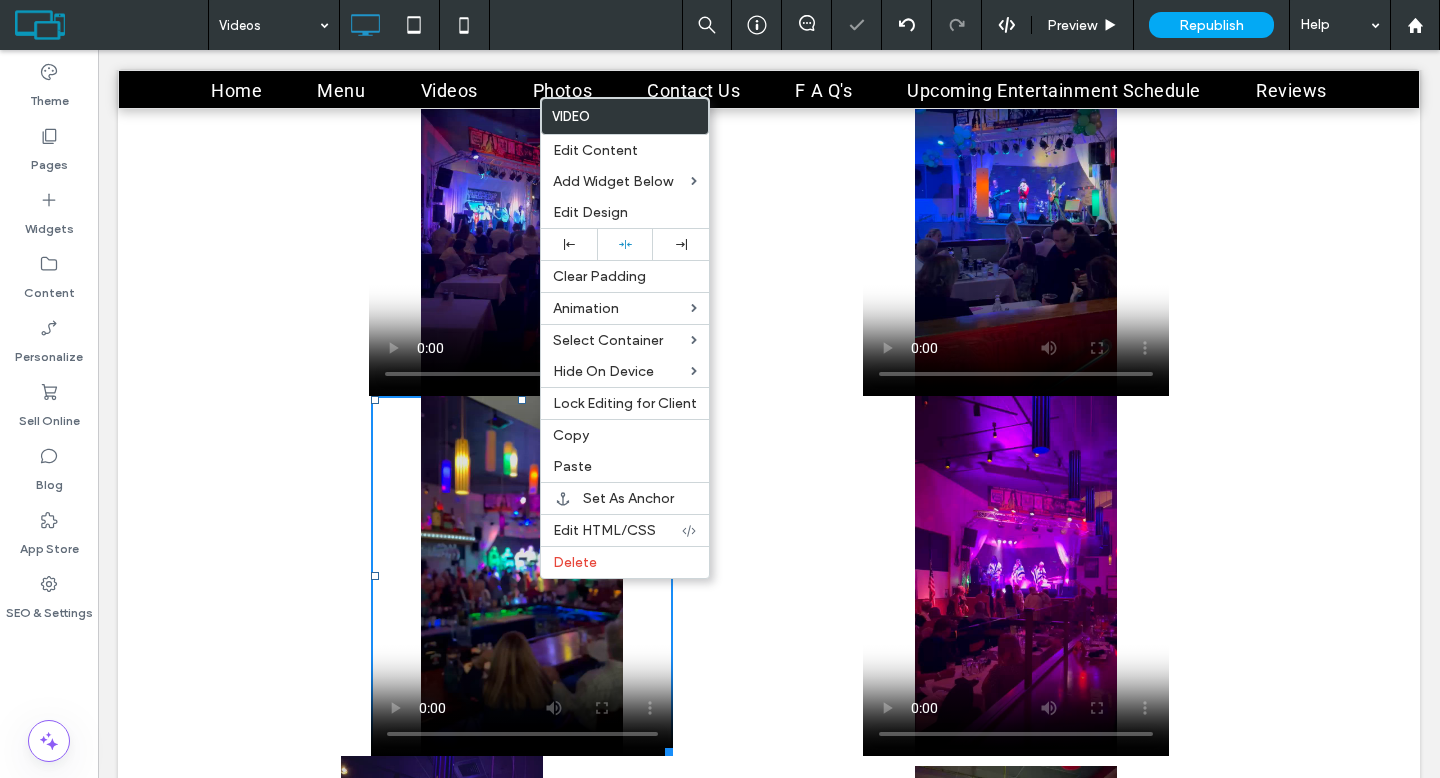 click on "Click To Paste" at bounding box center [529, 1878] 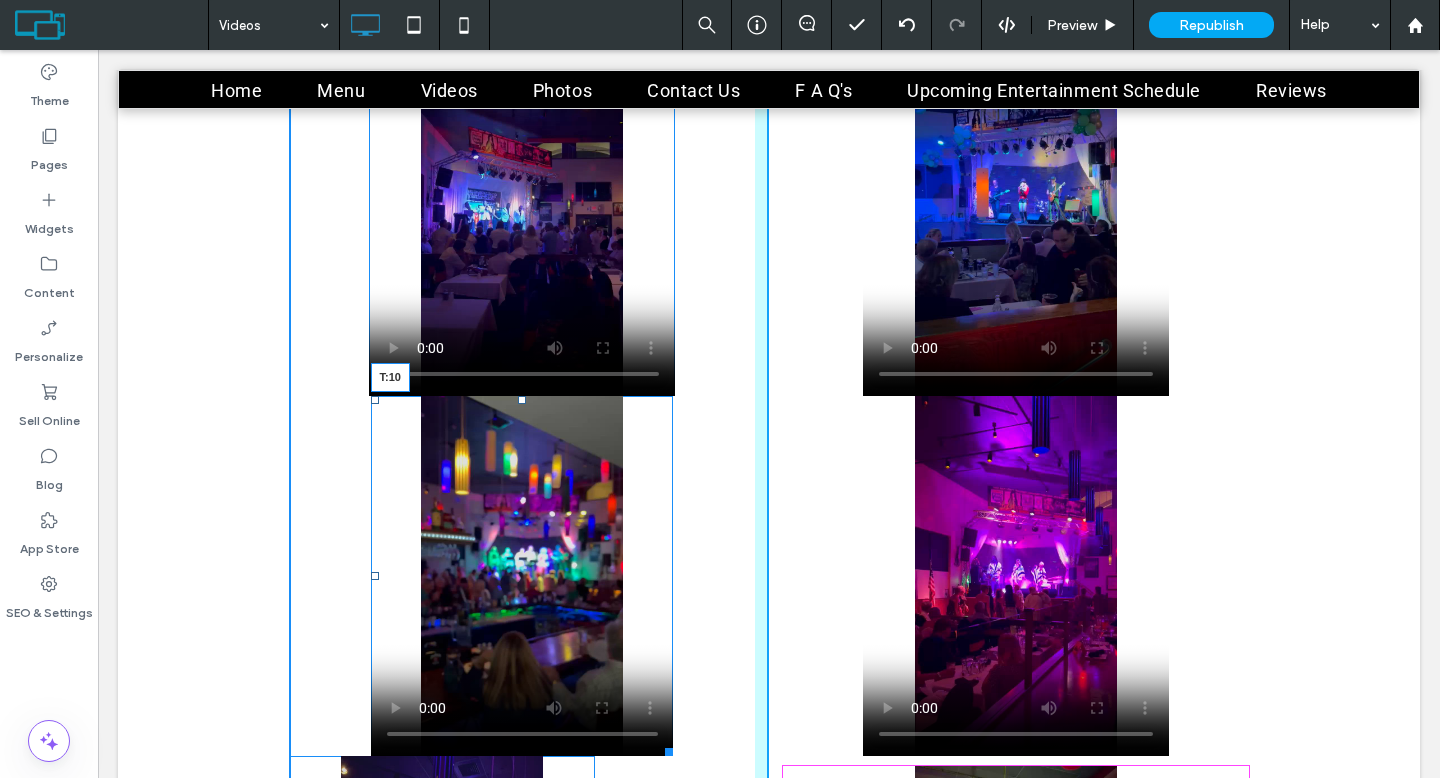 drag, startPoint x: 515, startPoint y: 401, endPoint x: 763, endPoint y: 467, distance: 256.63202 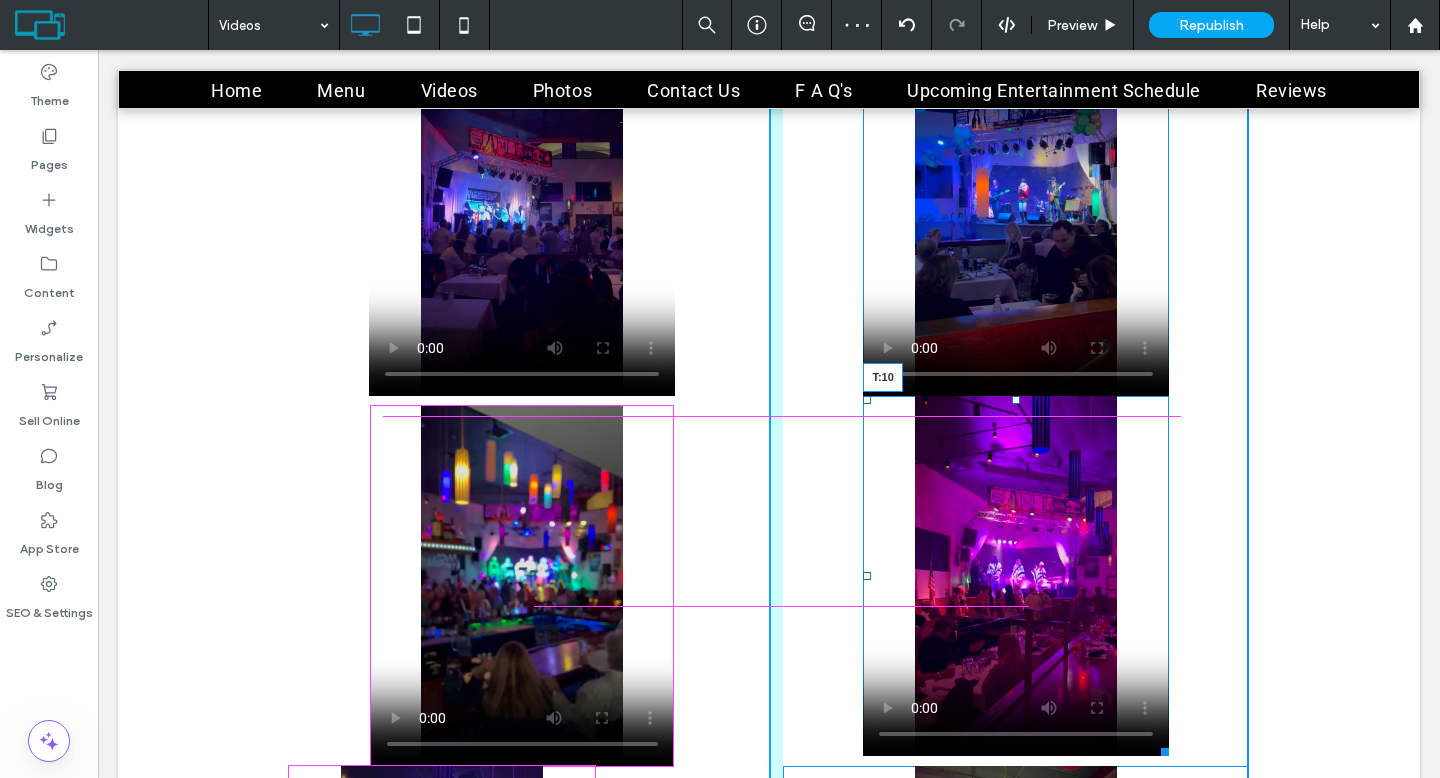 drag, startPoint x: 1006, startPoint y: 399, endPoint x: 1106, endPoint y: 458, distance: 116.10771 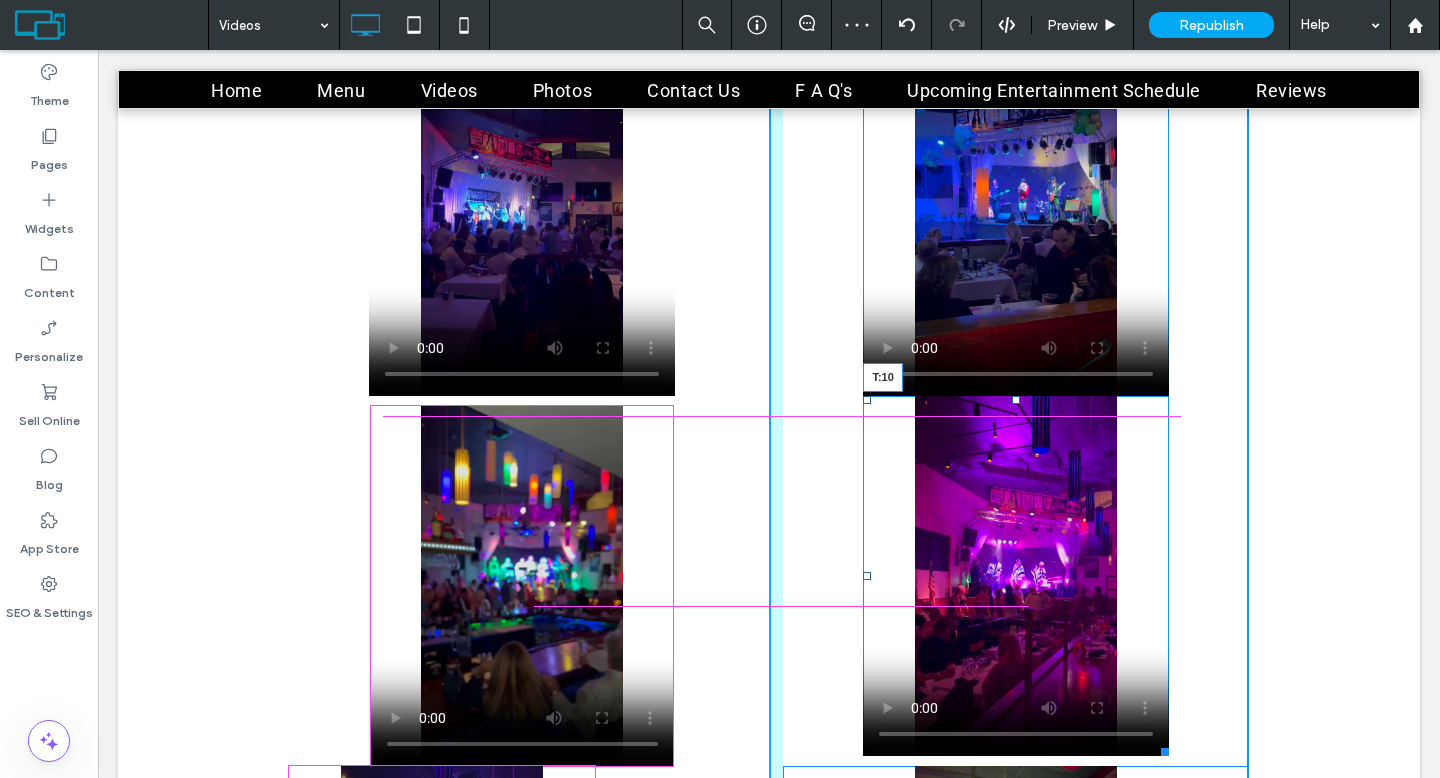 click at bounding box center [1016, 400] 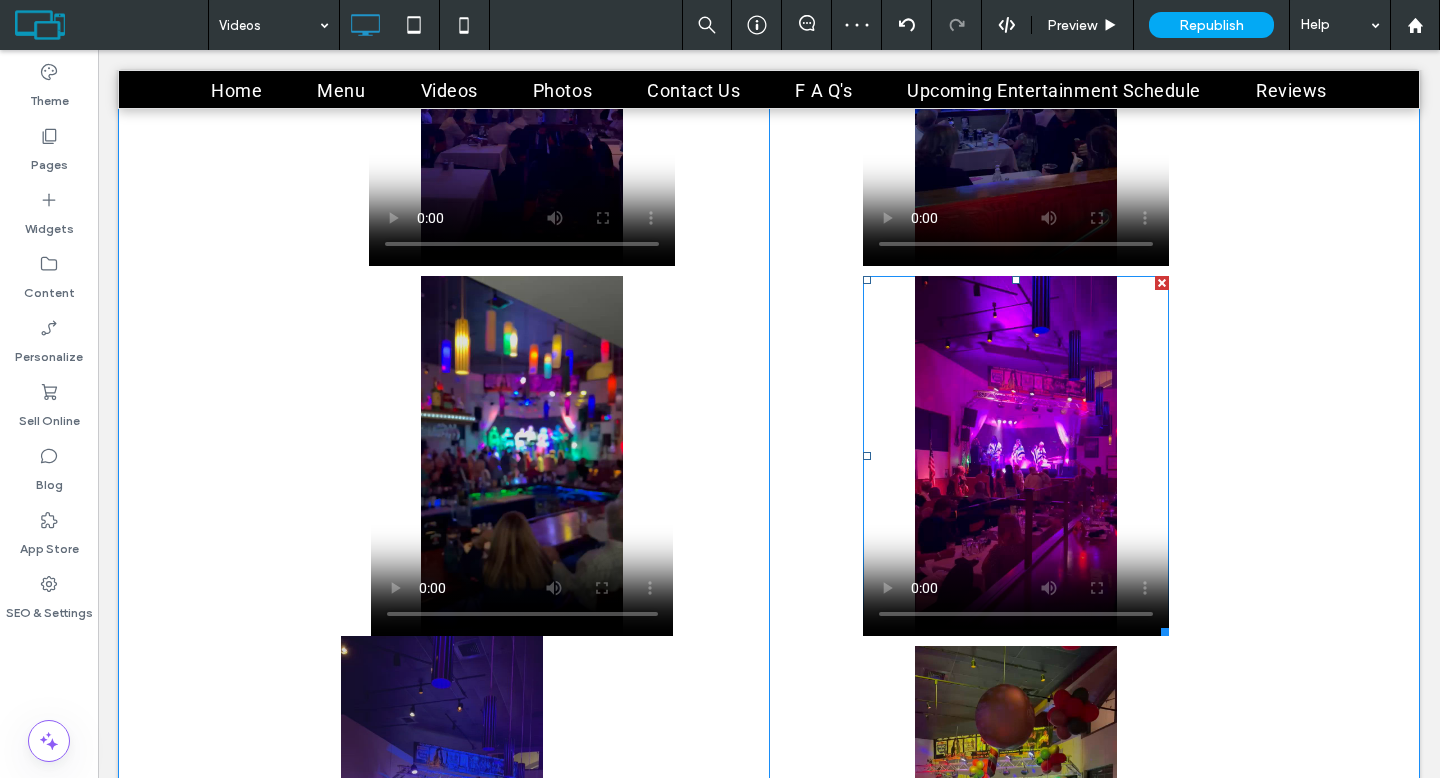 scroll, scrollTop: 1709, scrollLeft: 0, axis: vertical 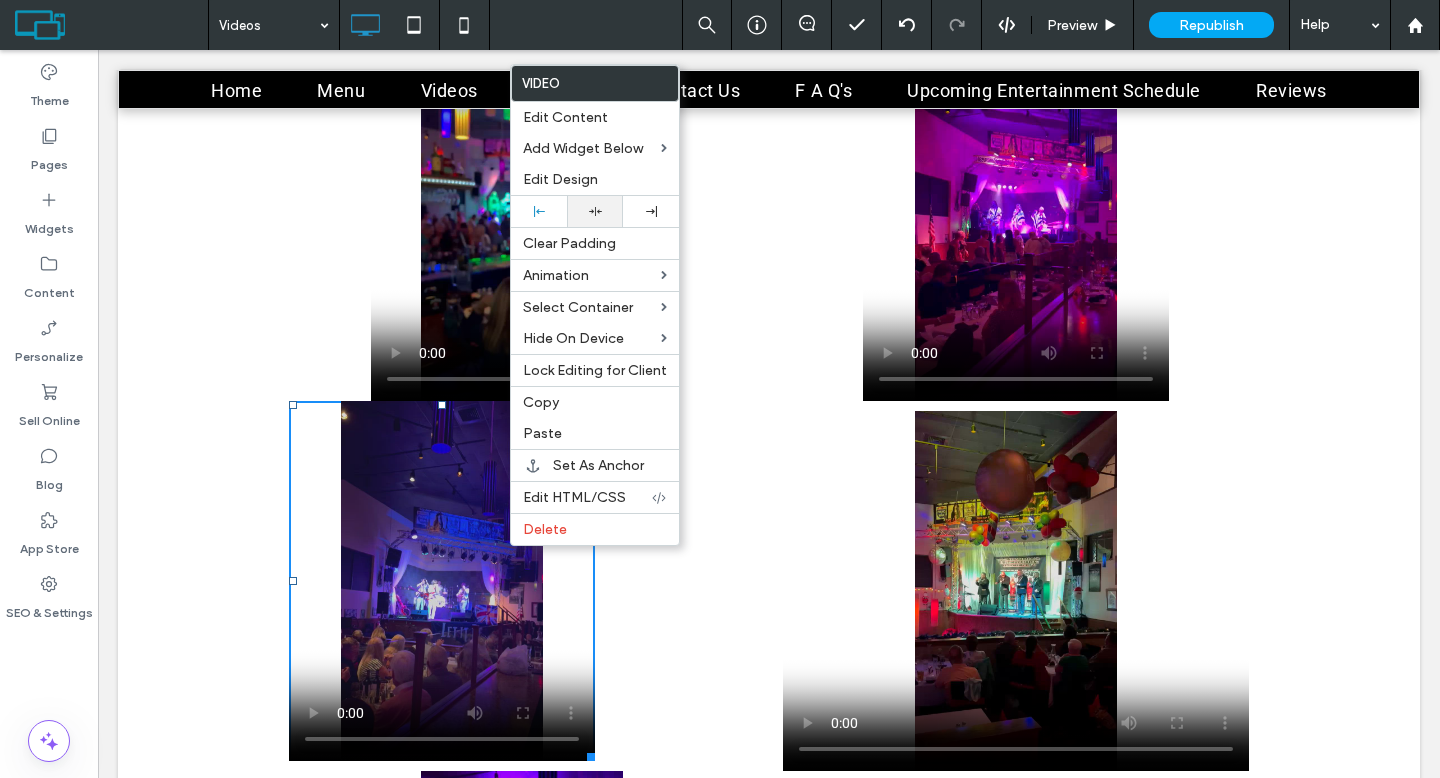 click 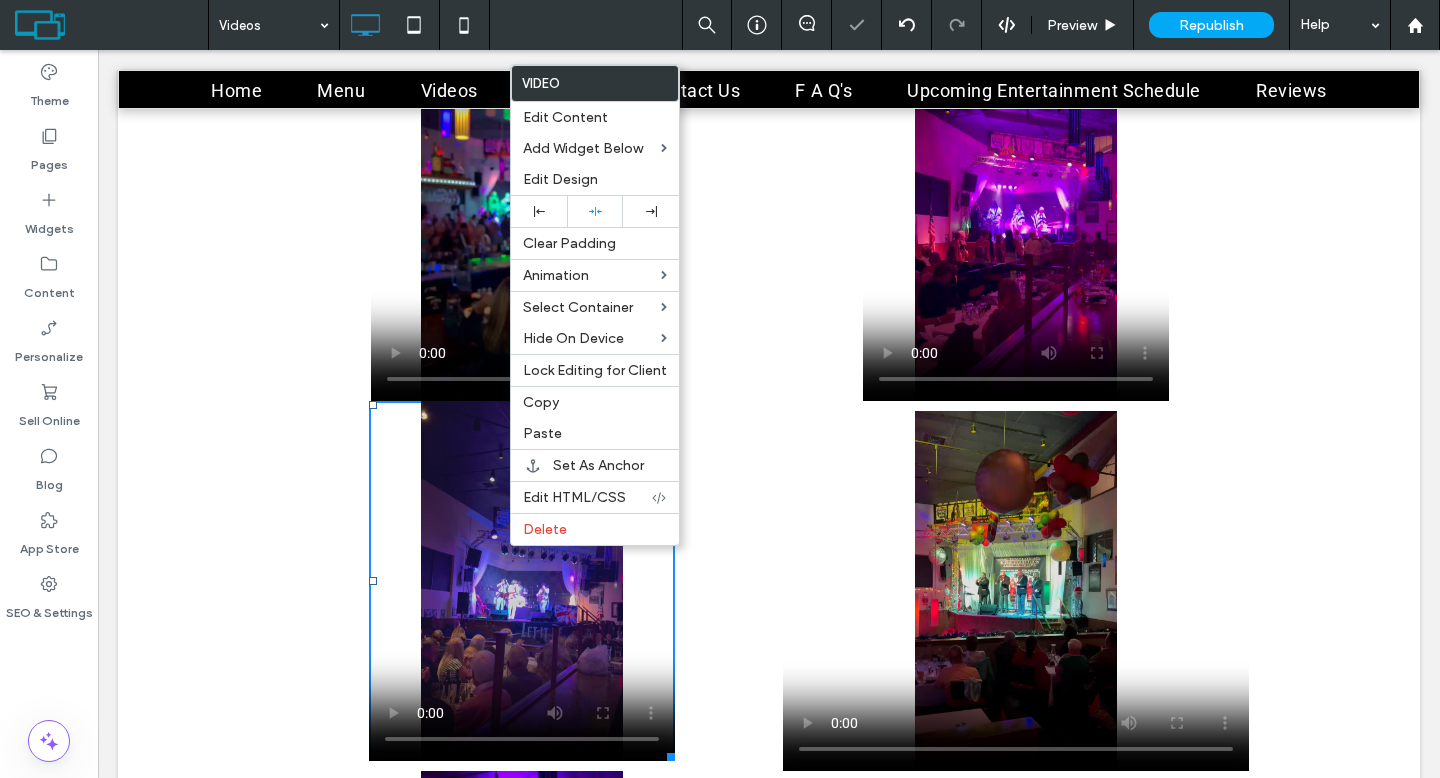 click at bounding box center [1016, 591] 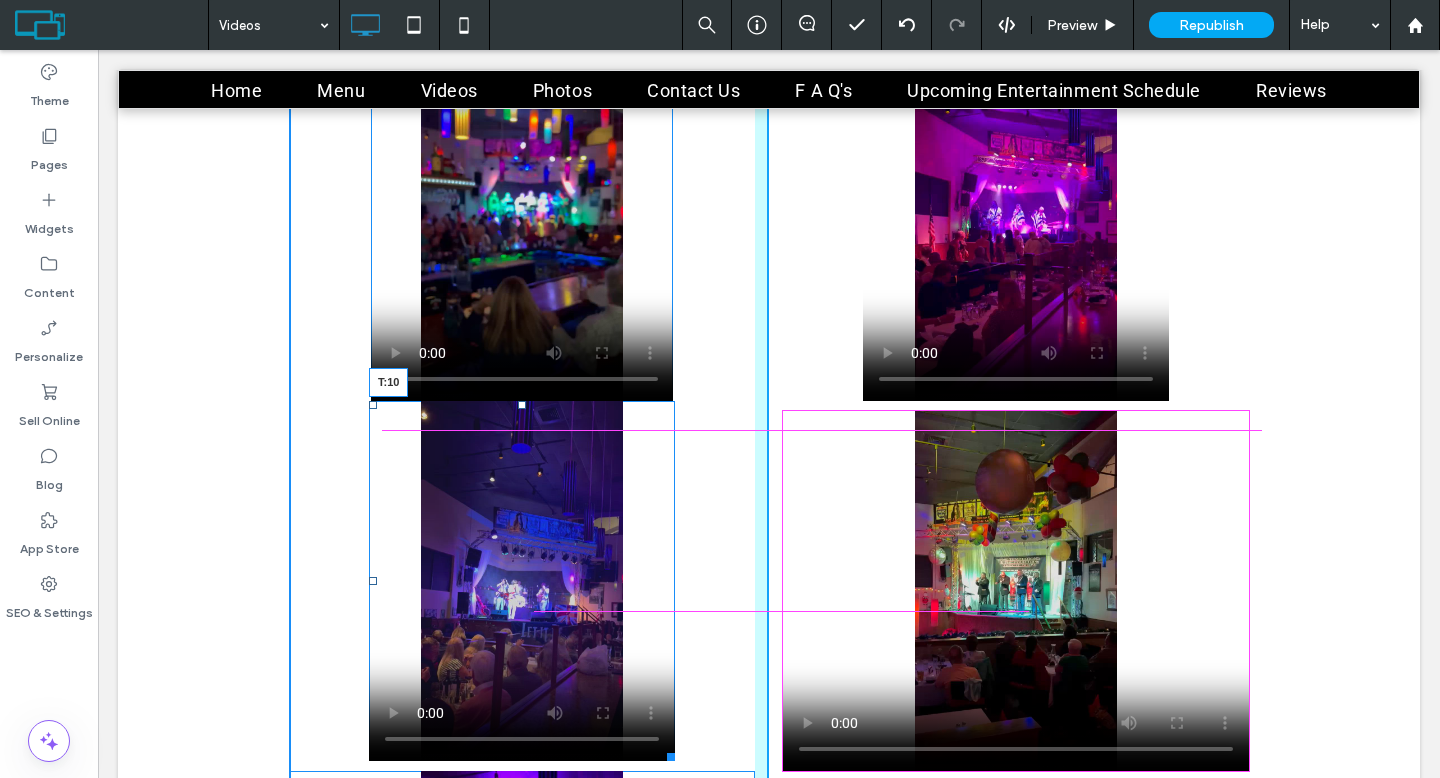 drag, startPoint x: 512, startPoint y: 406, endPoint x: 710, endPoint y: 590, distance: 270.29614 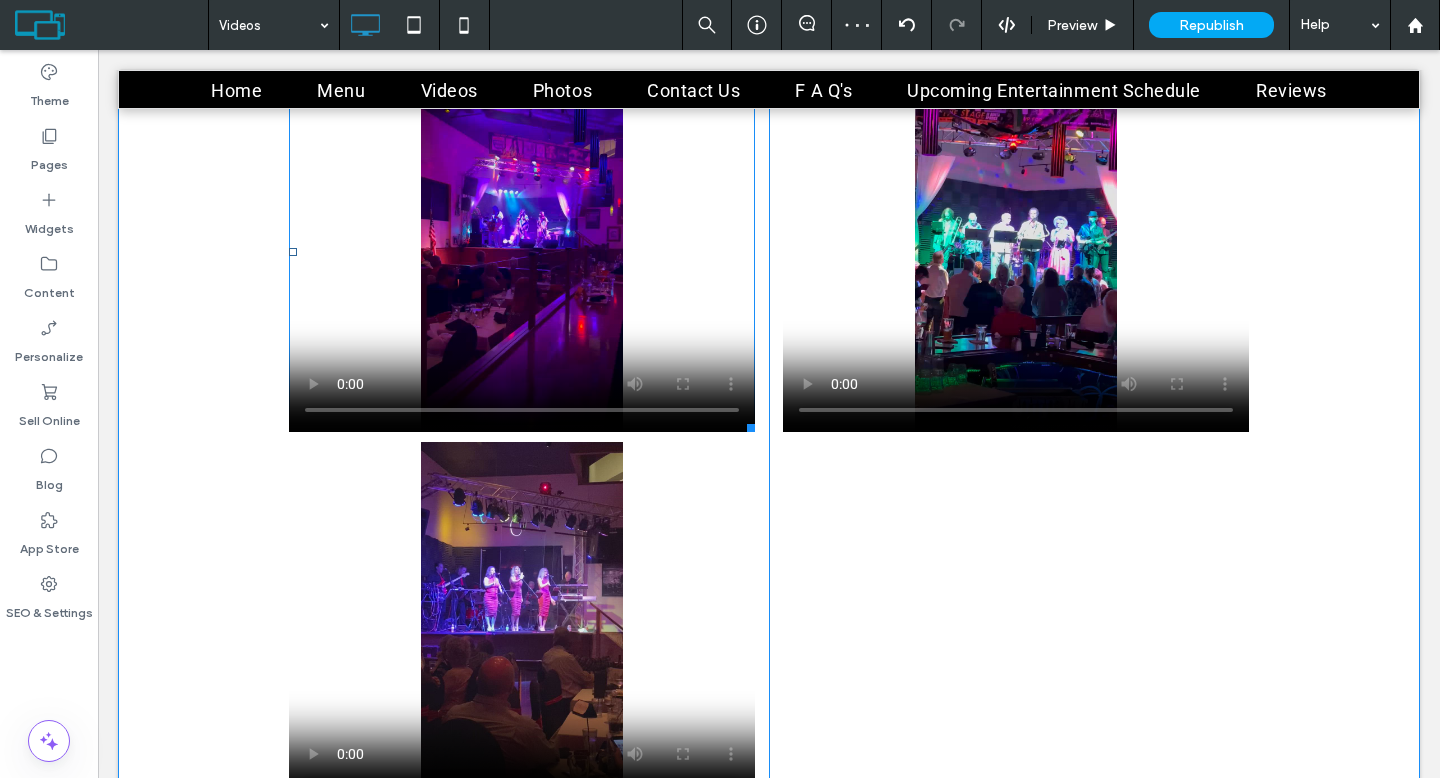 scroll, scrollTop: 2524, scrollLeft: 0, axis: vertical 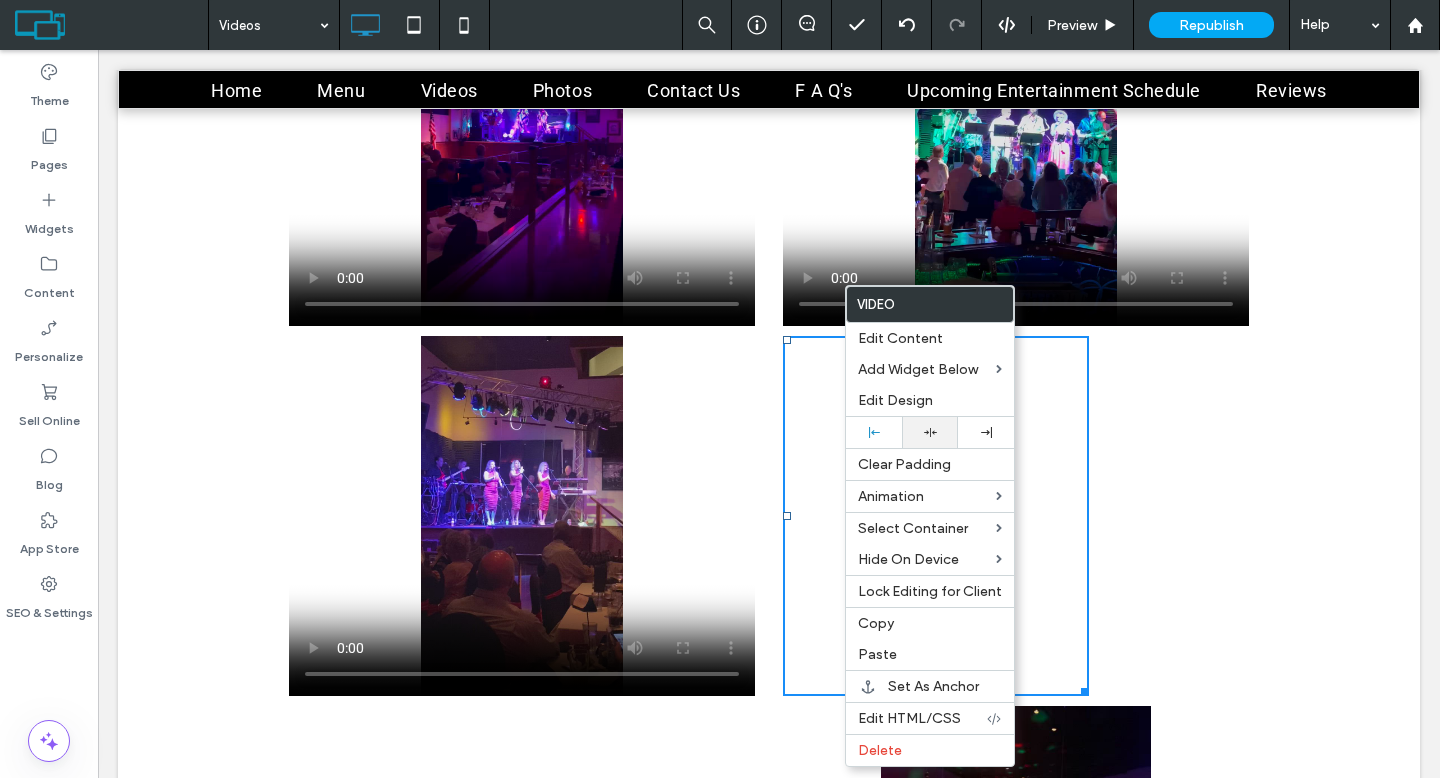 click 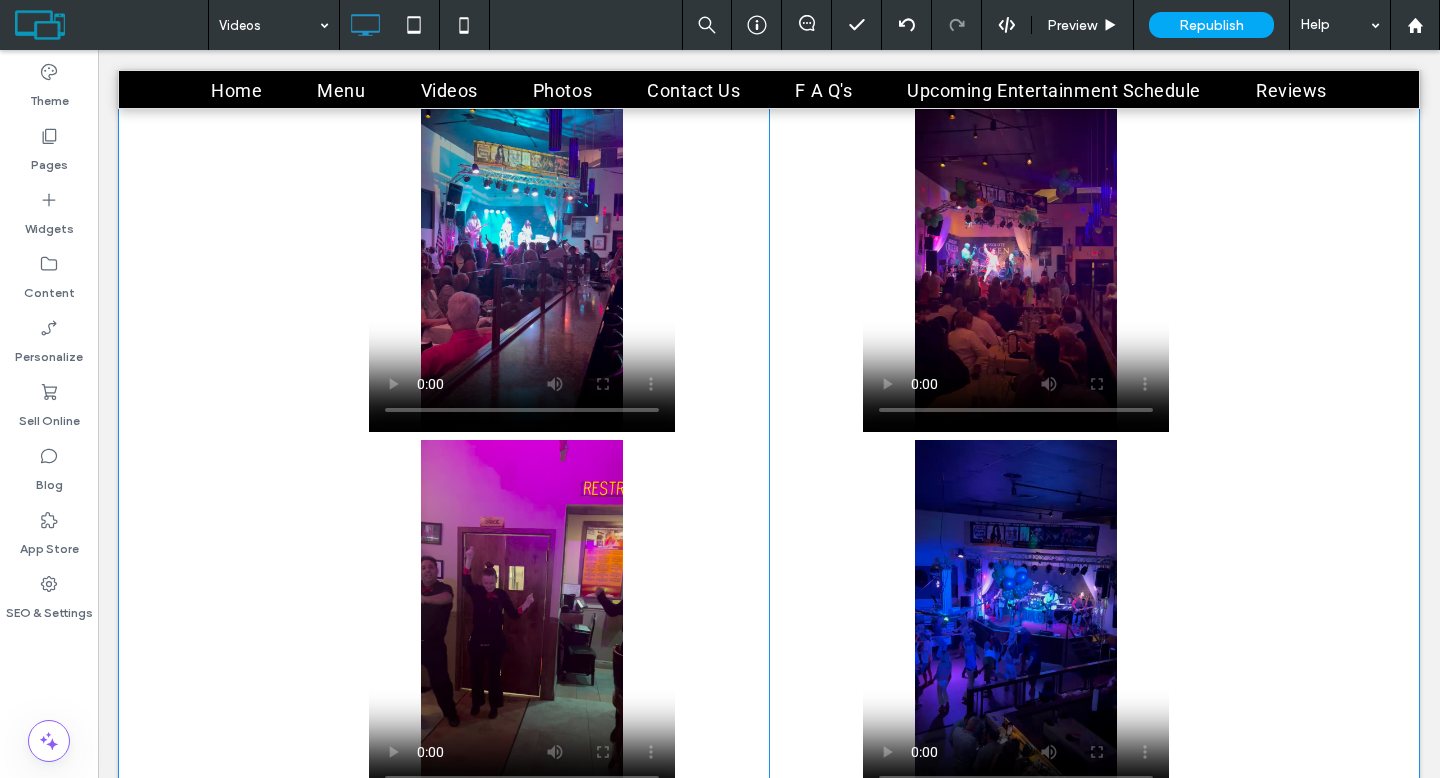 scroll, scrollTop: 0, scrollLeft: 0, axis: both 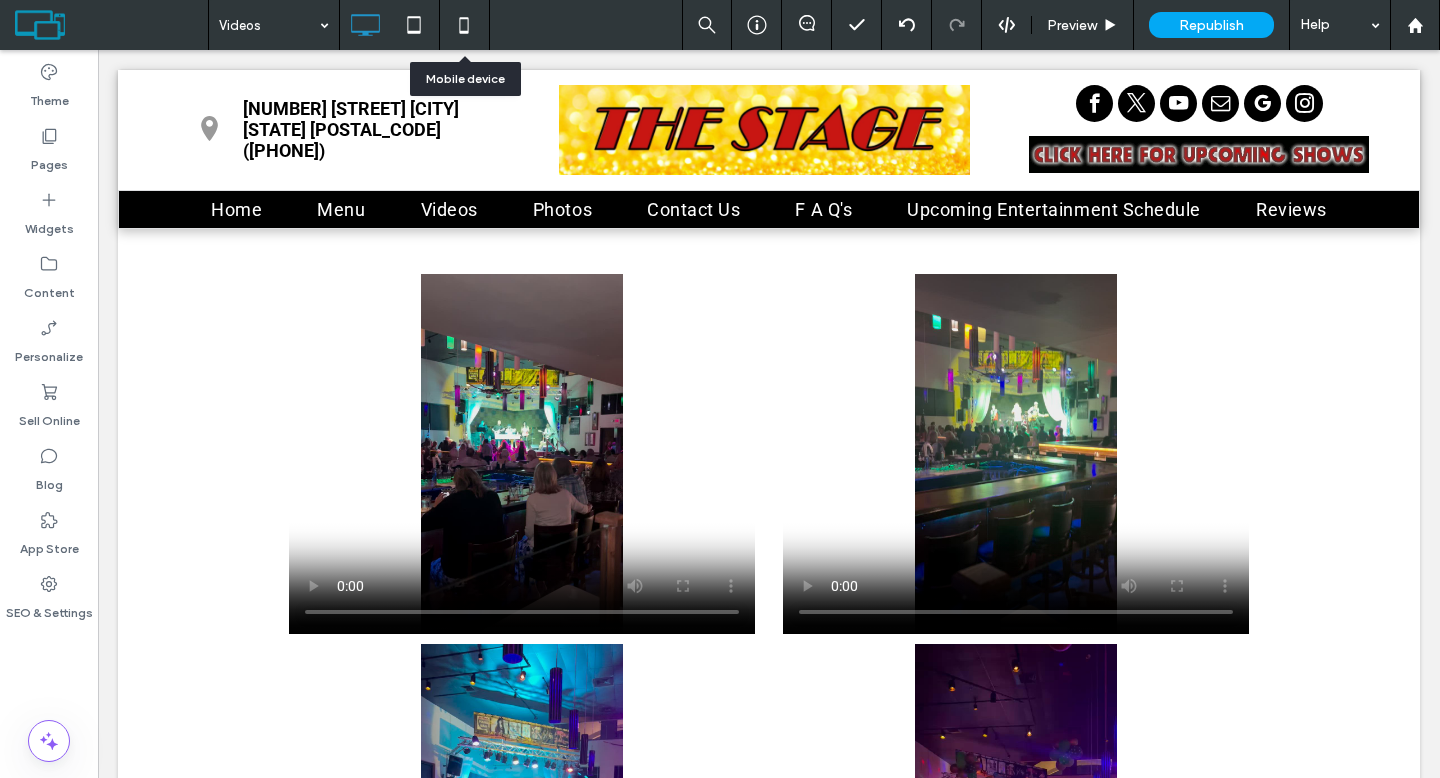 click 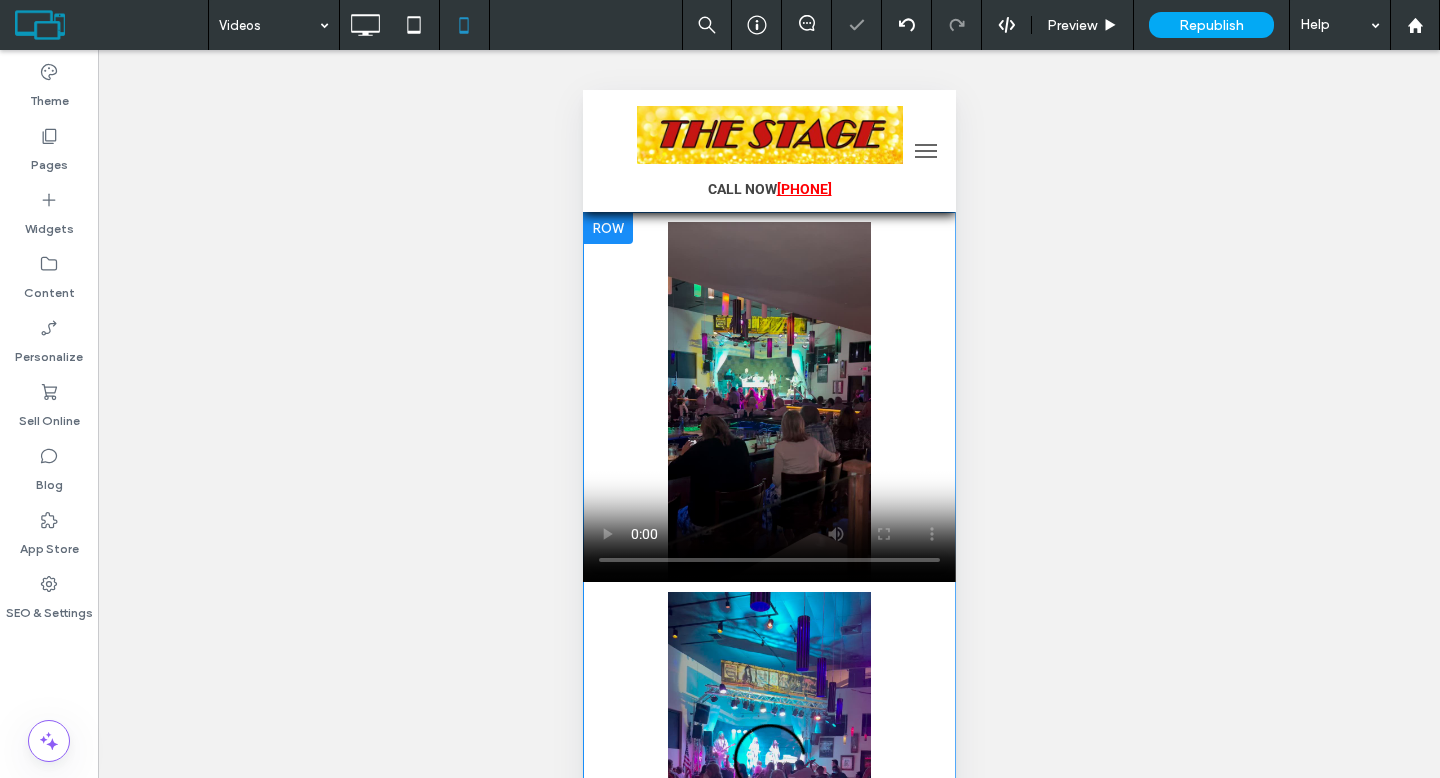 scroll, scrollTop: 0, scrollLeft: 0, axis: both 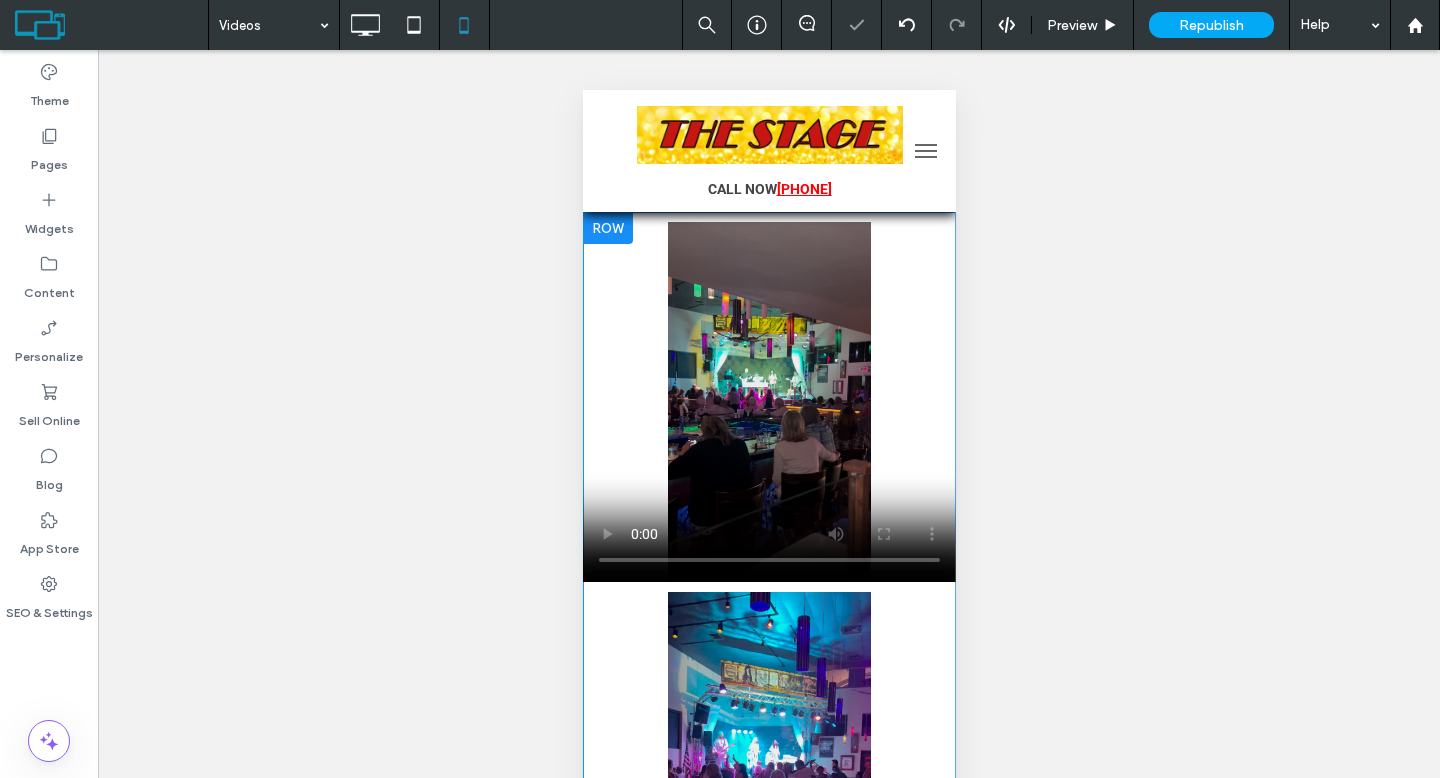 click at bounding box center [607, 228] 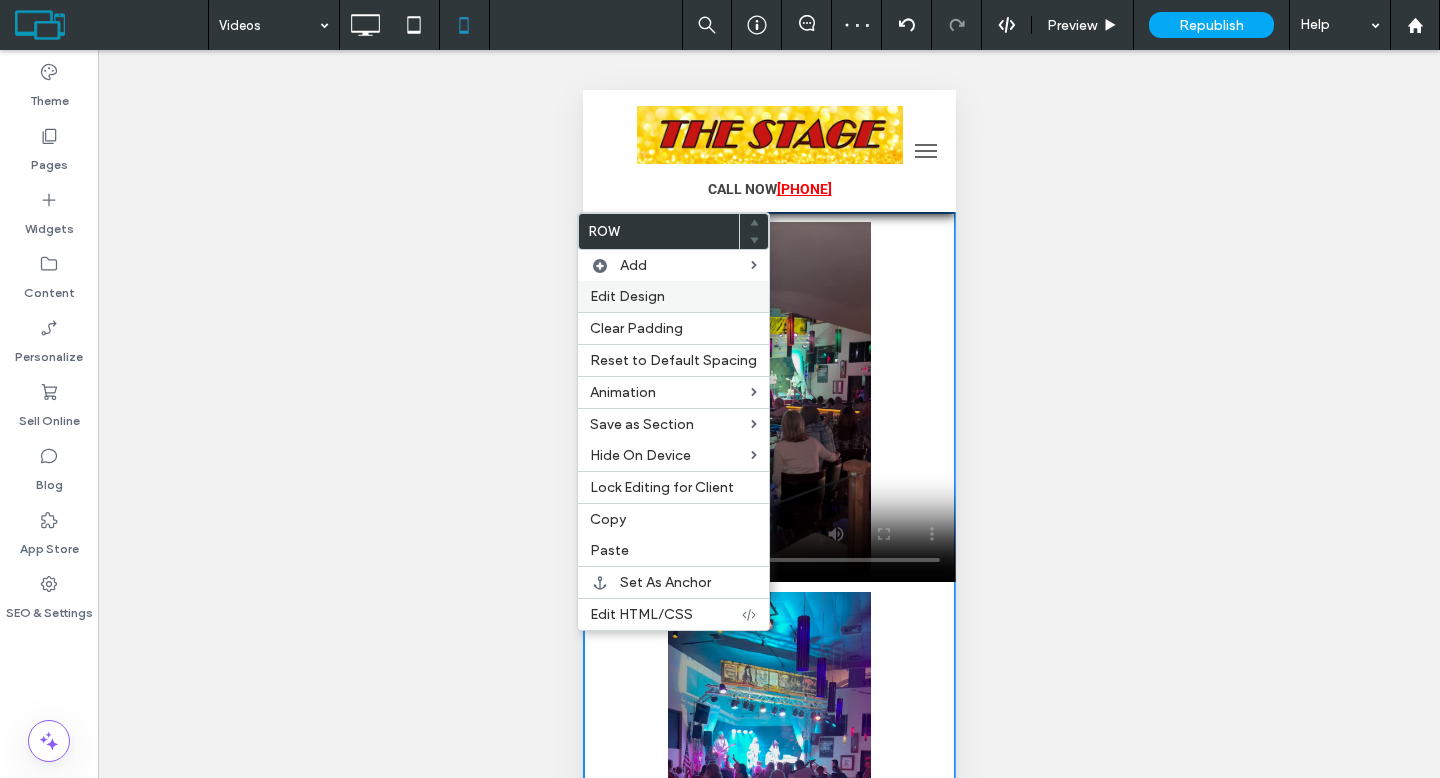 click on "Edit Design" at bounding box center (627, 296) 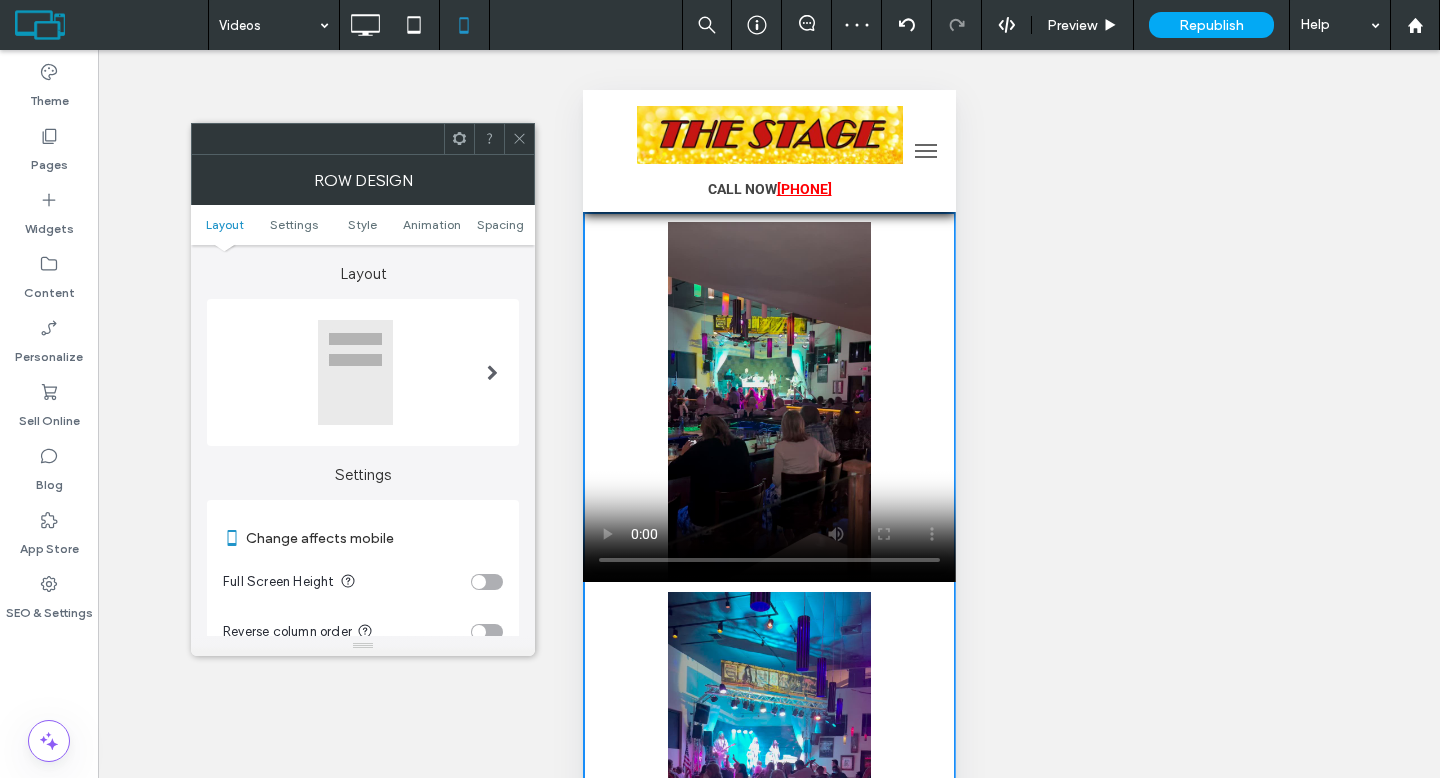 click at bounding box center (492, 372) 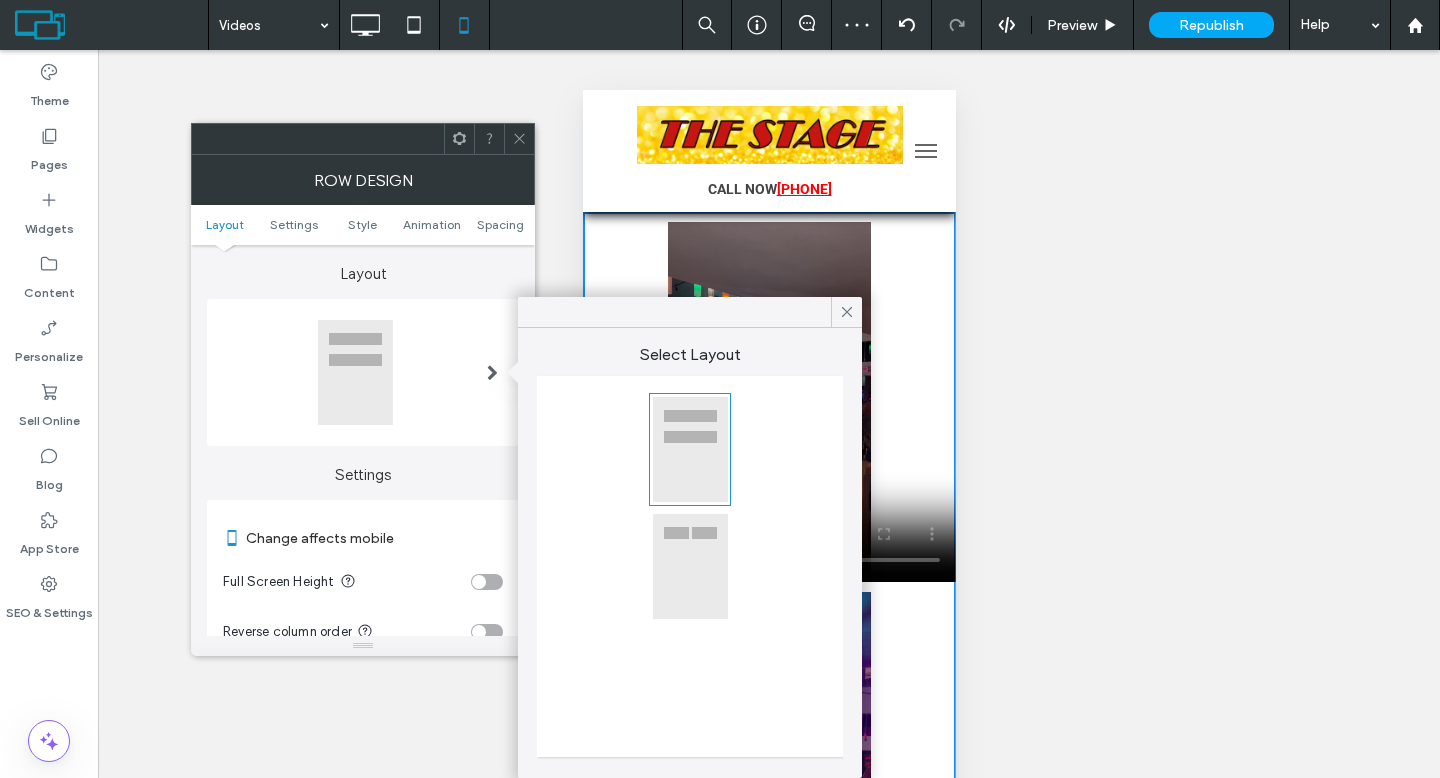 click at bounding box center (690, 566) 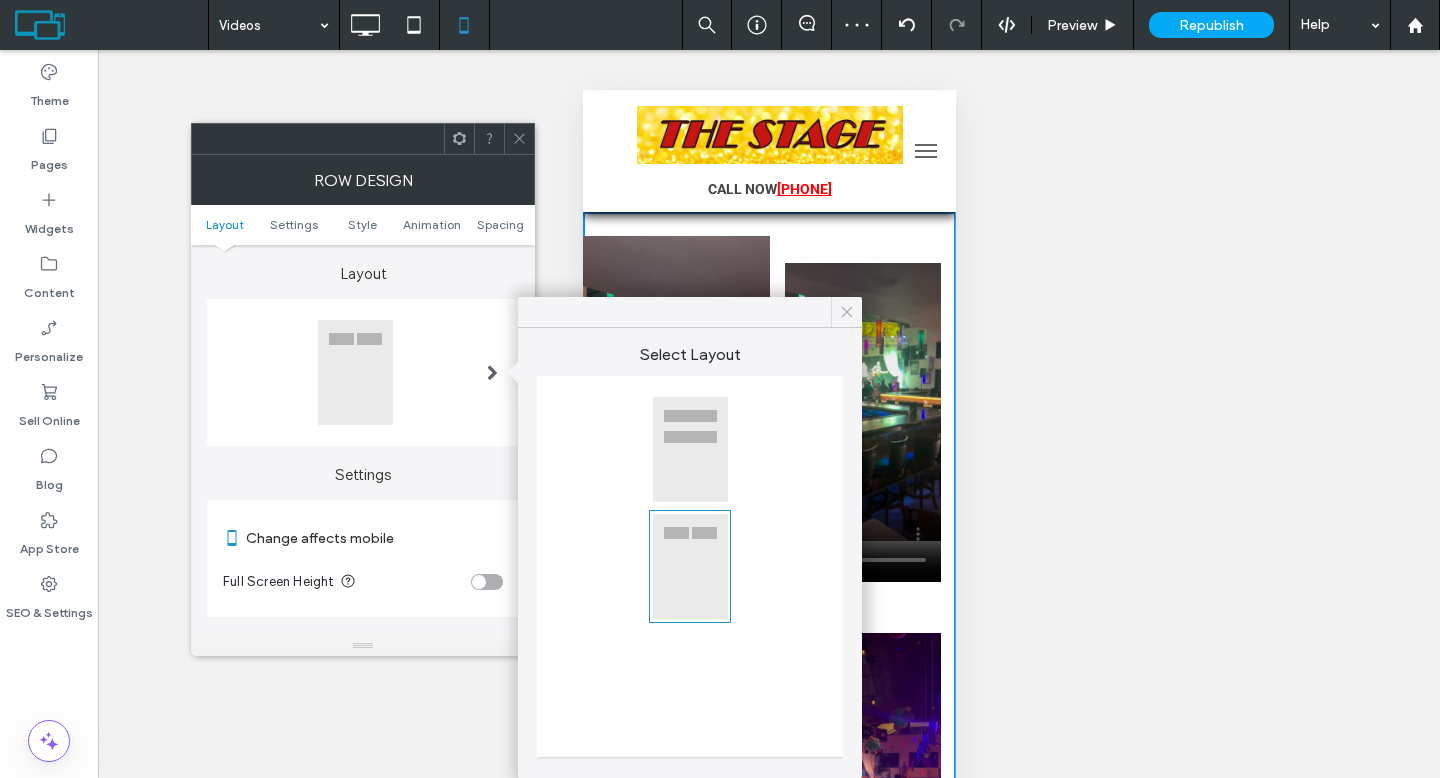 click 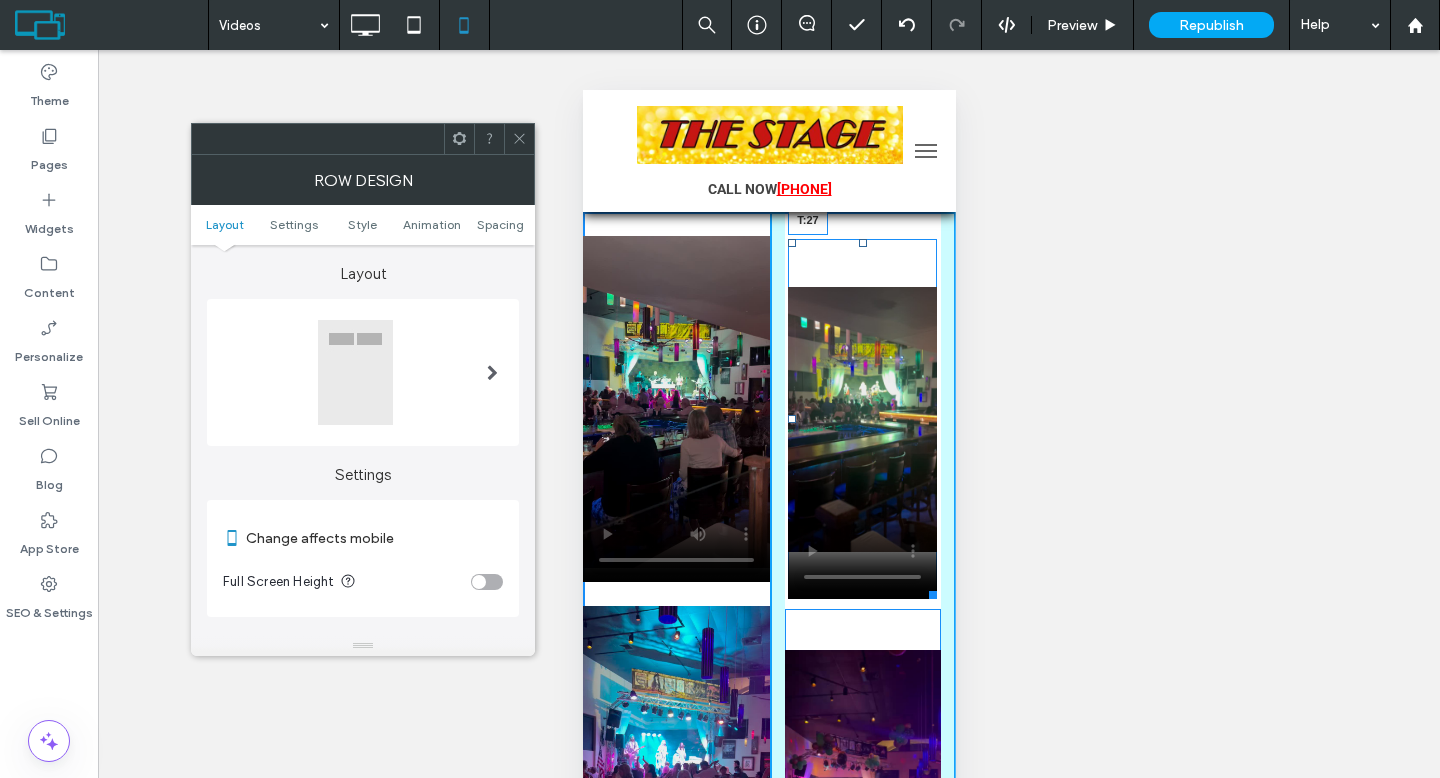 drag, startPoint x: 849, startPoint y: 227, endPoint x: 1427, endPoint y: 346, distance: 590.12286 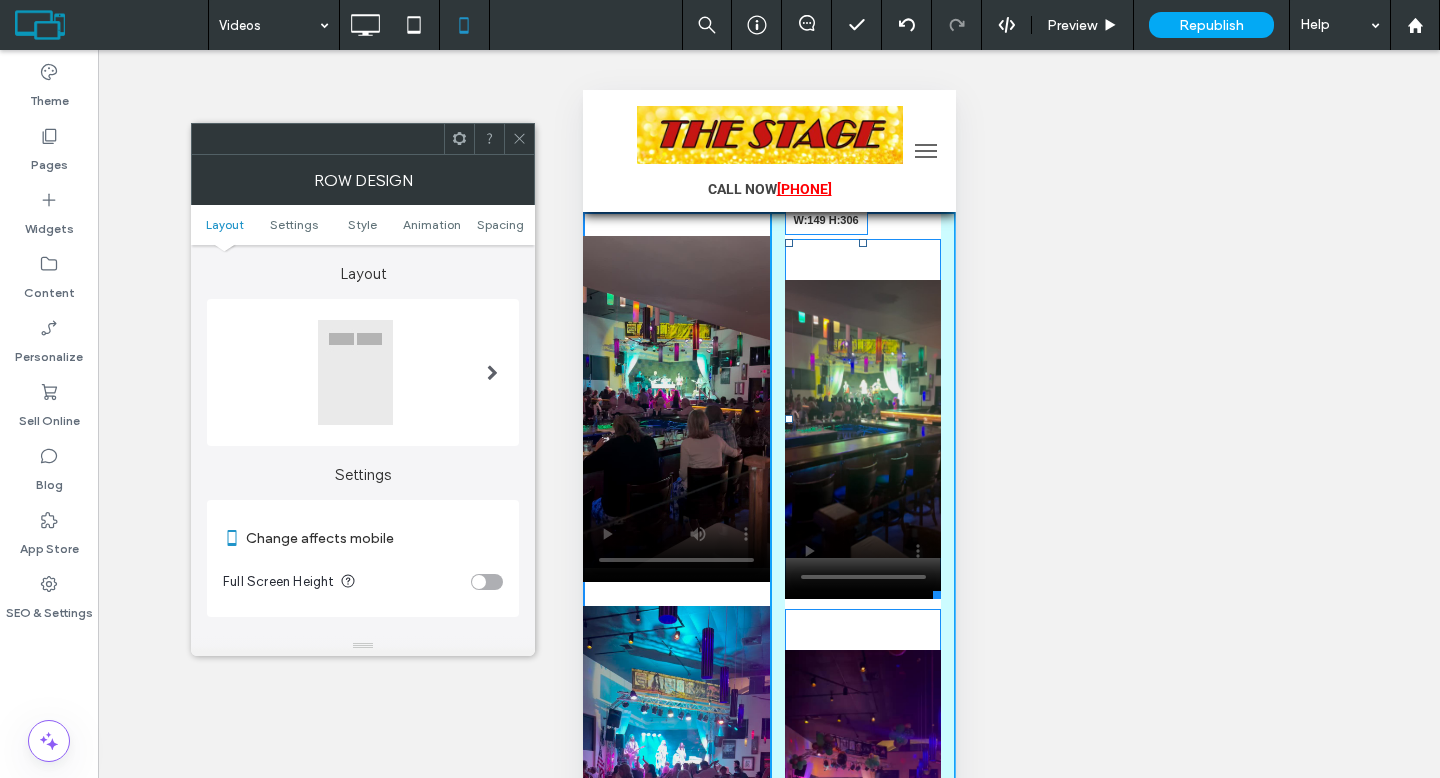 drag, startPoint x: 915, startPoint y: 586, endPoint x: 938, endPoint y: 537, distance: 54.129475 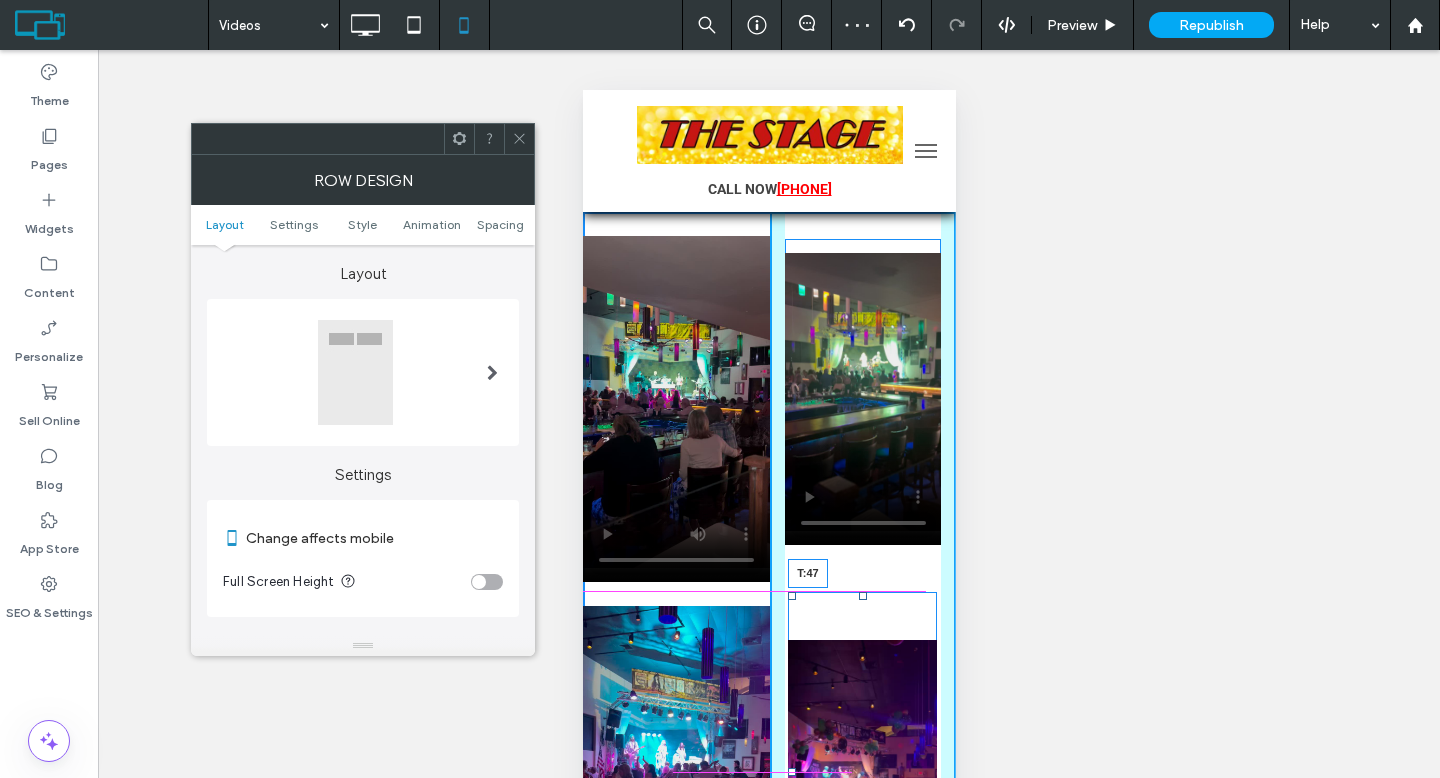 drag, startPoint x: 850, startPoint y: 558, endPoint x: 1423, endPoint y: 692, distance: 588.45984 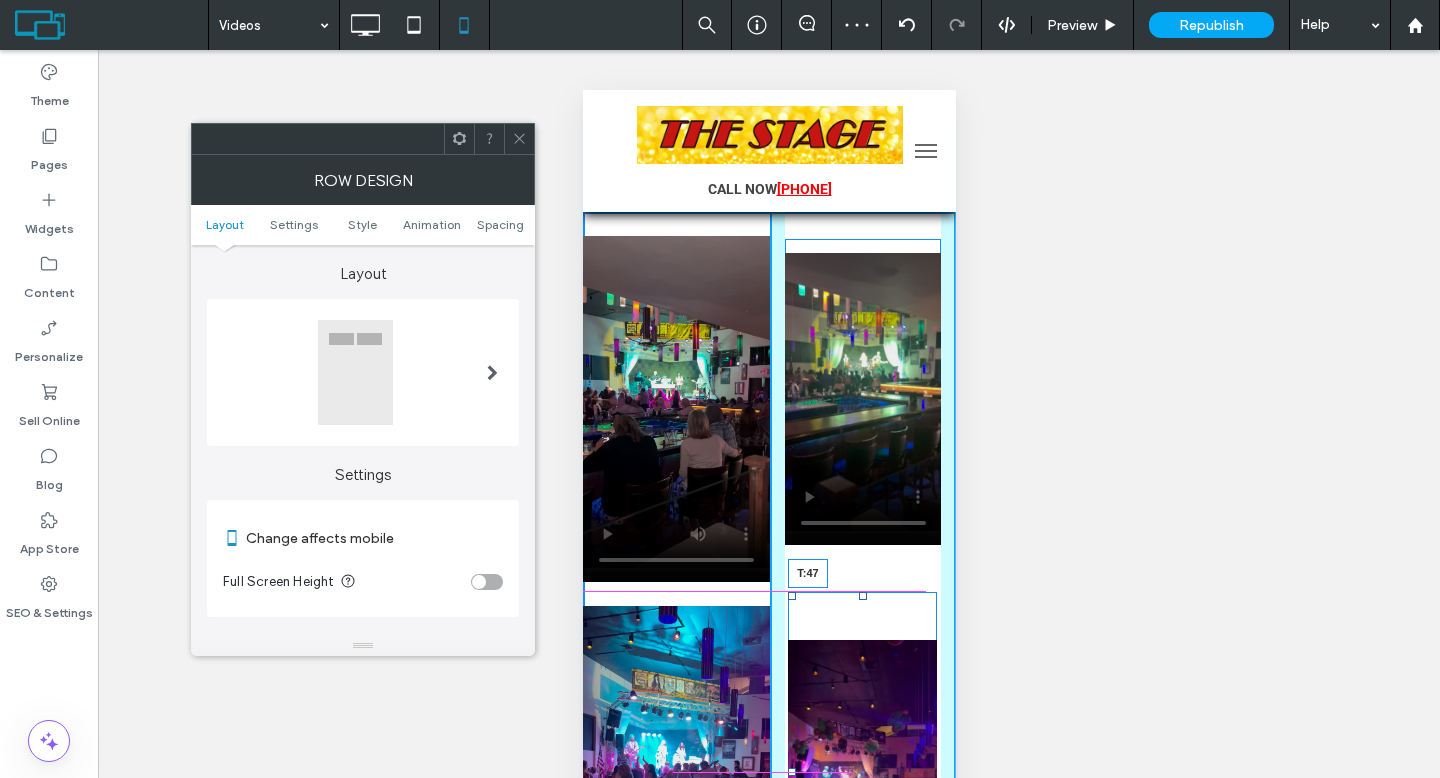 click at bounding box center [862, 596] 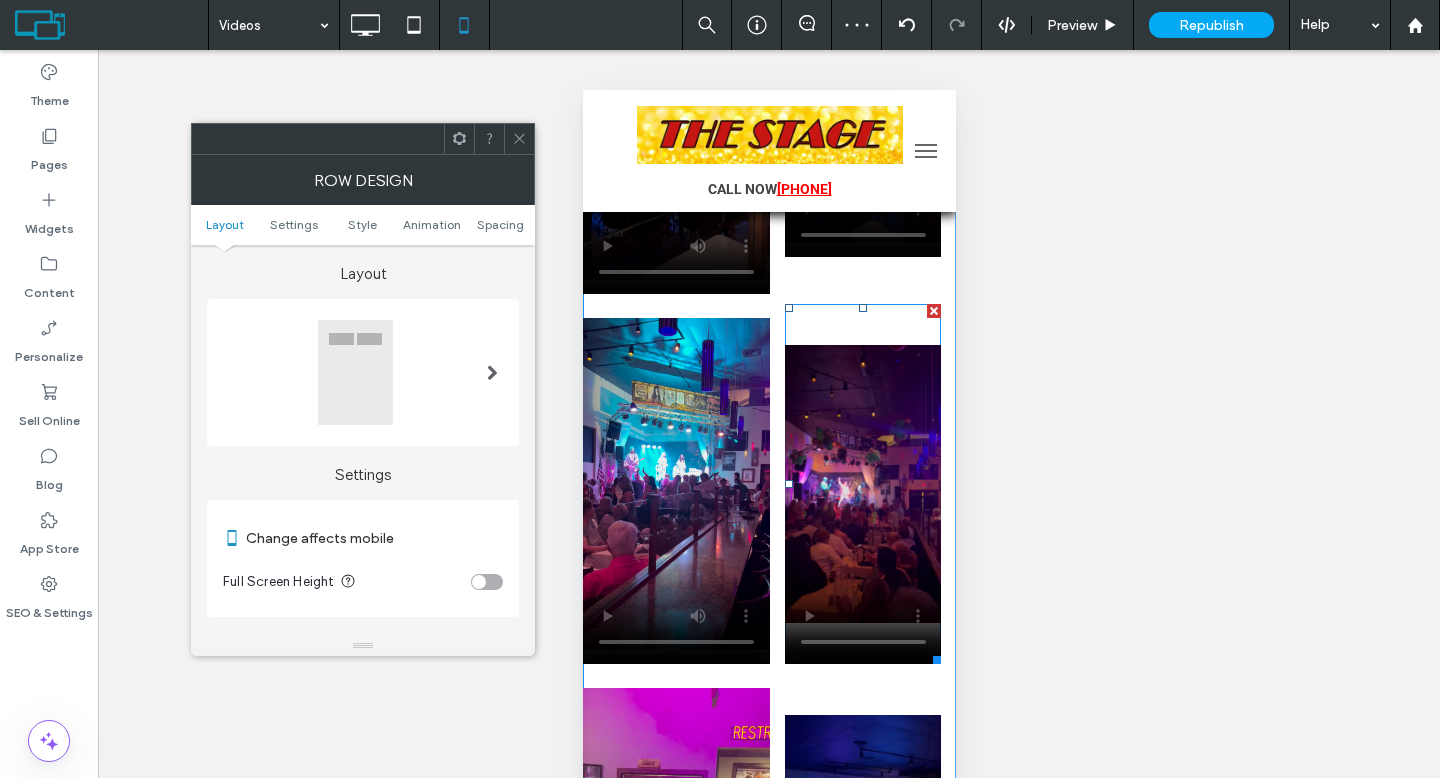 scroll, scrollTop: 306, scrollLeft: 0, axis: vertical 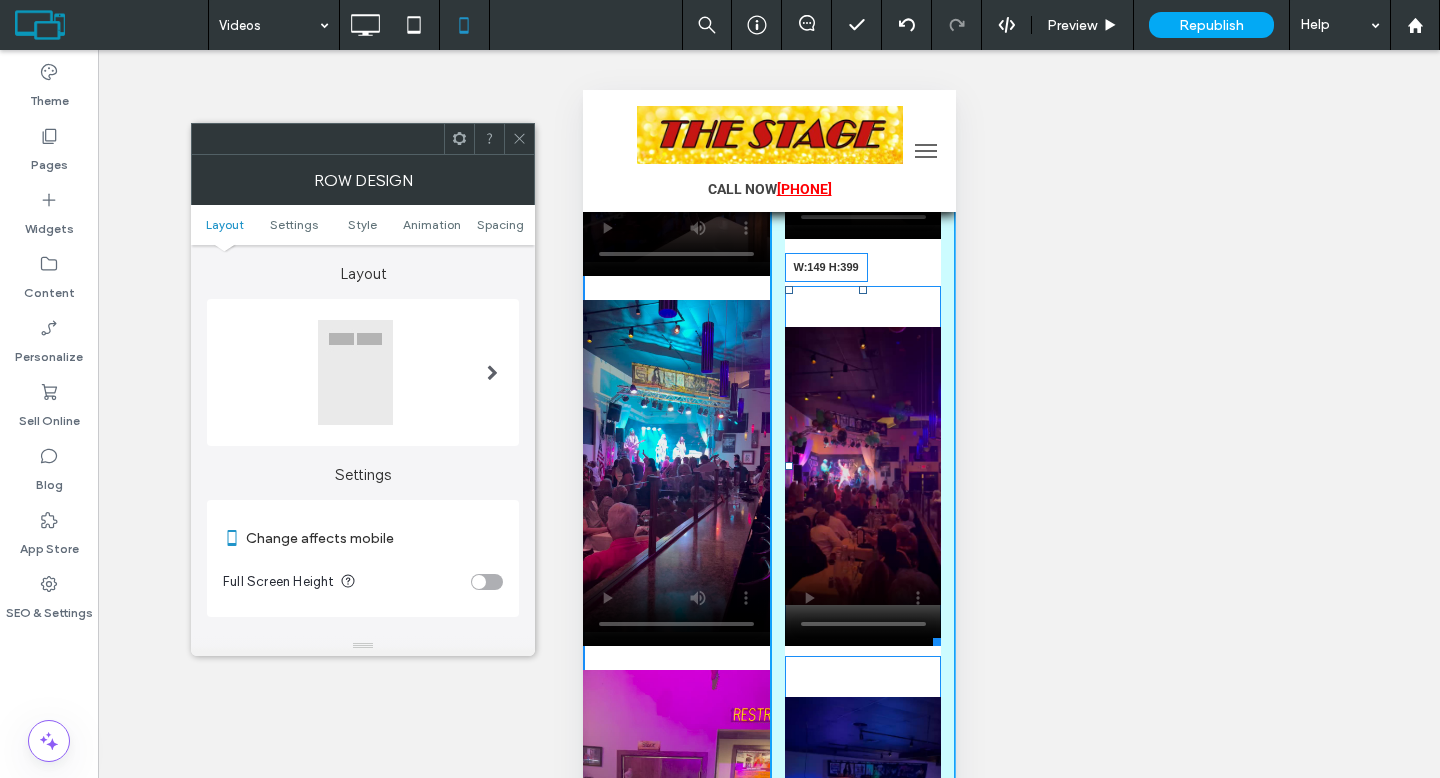 drag, startPoint x: 914, startPoint y: 642, endPoint x: 925, endPoint y: 681, distance: 40.5216 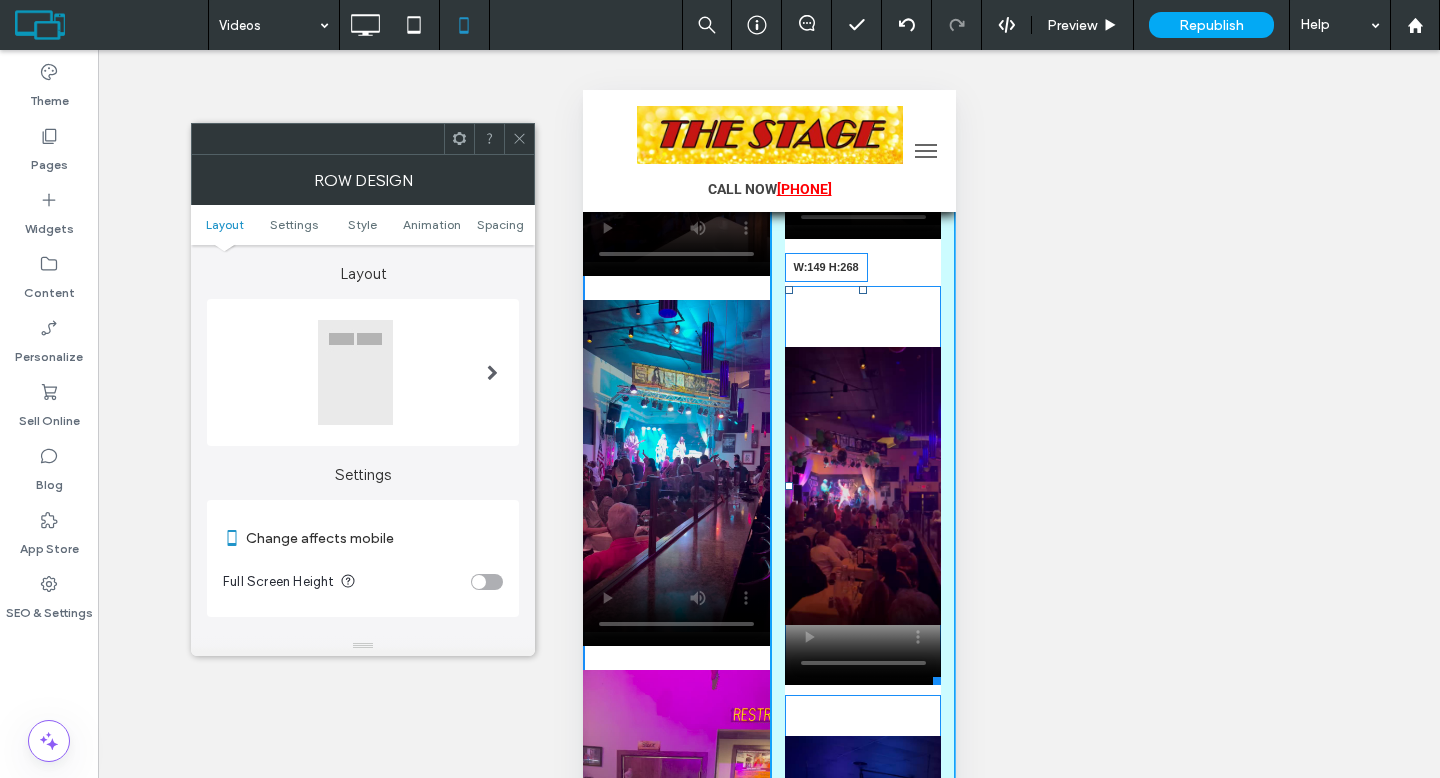 drag, startPoint x: 921, startPoint y: 671, endPoint x: 1521, endPoint y: 634, distance: 601.1398 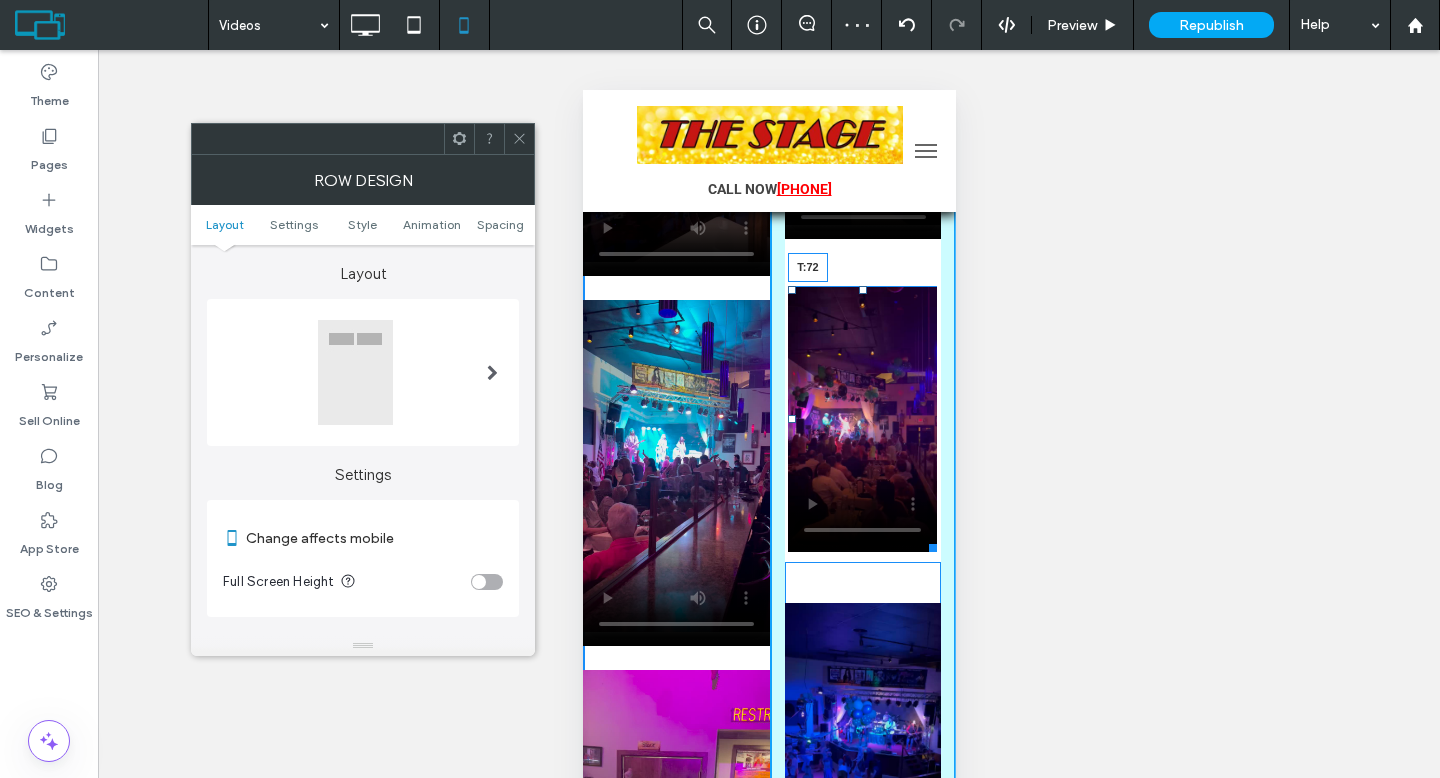 drag, startPoint x: 851, startPoint y: 288, endPoint x: 1386, endPoint y: 411, distance: 548.9572 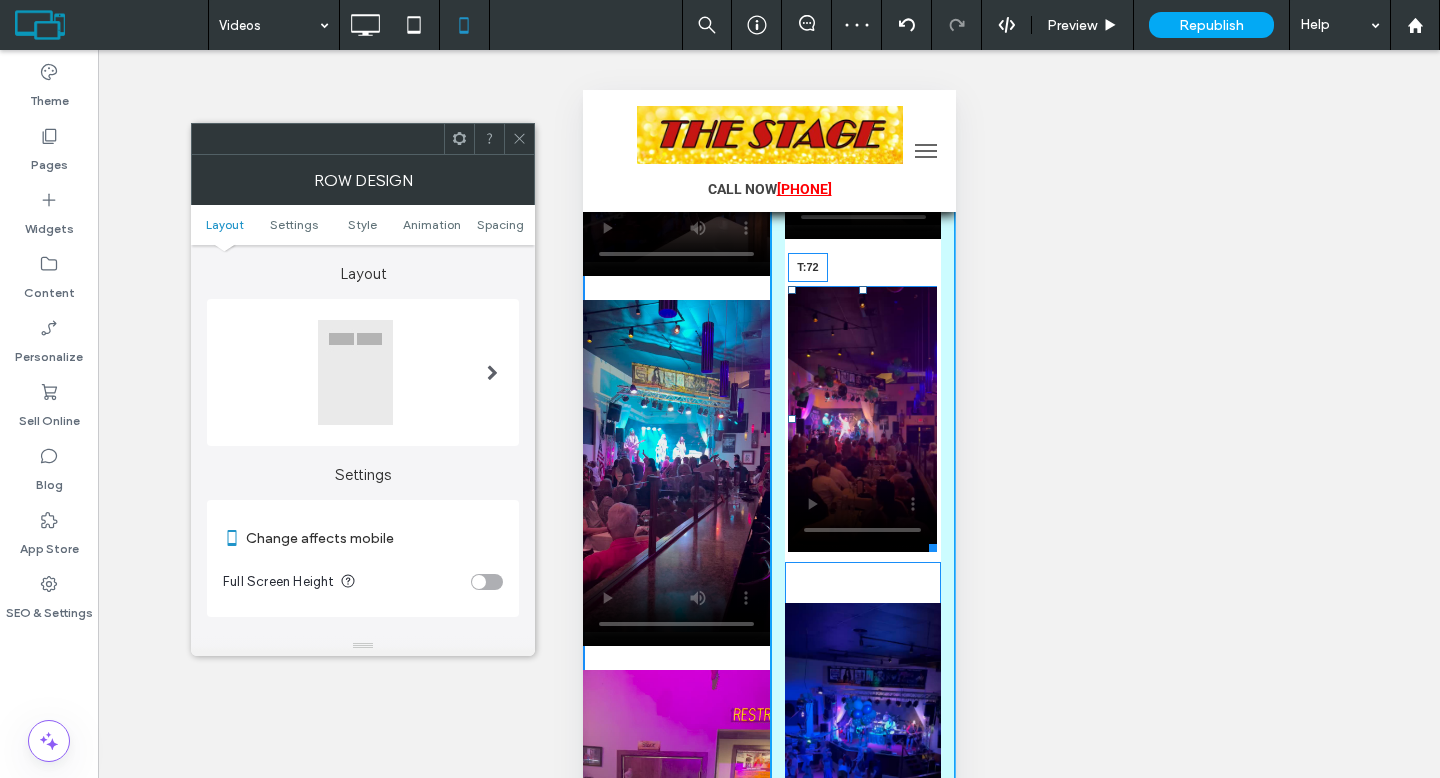 click at bounding box center (862, 290) 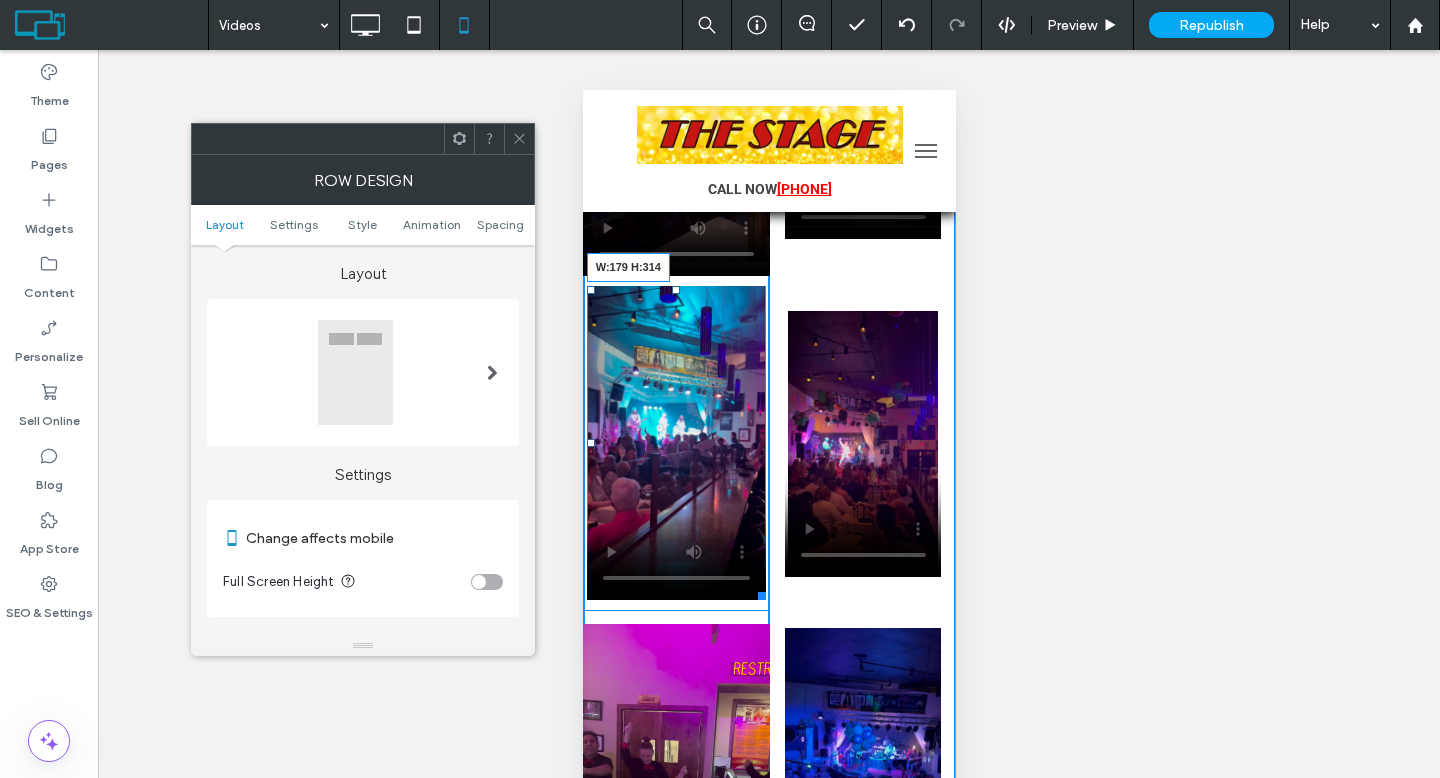 drag, startPoint x: 757, startPoint y: 639, endPoint x: 1501, endPoint y: 618, distance: 744.2963 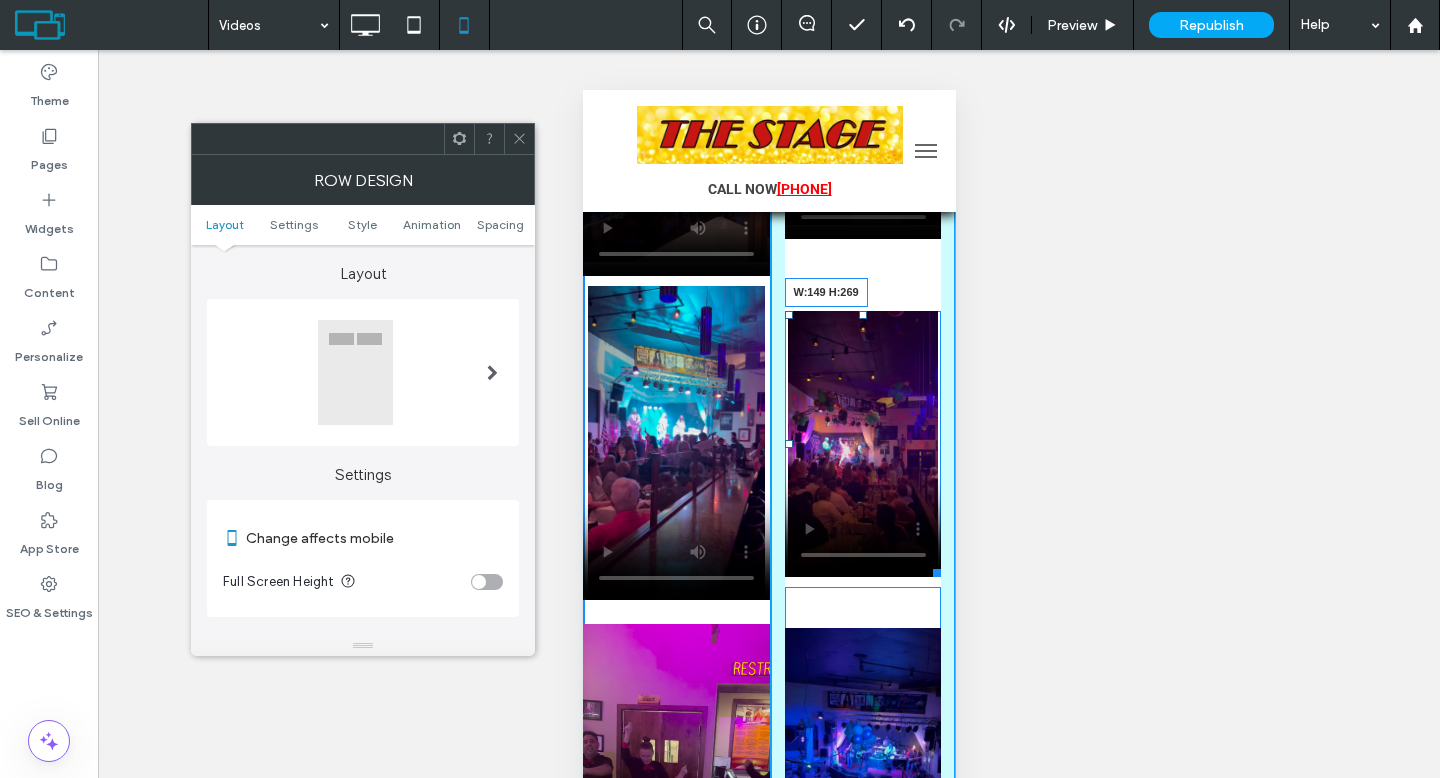 drag, startPoint x: 915, startPoint y: 566, endPoint x: 927, endPoint y: 569, distance: 12.369317 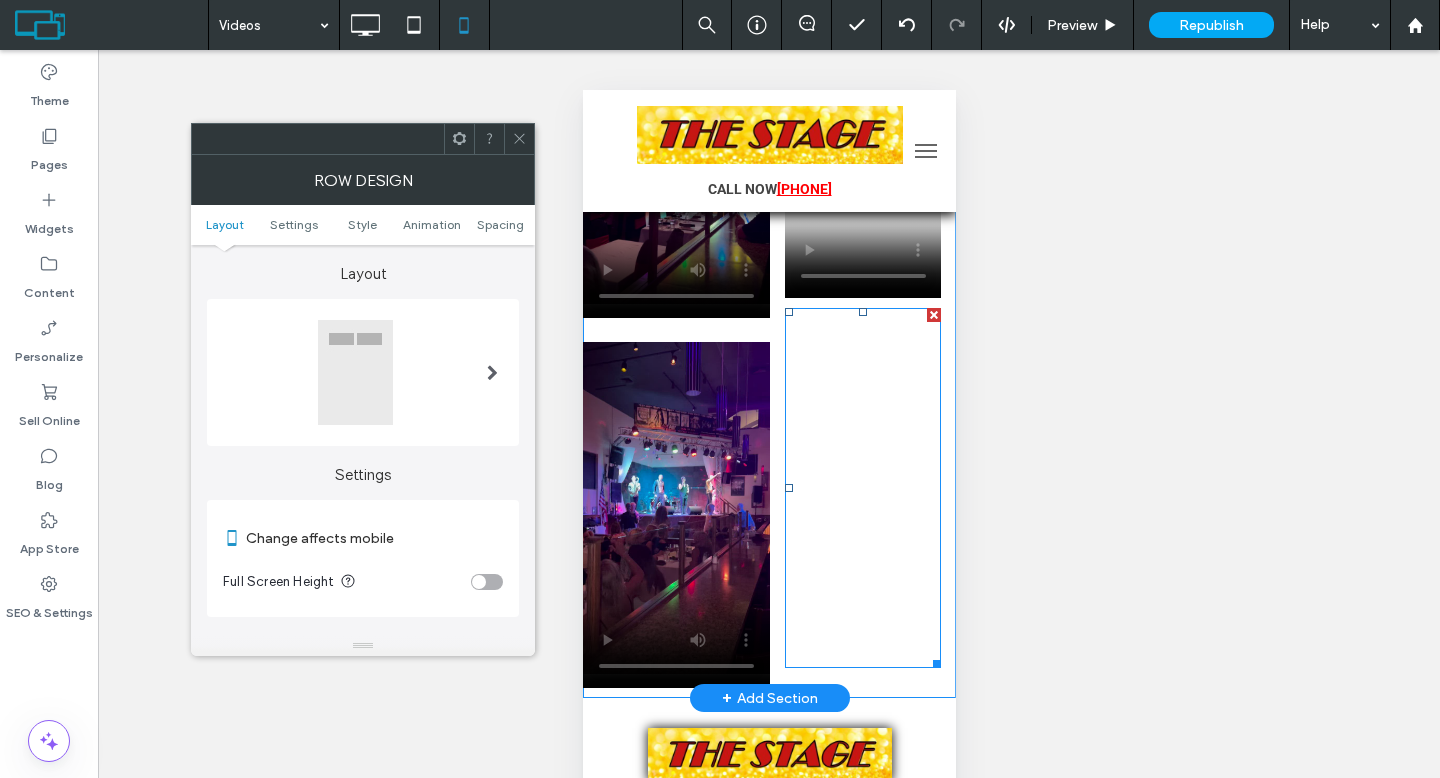 scroll, scrollTop: 5540, scrollLeft: 0, axis: vertical 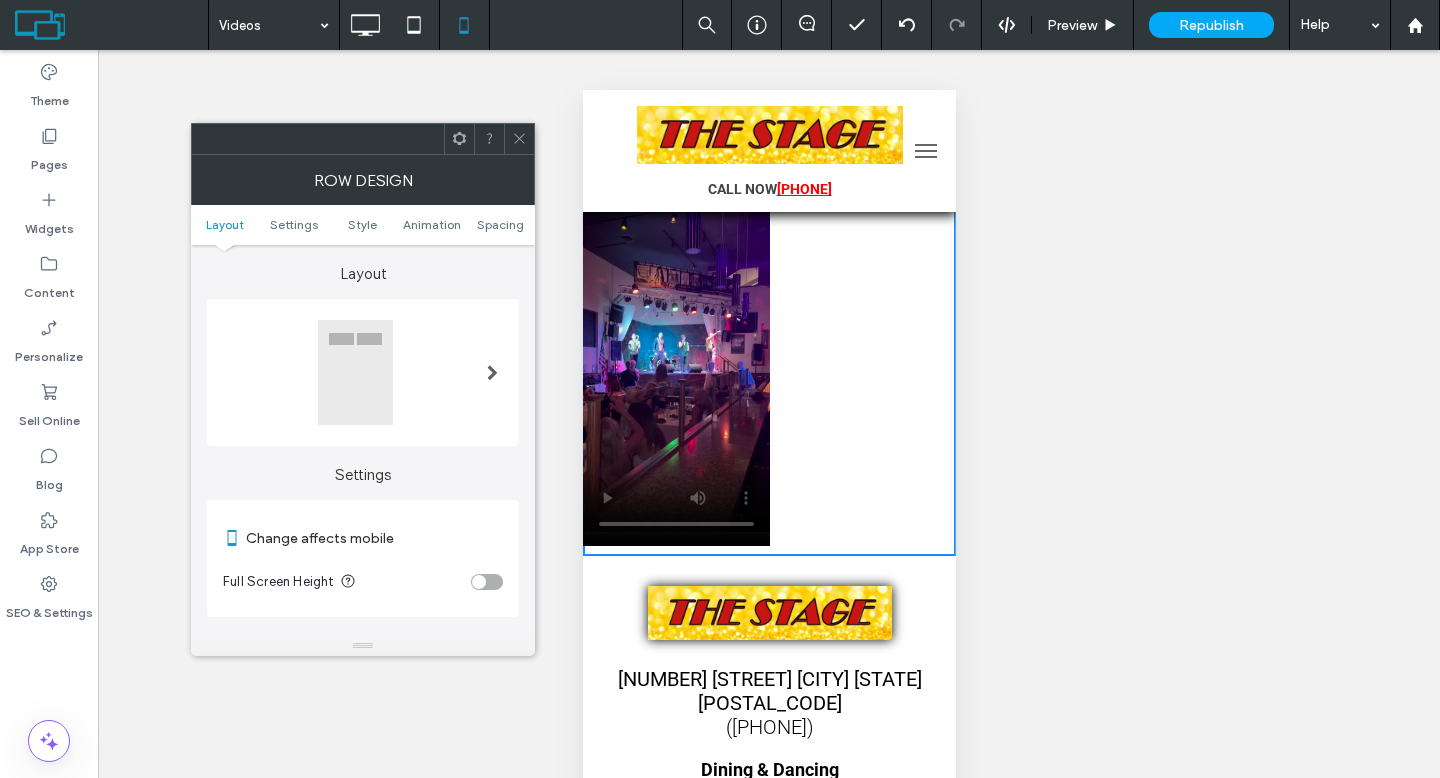 click at bounding box center (519, 139) 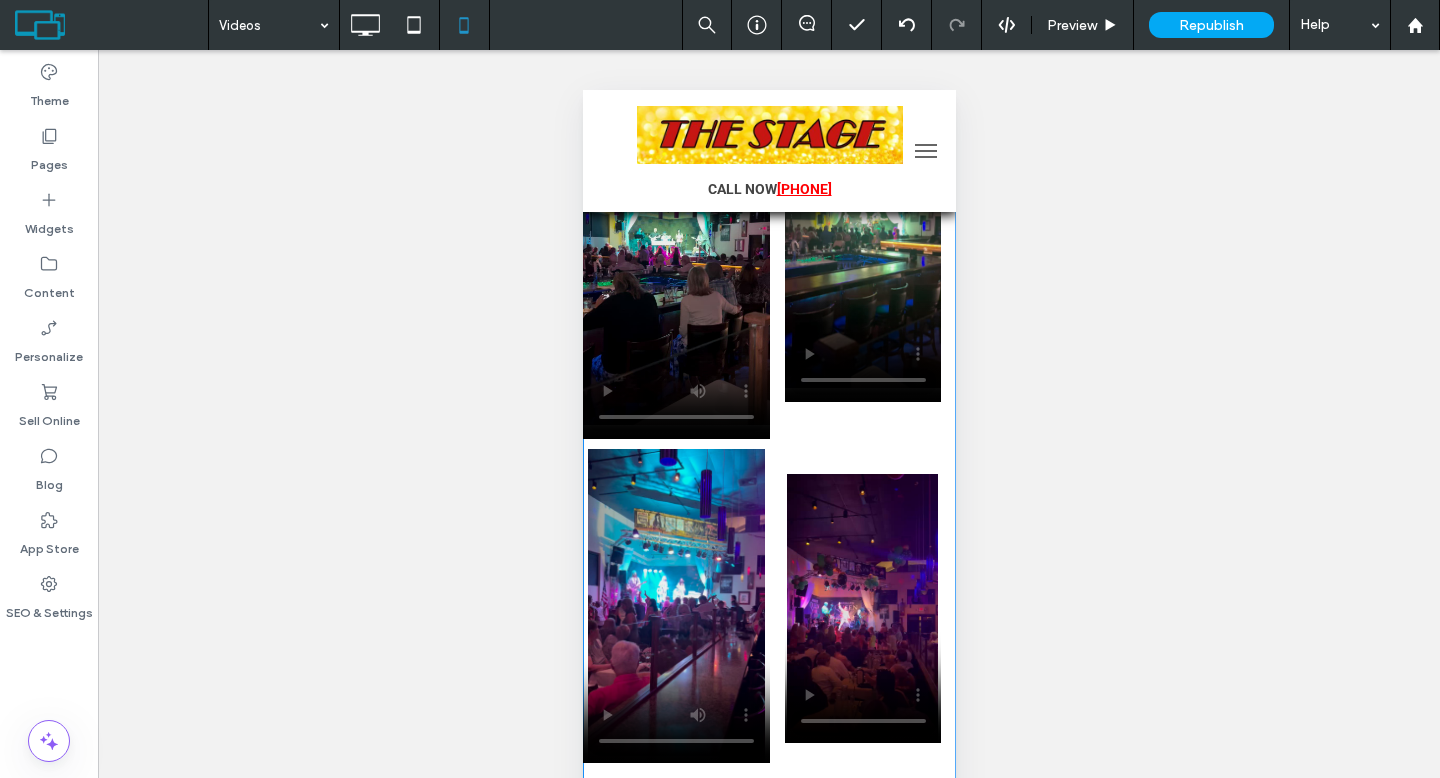 scroll, scrollTop: 0, scrollLeft: 0, axis: both 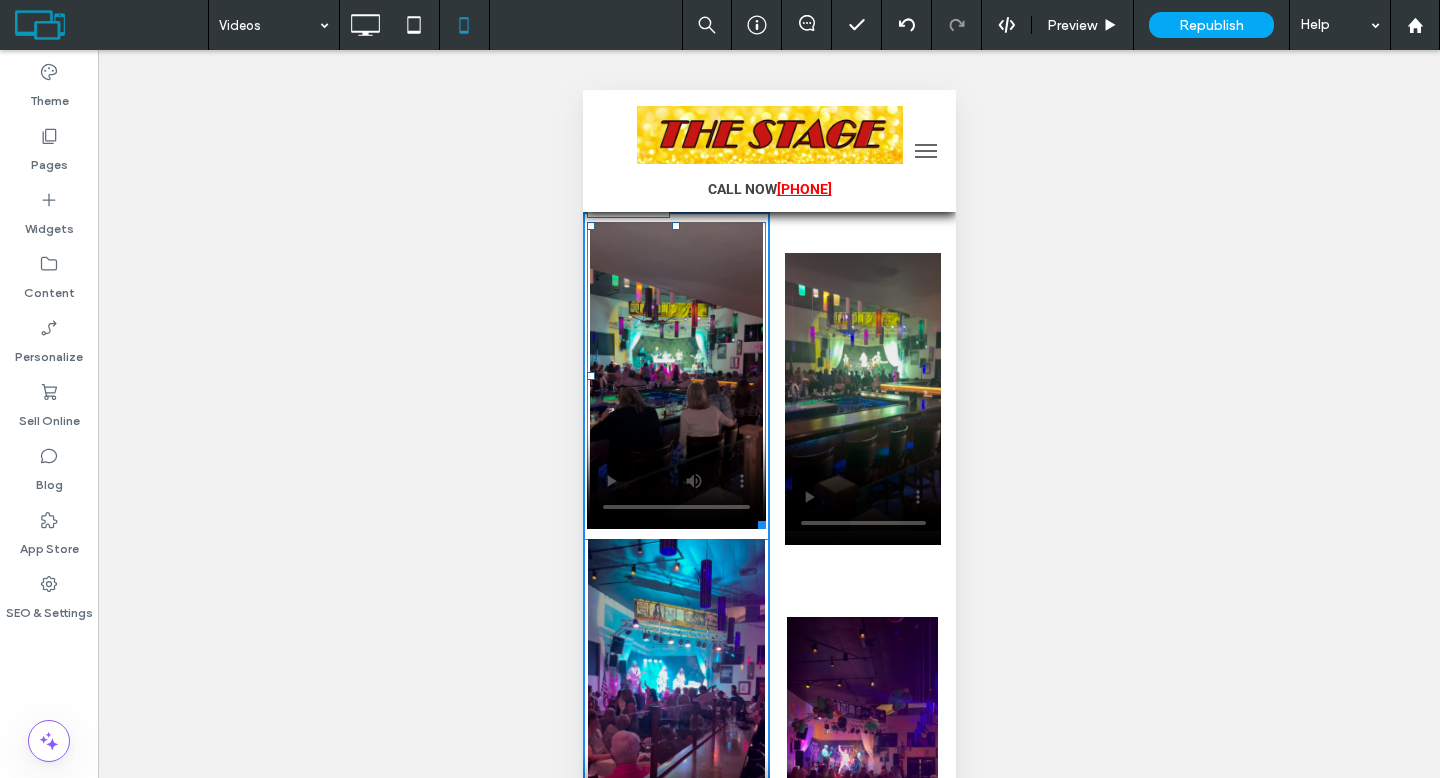 drag, startPoint x: 750, startPoint y: 576, endPoint x: 777, endPoint y: 523, distance: 59.48109 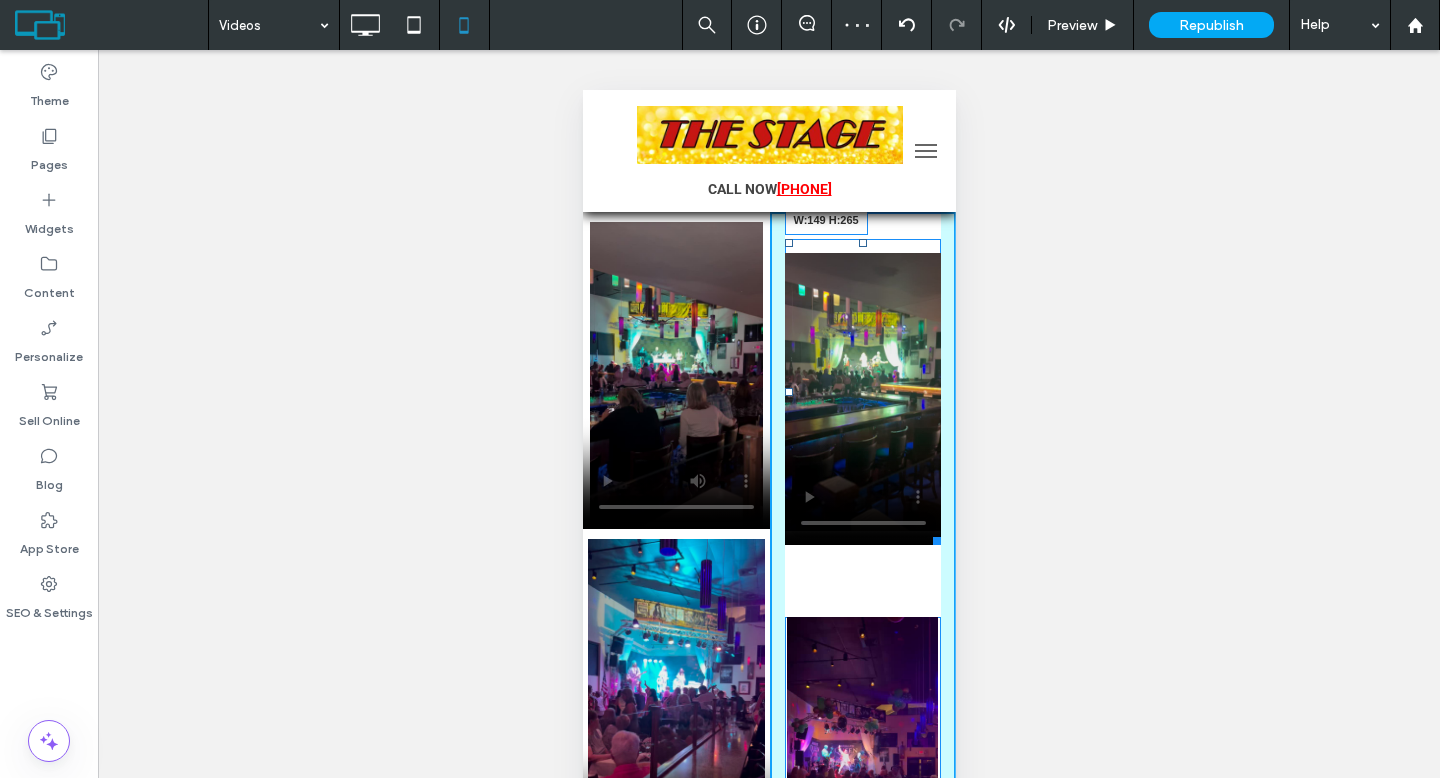 drag, startPoint x: 914, startPoint y: 540, endPoint x: 927, endPoint y: 499, distance: 43.011627 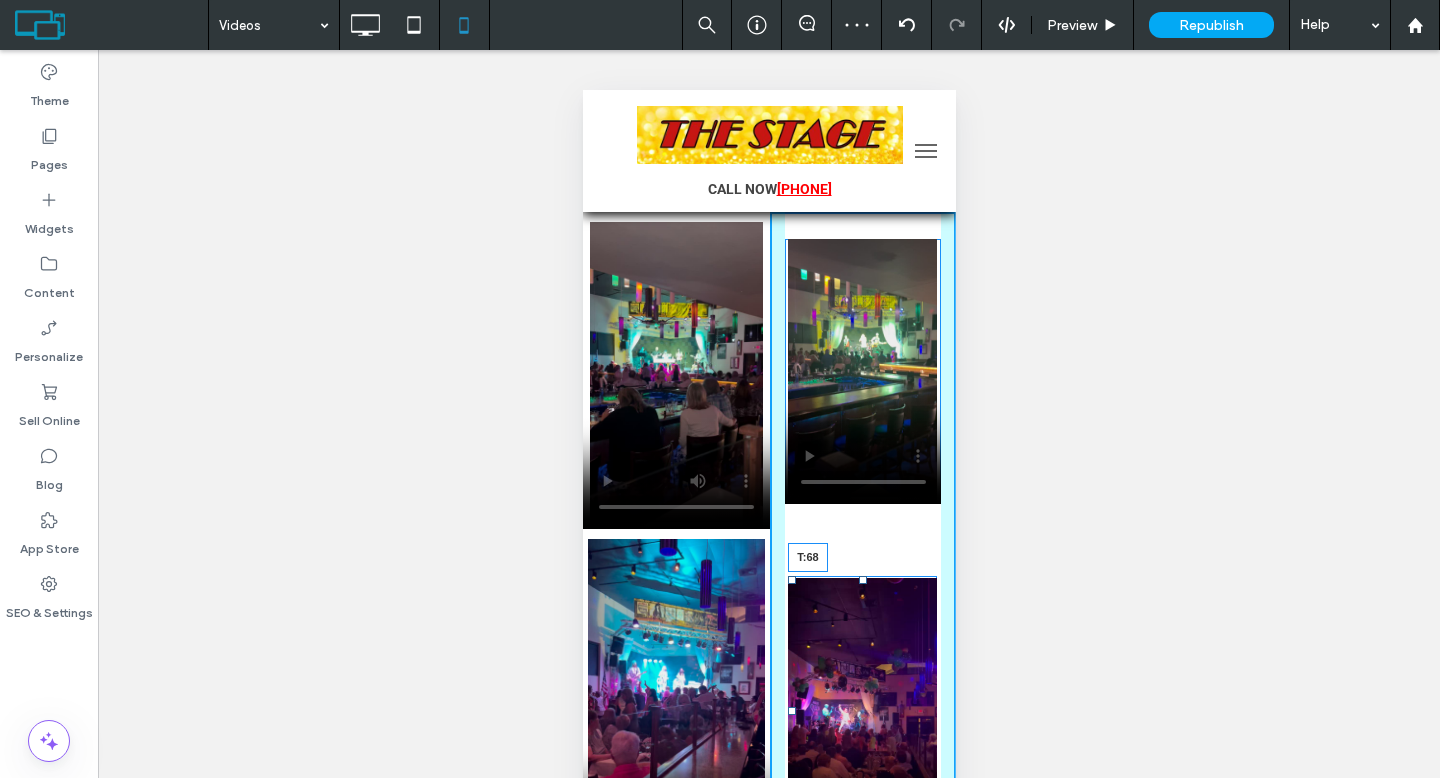 drag, startPoint x: 854, startPoint y: 579, endPoint x: 1428, endPoint y: 666, distance: 580.5558 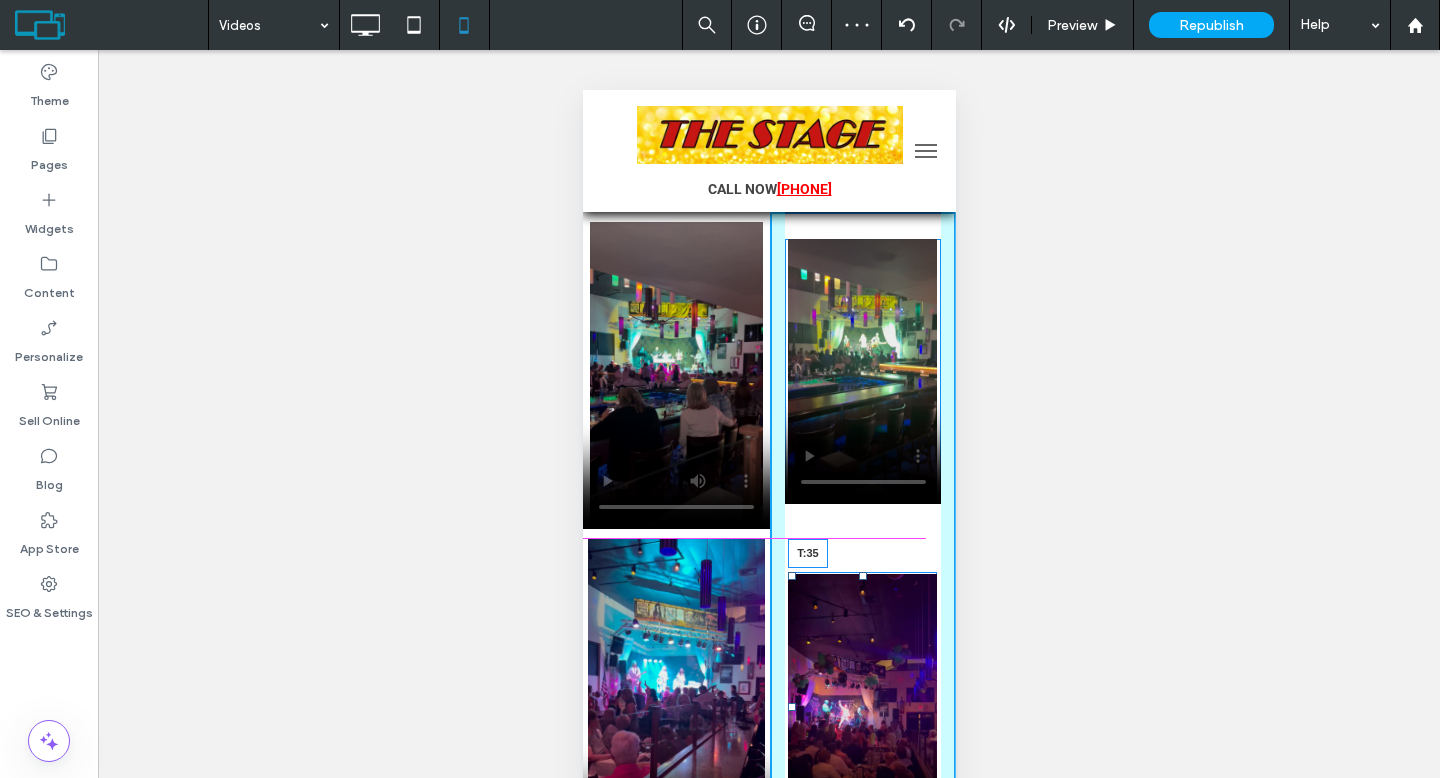 drag, startPoint x: 1428, startPoint y: 666, endPoint x: 1474, endPoint y: 730, distance: 78.81624 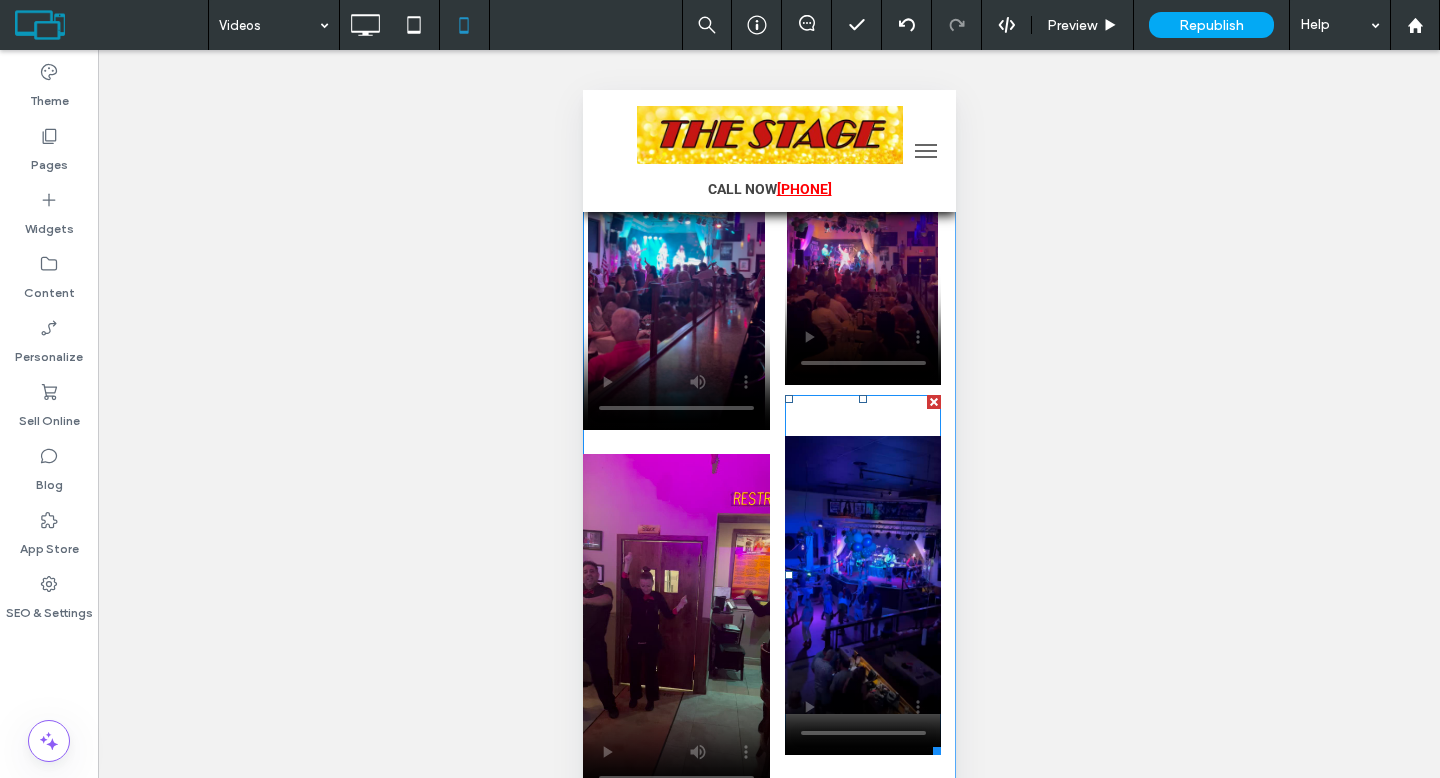 scroll, scrollTop: 473, scrollLeft: 0, axis: vertical 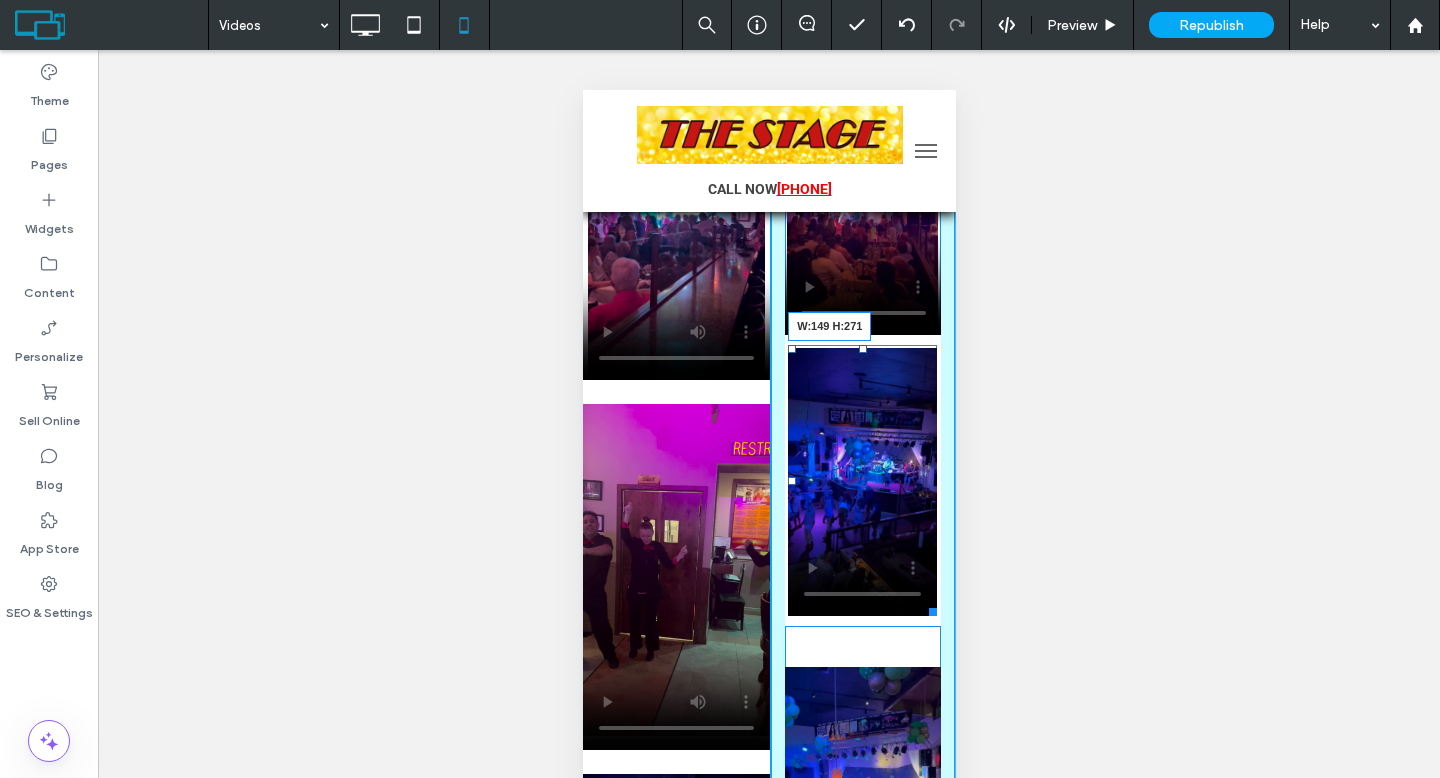 drag, startPoint x: 921, startPoint y: 701, endPoint x: 935, endPoint y: 614, distance: 88.11924 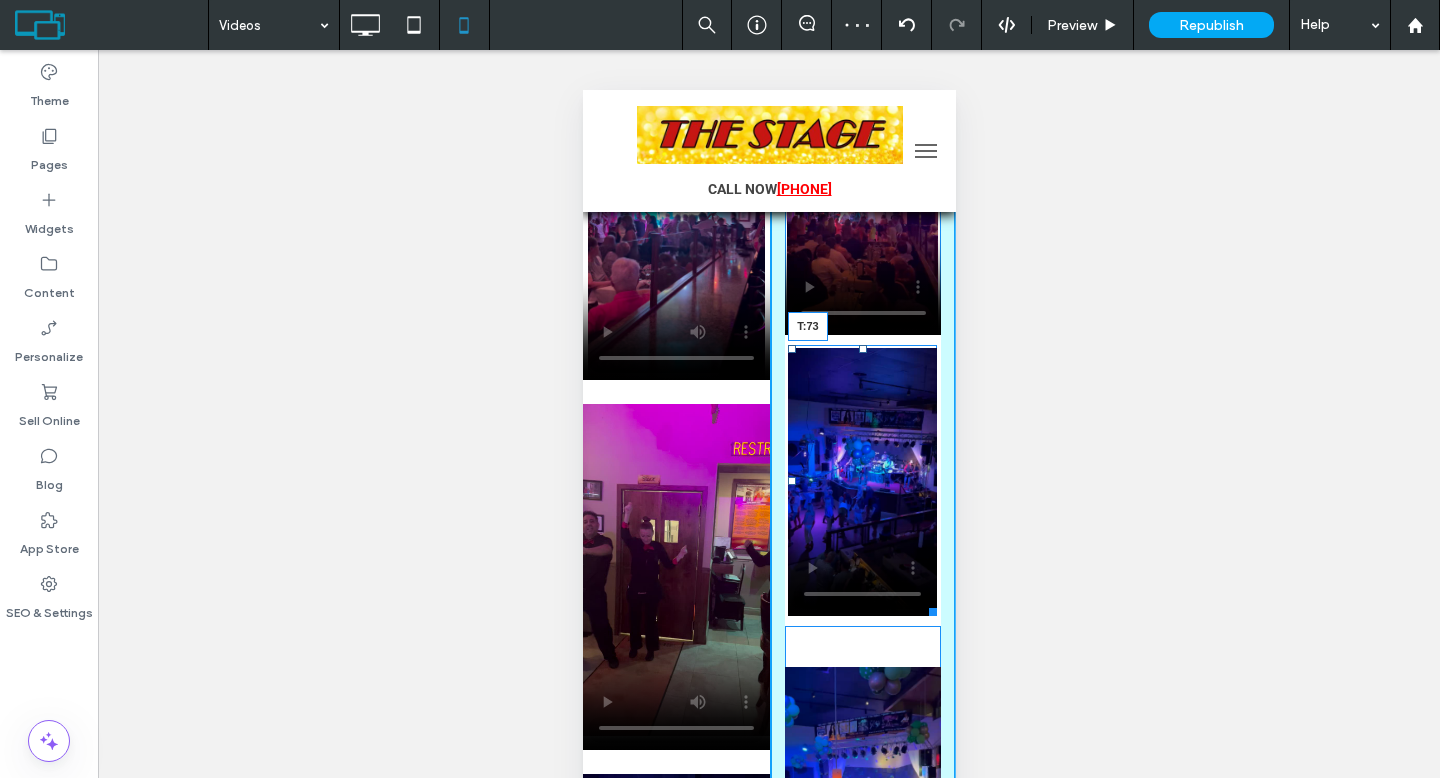 drag, startPoint x: 848, startPoint y: 346, endPoint x: 851, endPoint y: 409, distance: 63.07139 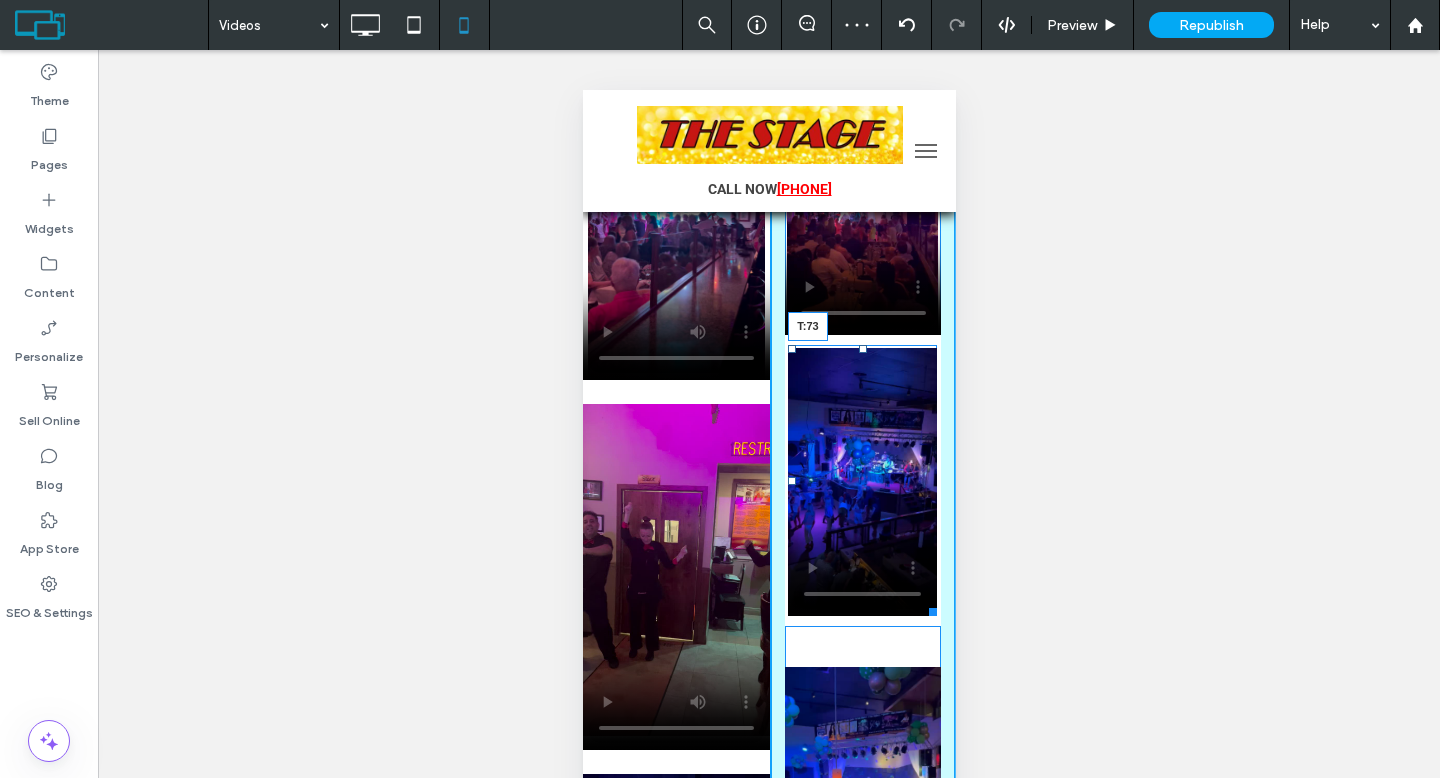click at bounding box center (862, 349) 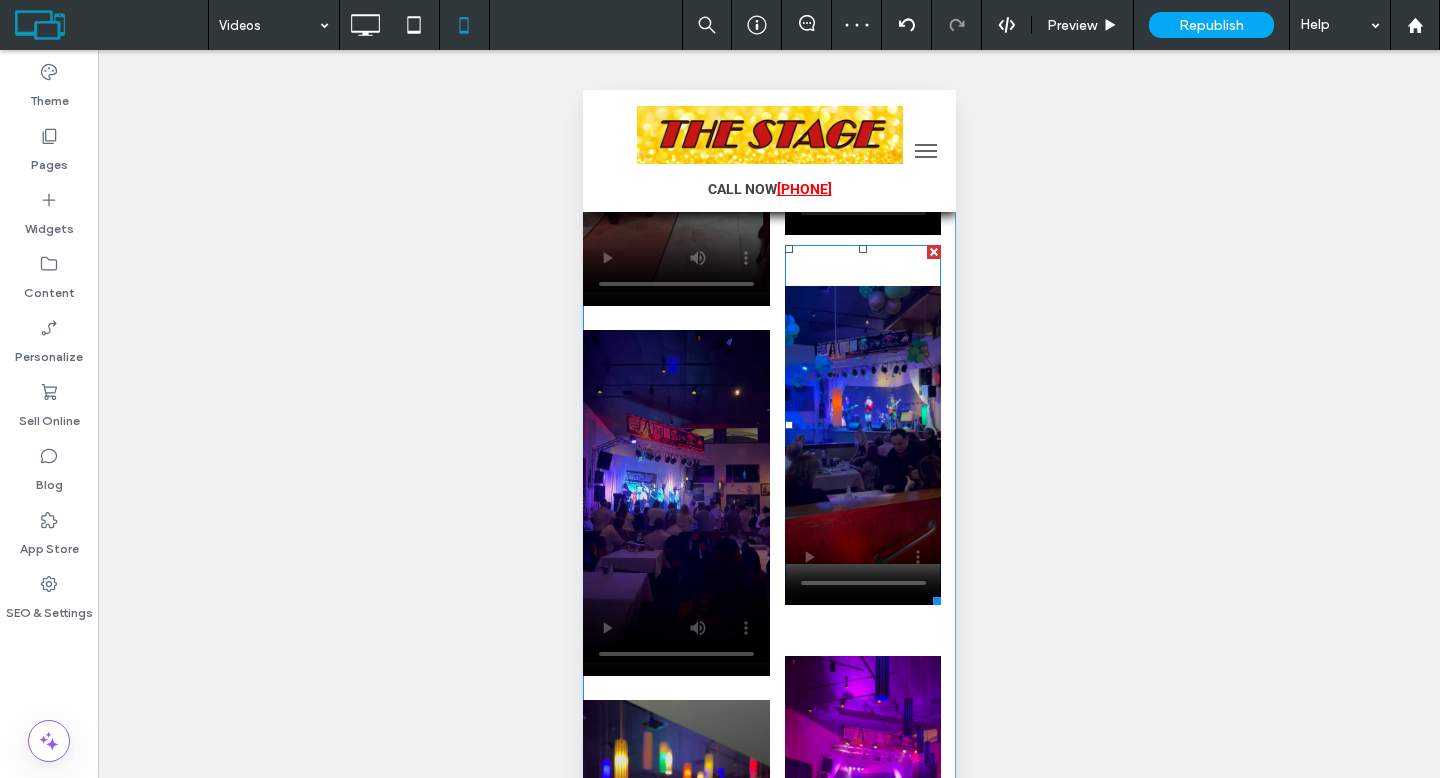 scroll, scrollTop: 915, scrollLeft: 0, axis: vertical 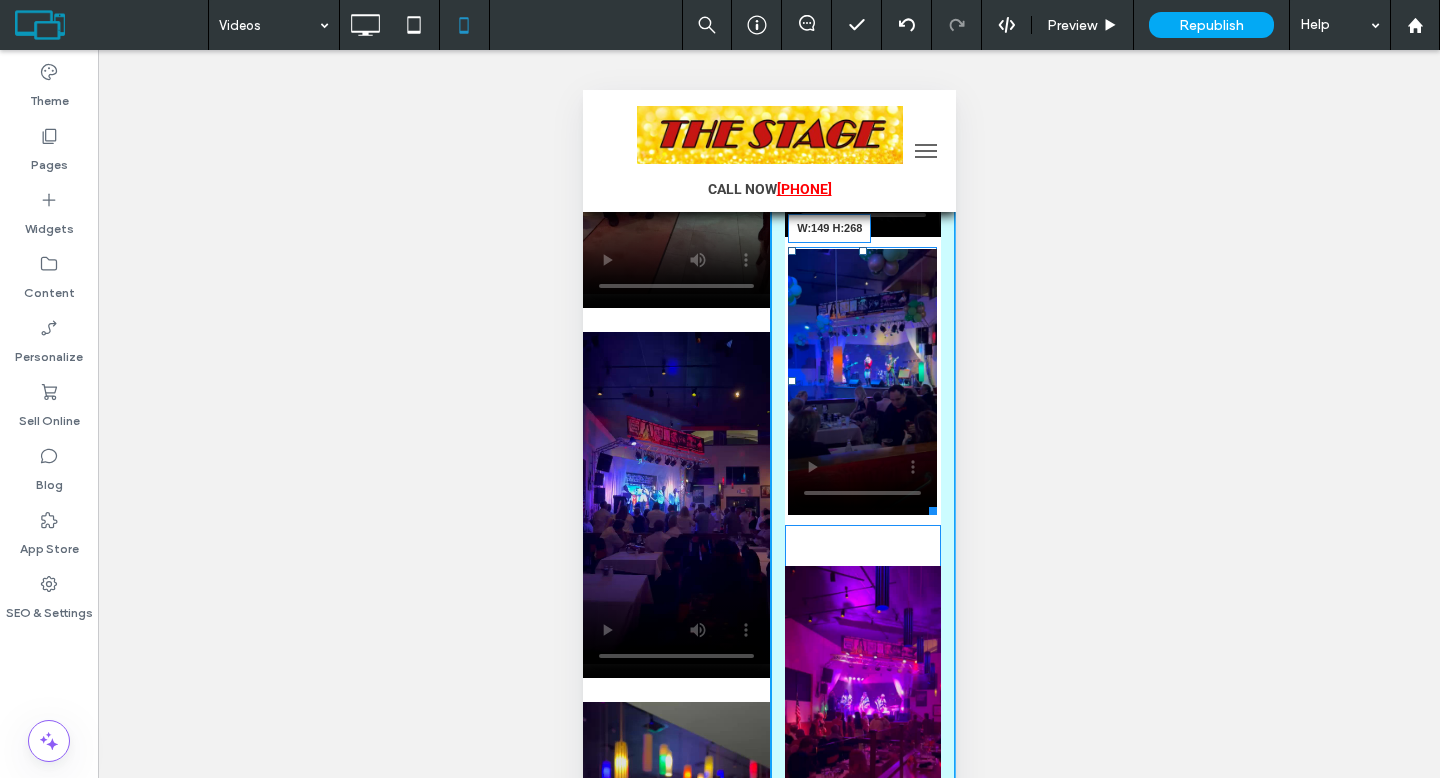 drag, startPoint x: 919, startPoint y: 598, endPoint x: 1508, endPoint y: 596, distance: 589.0034 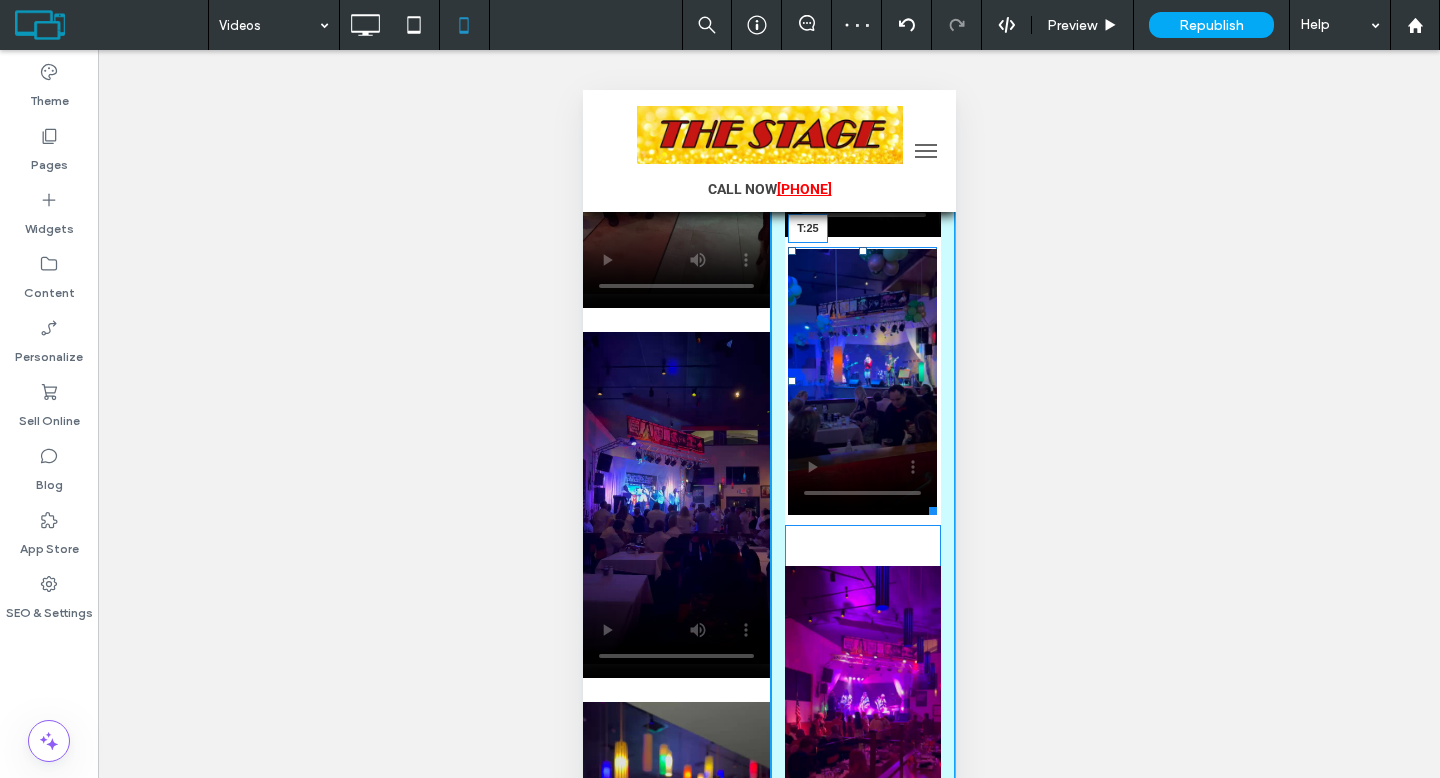drag, startPoint x: 850, startPoint y: 249, endPoint x: 1429, endPoint y: 359, distance: 589.35645 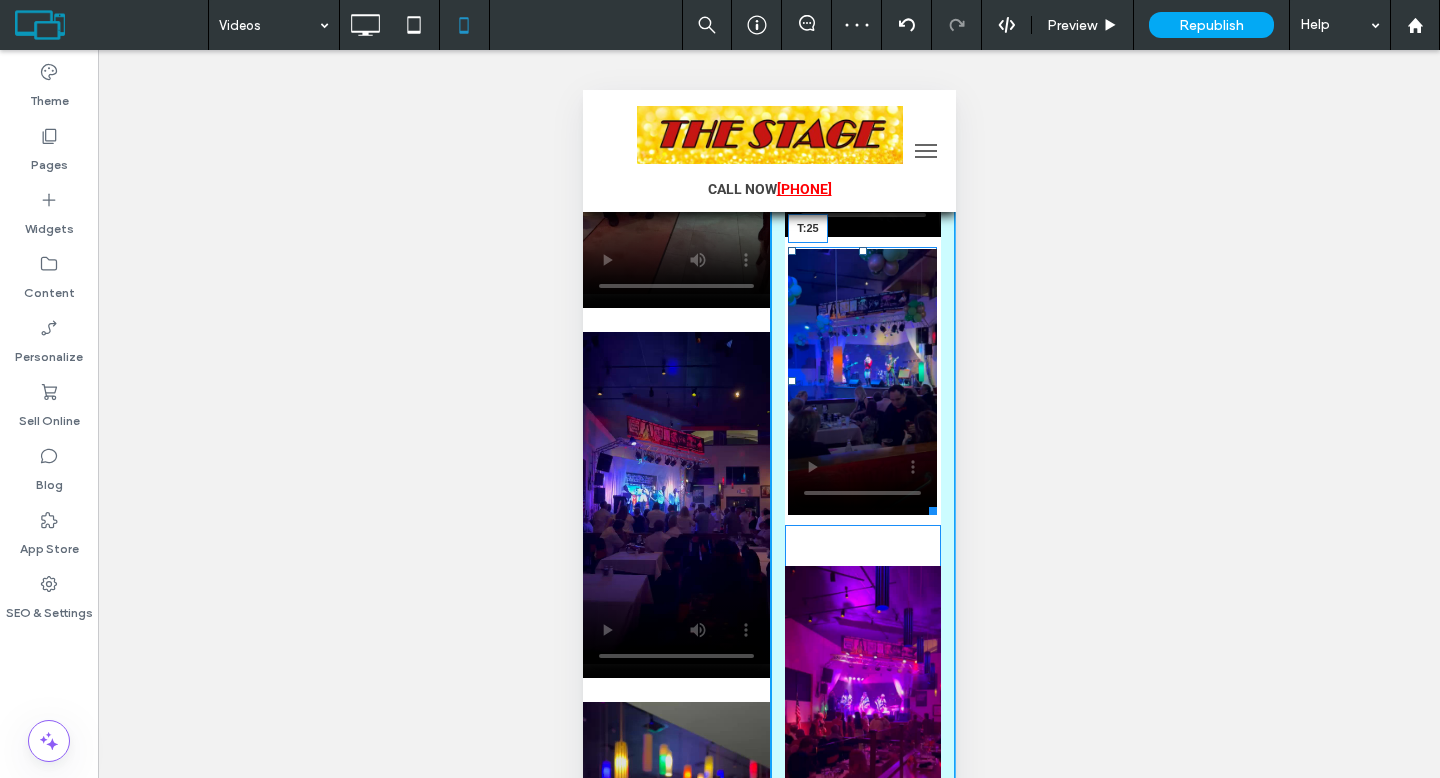 click on "T:25" at bounding box center [861, 381] 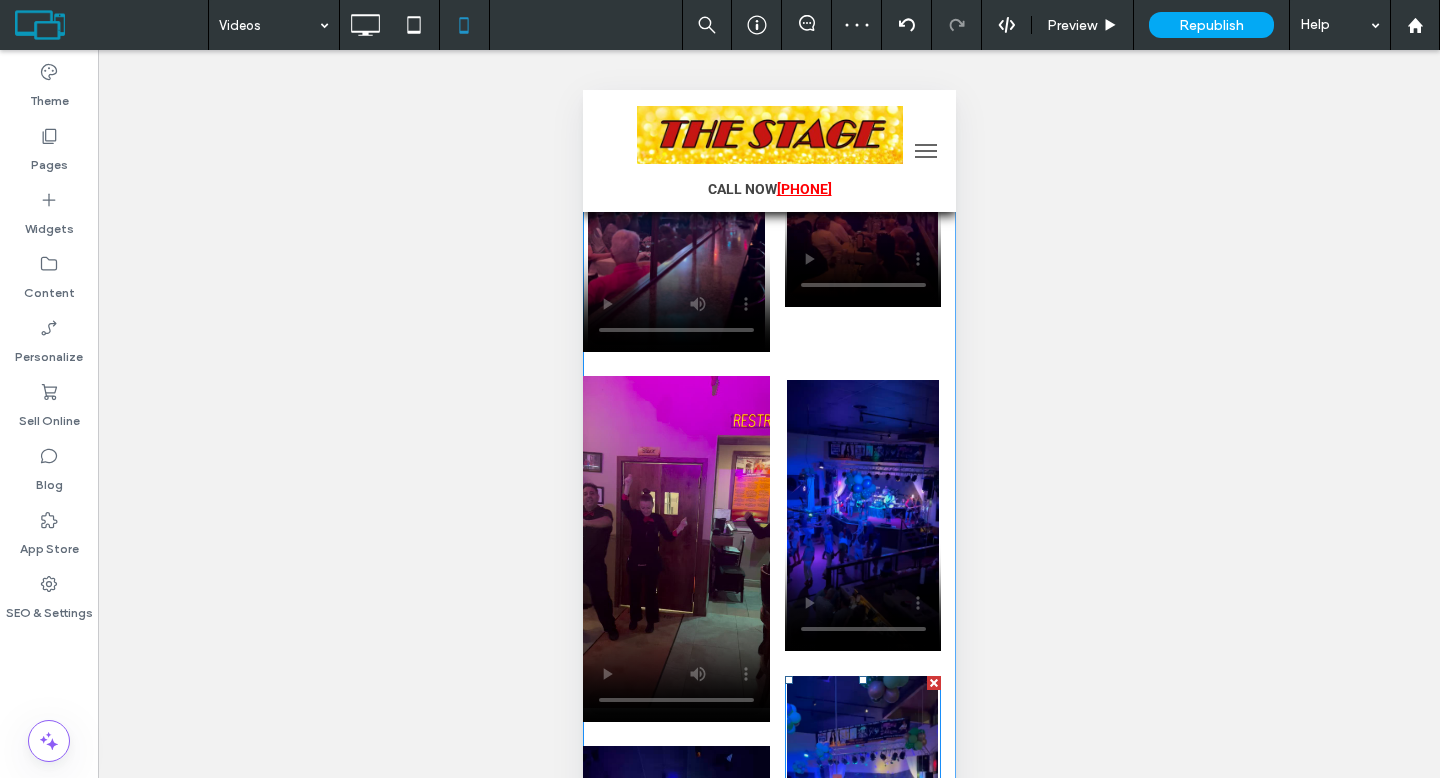 scroll, scrollTop: 498, scrollLeft: 0, axis: vertical 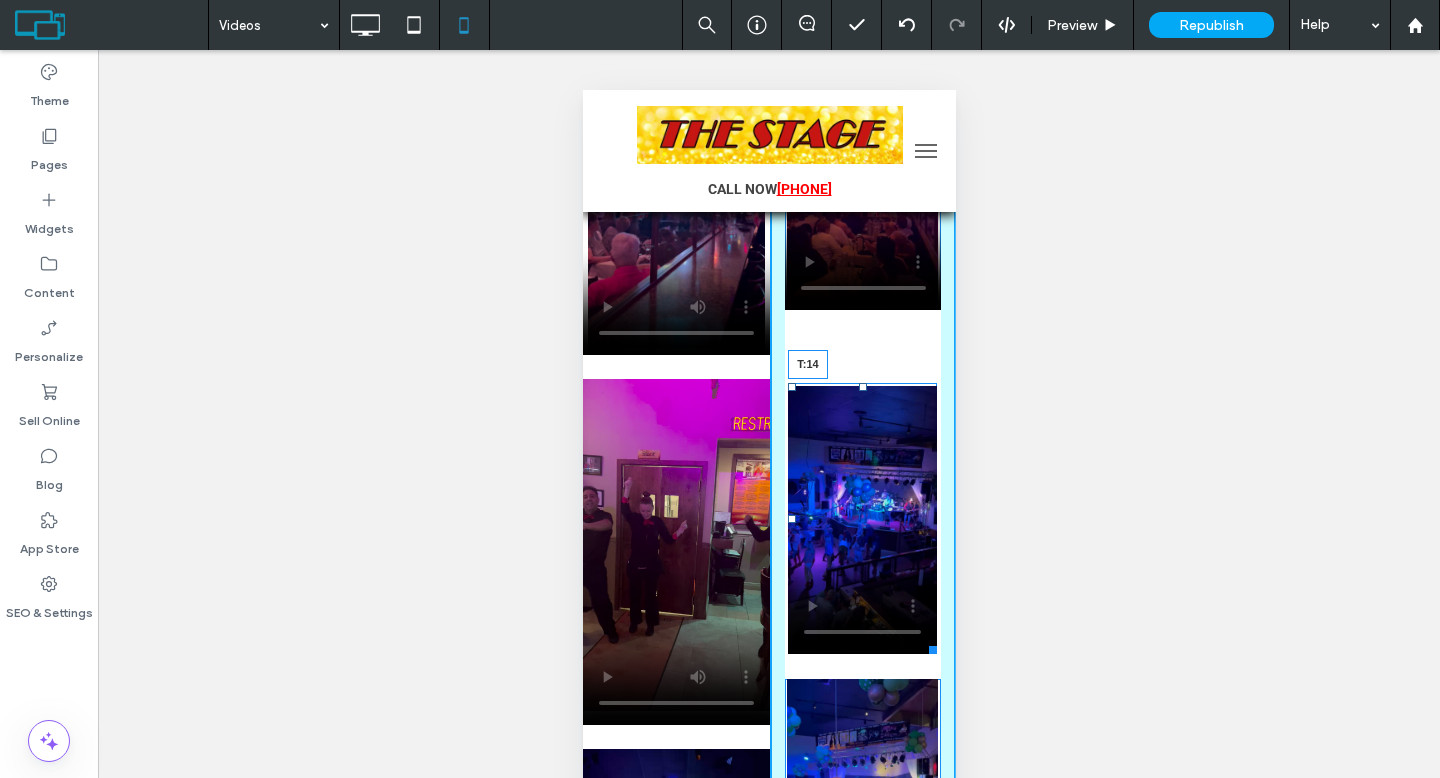 drag, startPoint x: 850, startPoint y: 386, endPoint x: 857, endPoint y: 325, distance: 61.400326 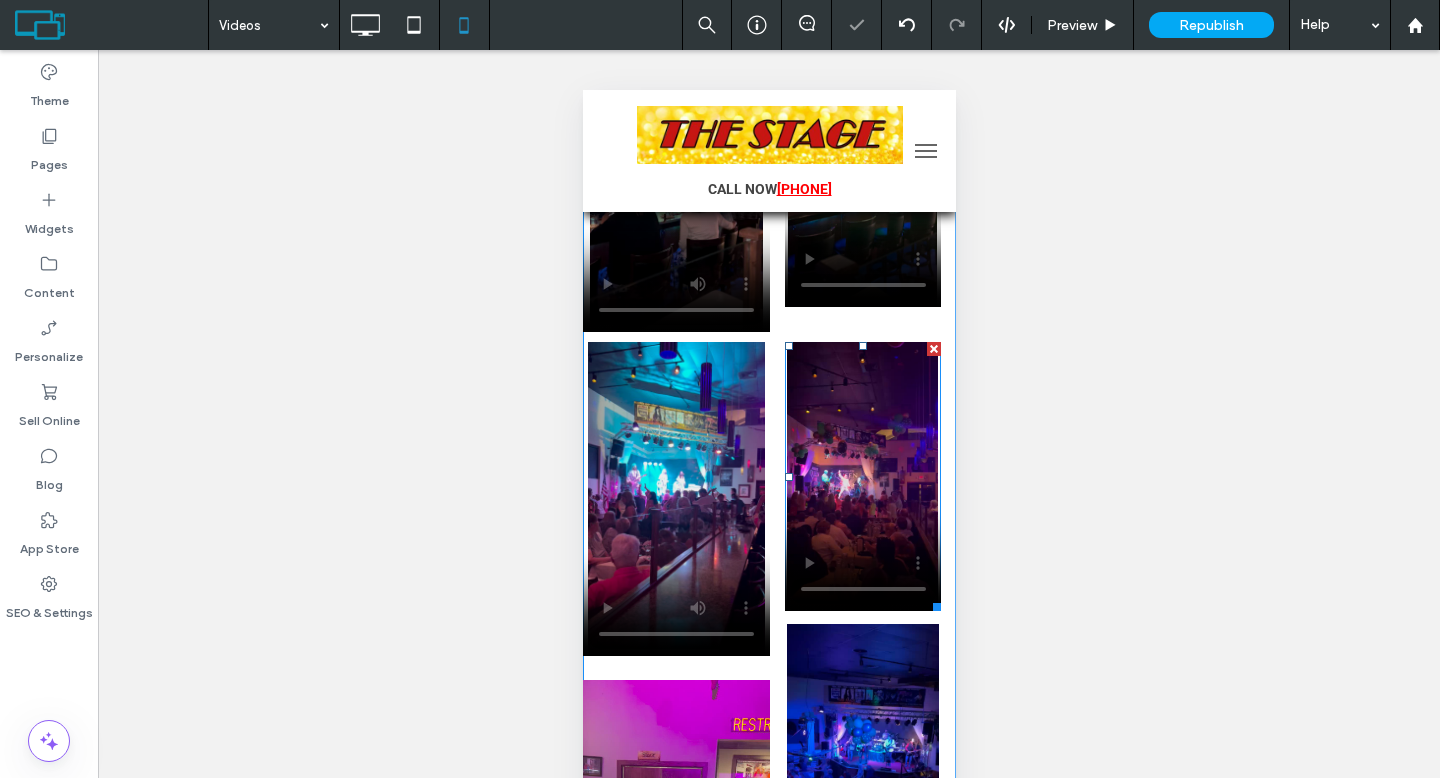 scroll, scrollTop: 193, scrollLeft: 0, axis: vertical 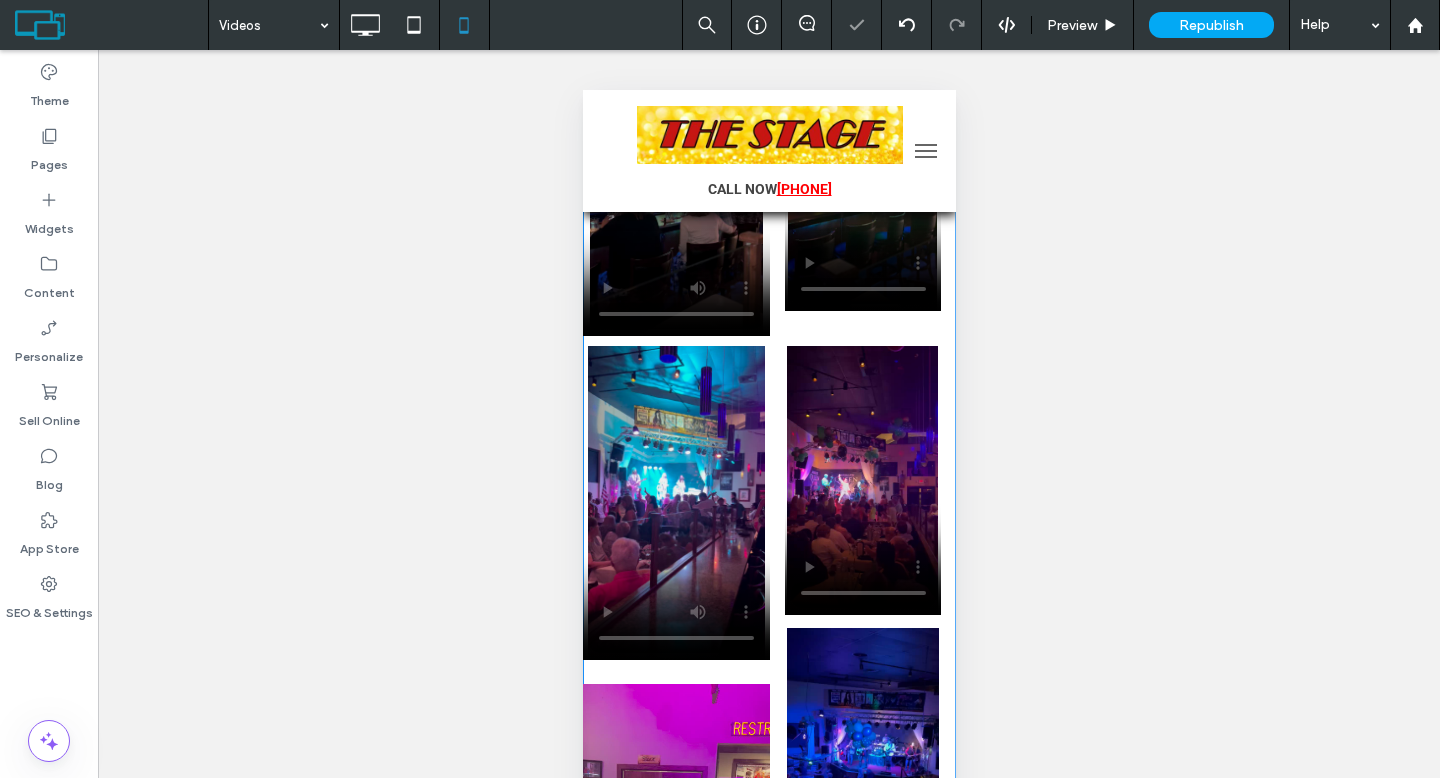 click on "Click To Paste" at bounding box center (862, 2934) 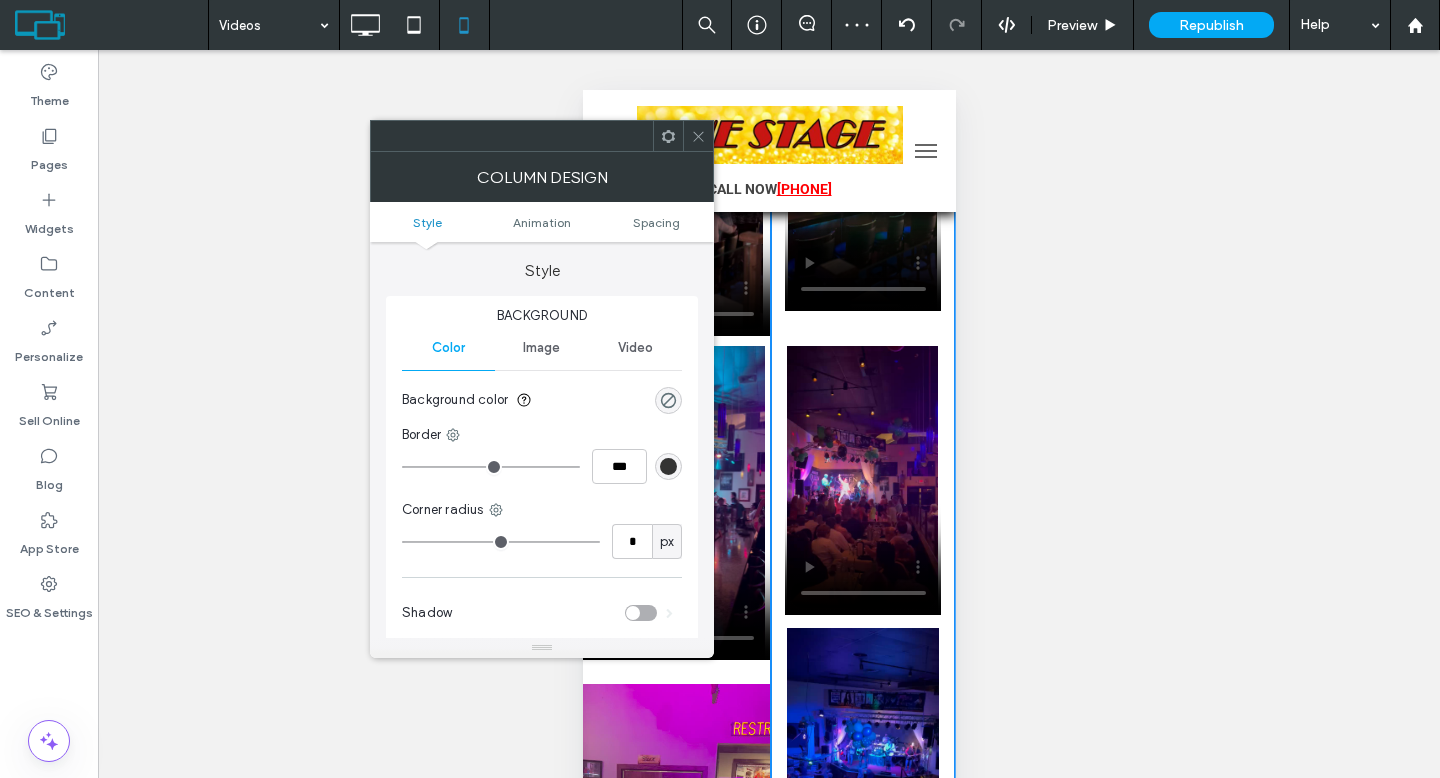 click at bounding box center [698, 136] 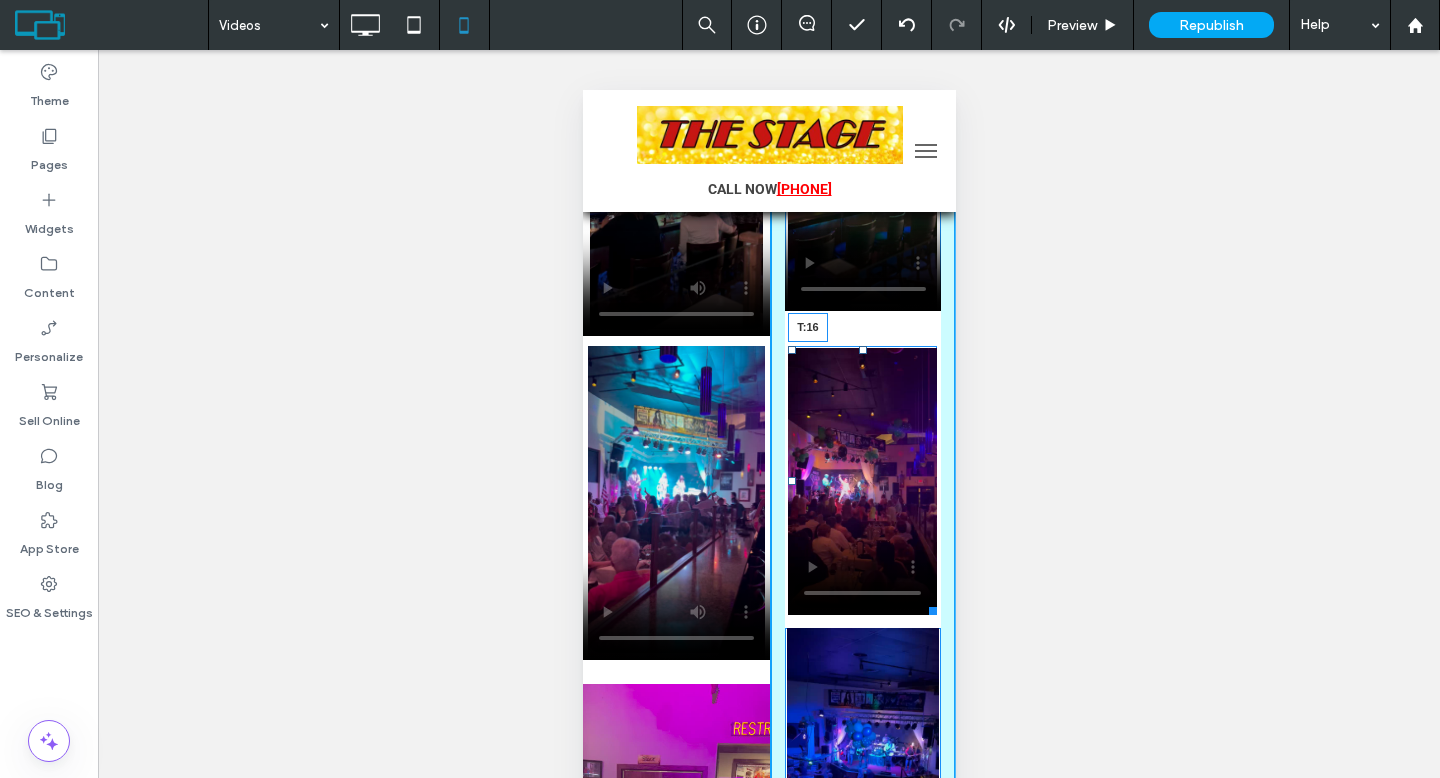 drag, startPoint x: 850, startPoint y: 350, endPoint x: 855, endPoint y: 331, distance: 19.646883 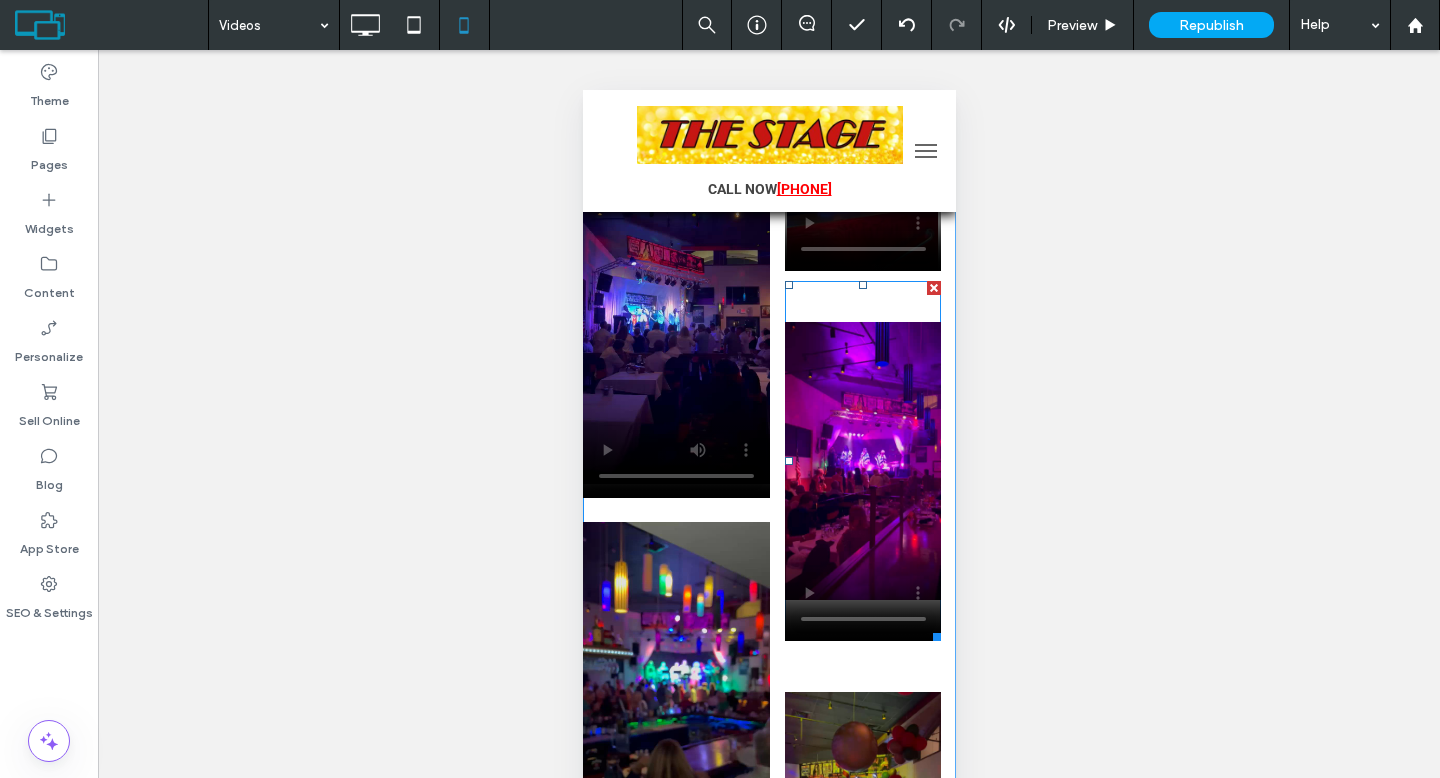 scroll, scrollTop: 1092, scrollLeft: 0, axis: vertical 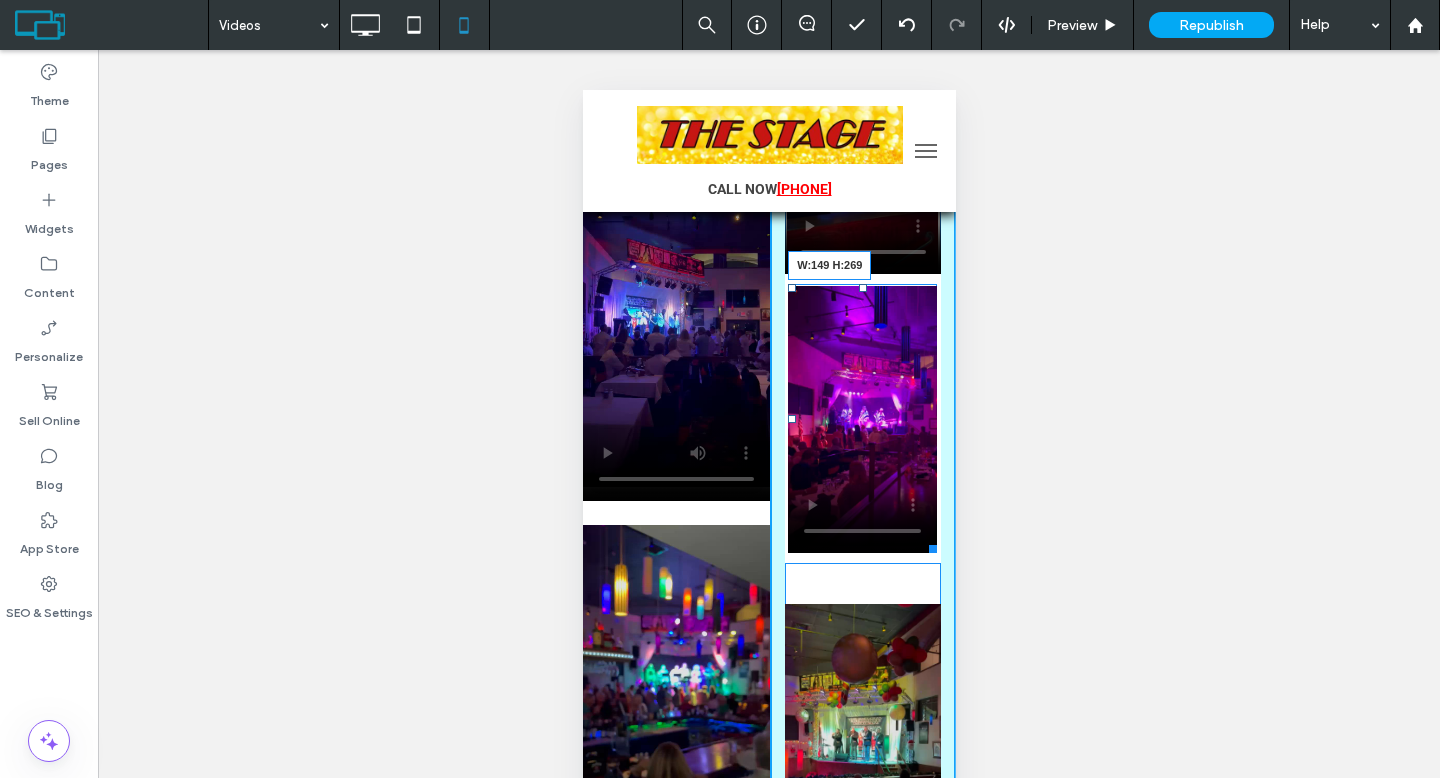 drag, startPoint x: 921, startPoint y: 633, endPoint x: 1507, endPoint y: 647, distance: 586.16724 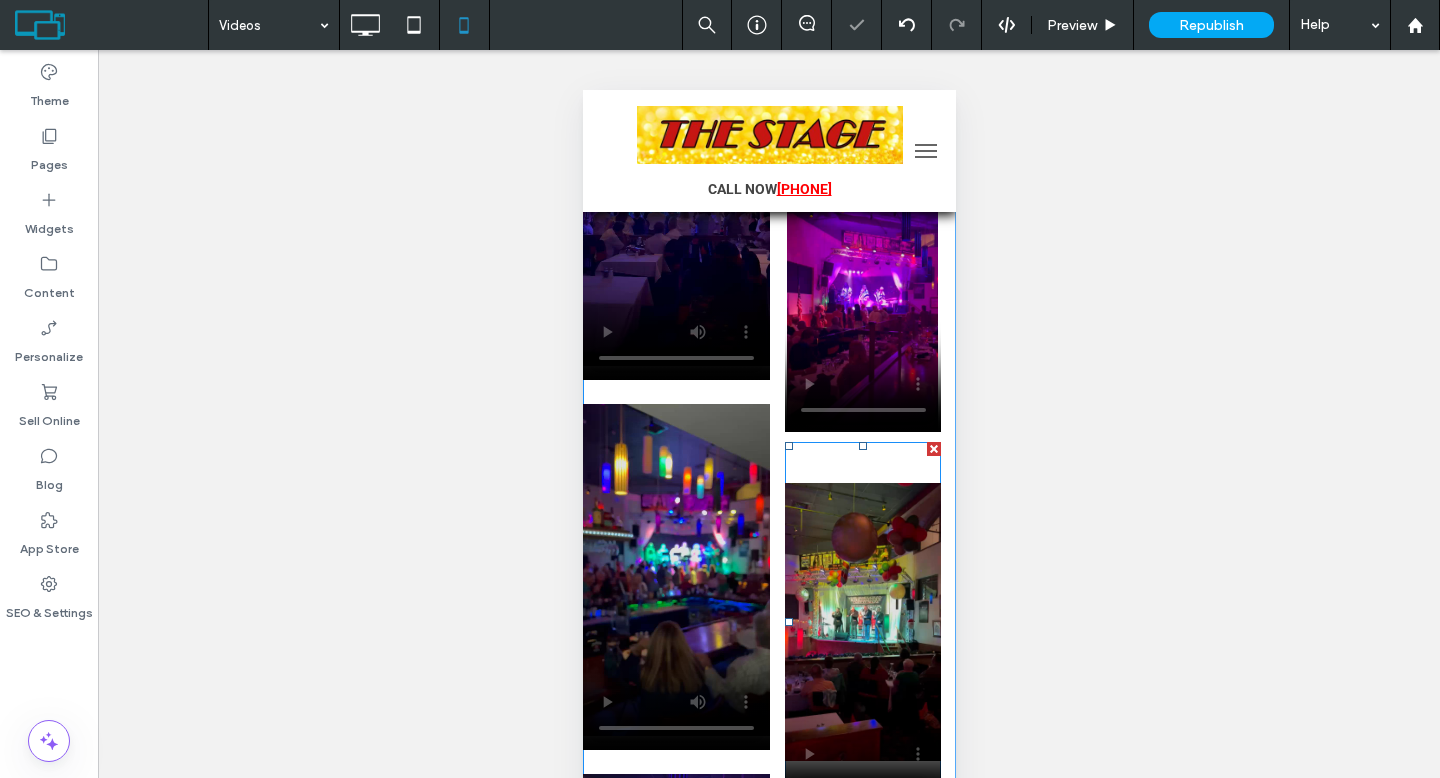scroll, scrollTop: 1245, scrollLeft: 0, axis: vertical 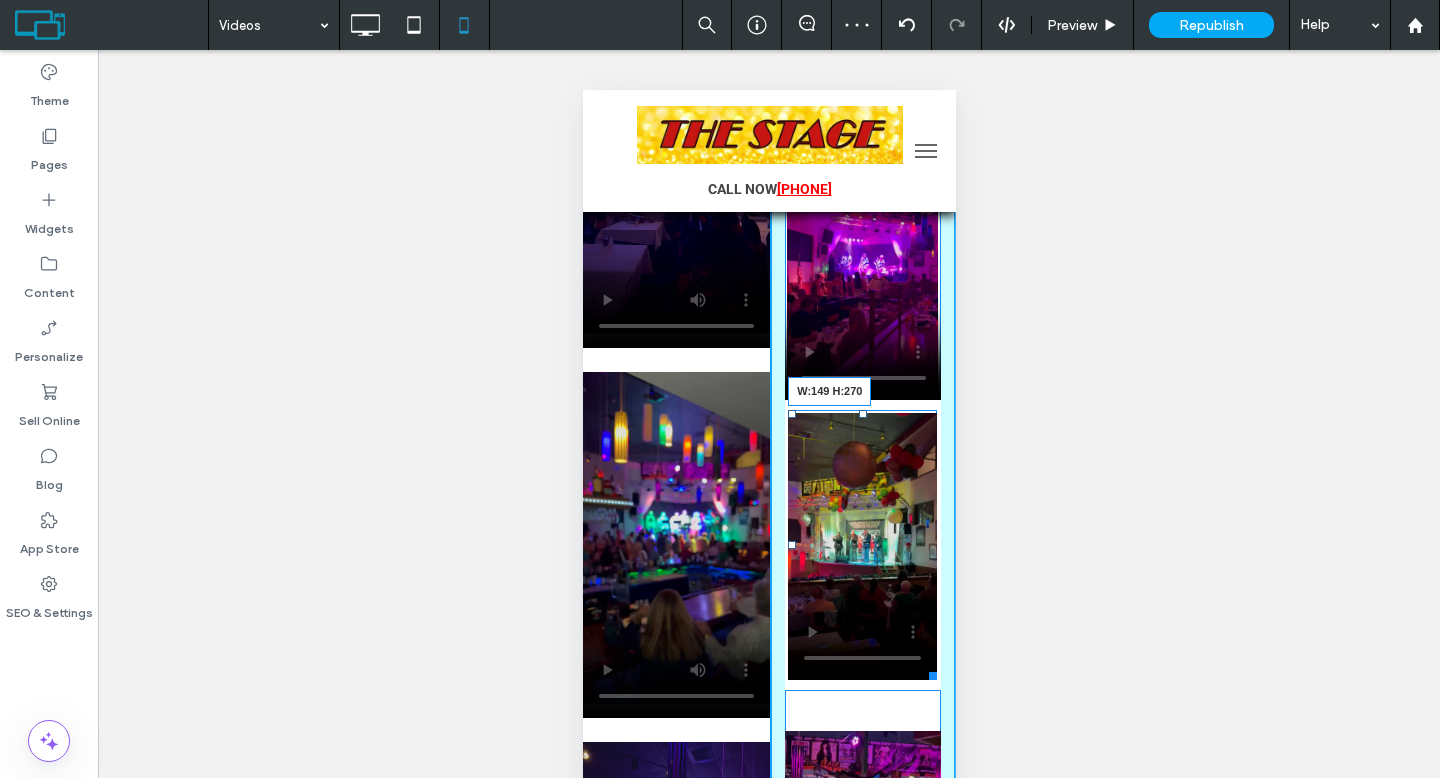 drag, startPoint x: 915, startPoint y: 760, endPoint x: 931, endPoint y: 670, distance: 91.411156 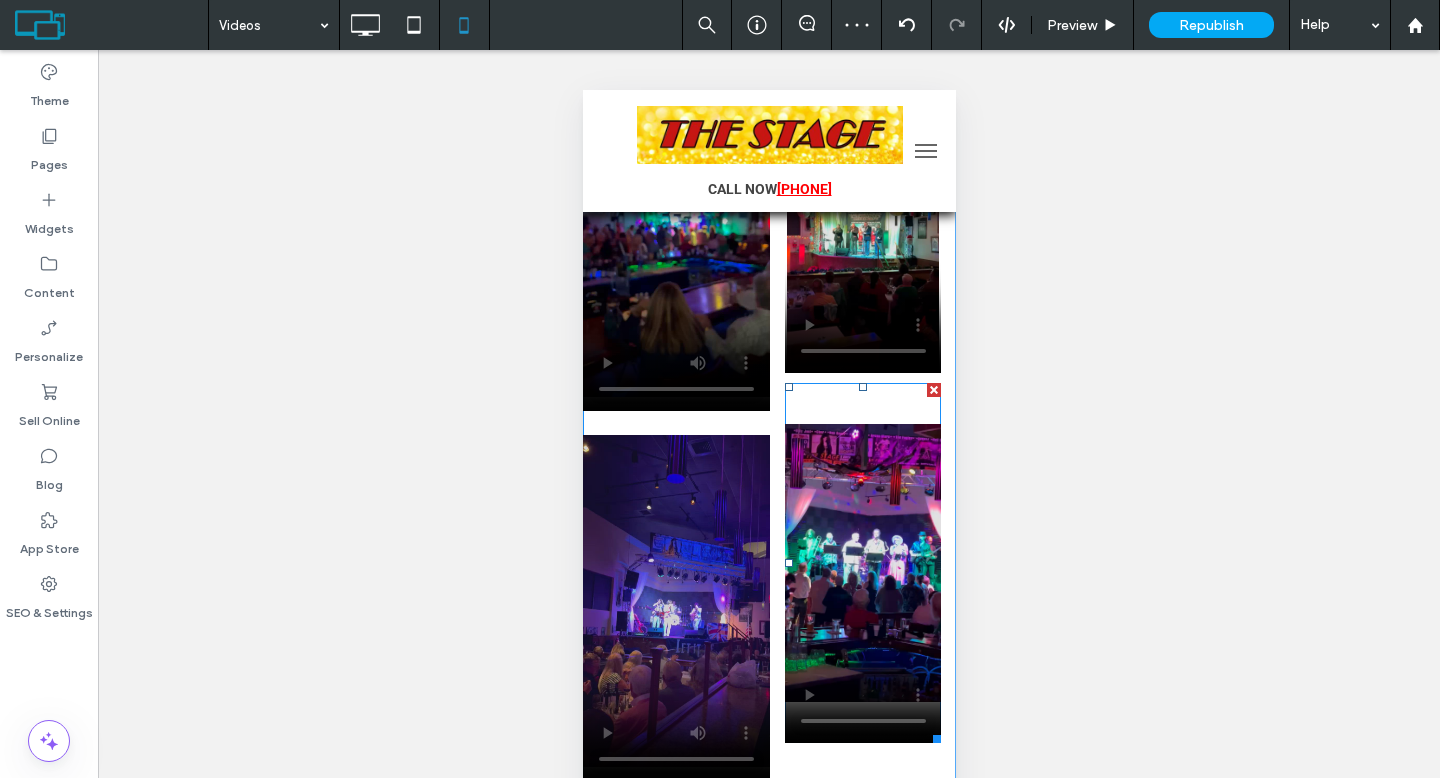 scroll, scrollTop: 1554, scrollLeft: 0, axis: vertical 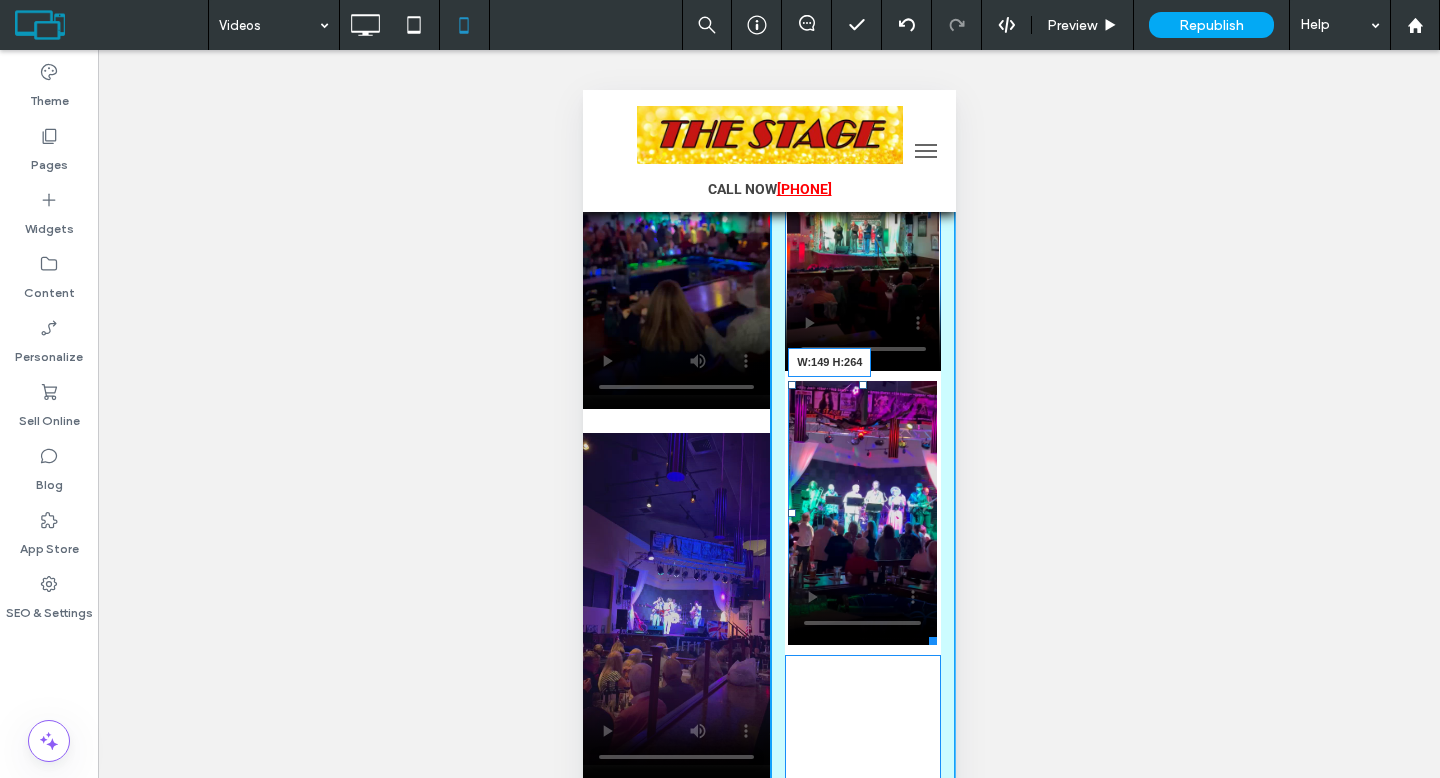 drag, startPoint x: 921, startPoint y: 733, endPoint x: 933, endPoint y: 640, distance: 93.770996 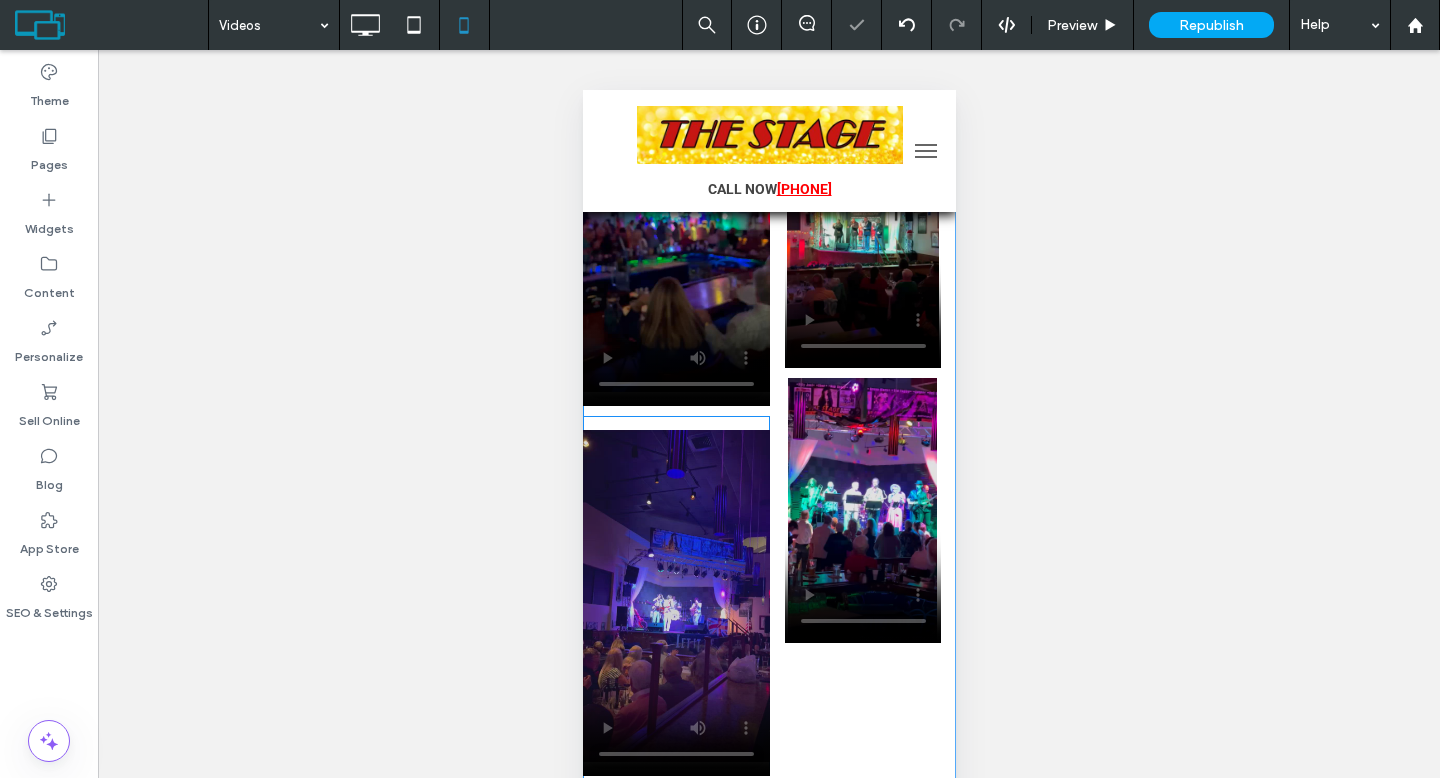scroll, scrollTop: 1558, scrollLeft: 0, axis: vertical 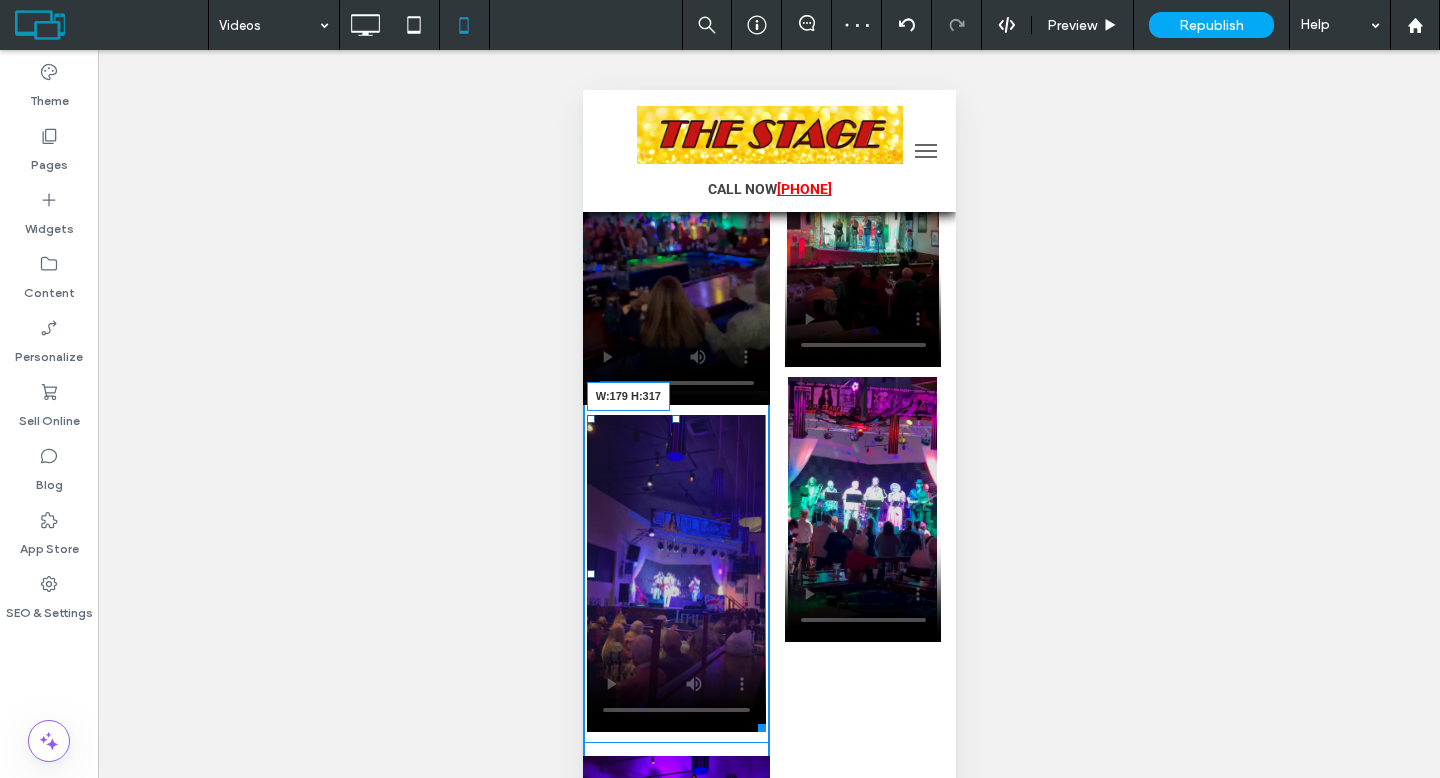 drag, startPoint x: 759, startPoint y: 765, endPoint x: 767, endPoint y: 726, distance: 39.812057 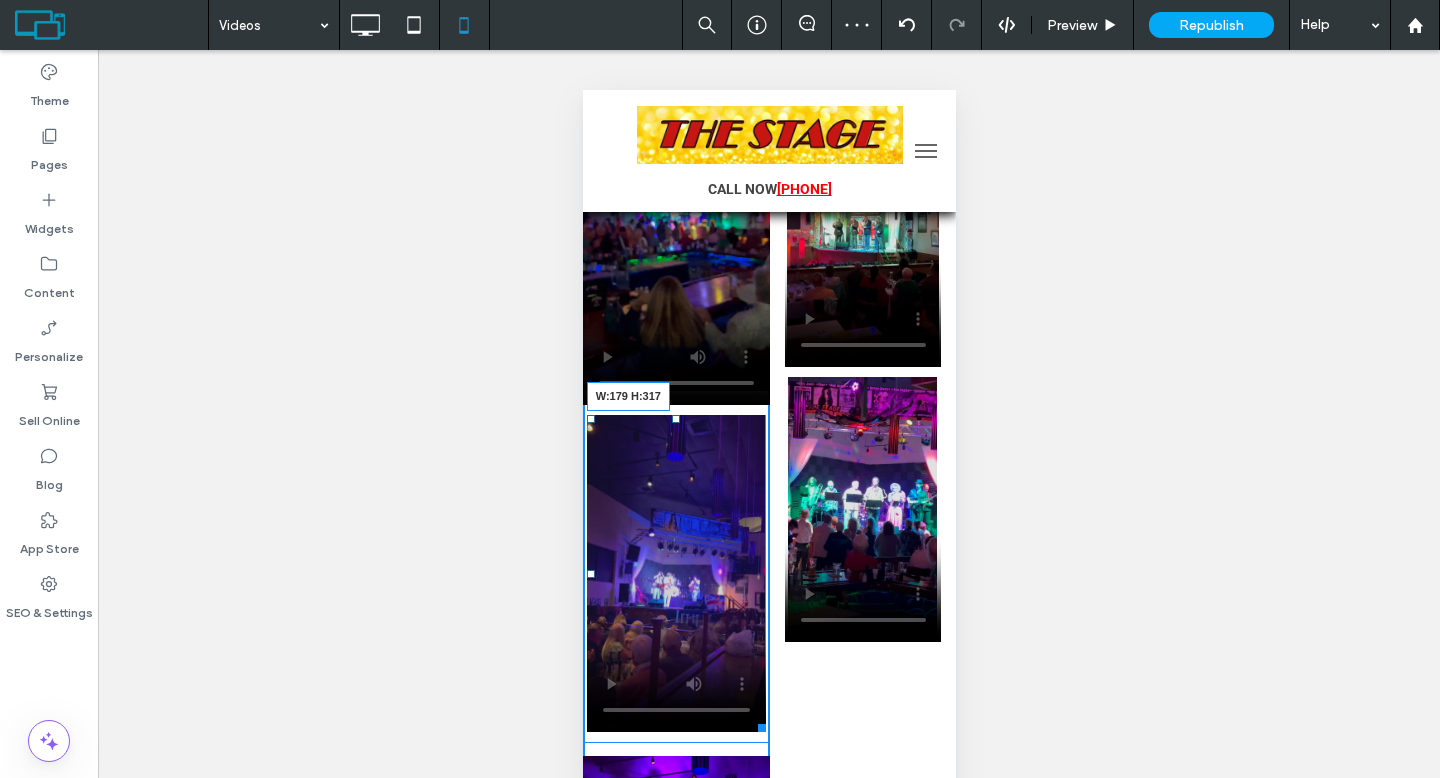 click on "W:179 H:317
Click To Paste
Click To Paste" at bounding box center (768, 1548) 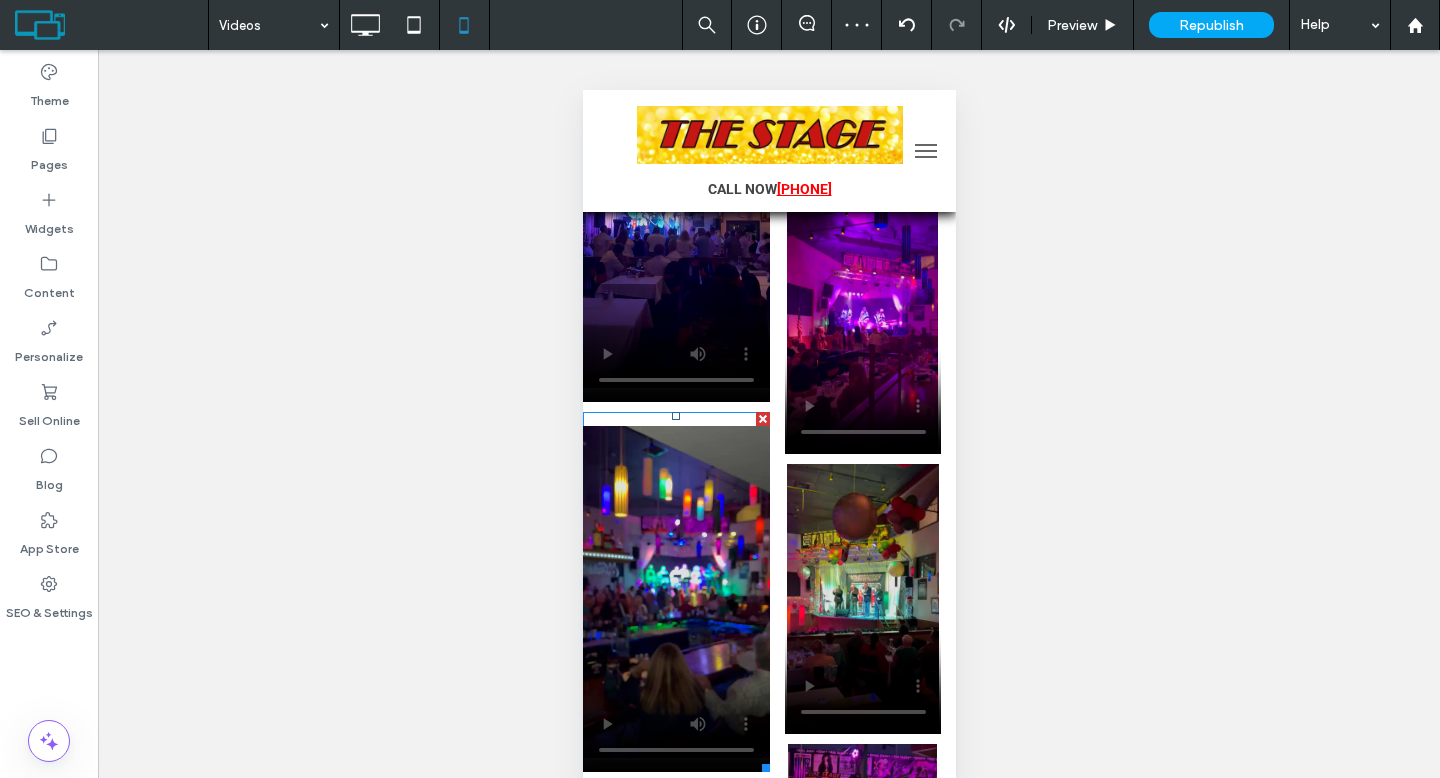 scroll, scrollTop: 1212, scrollLeft: 0, axis: vertical 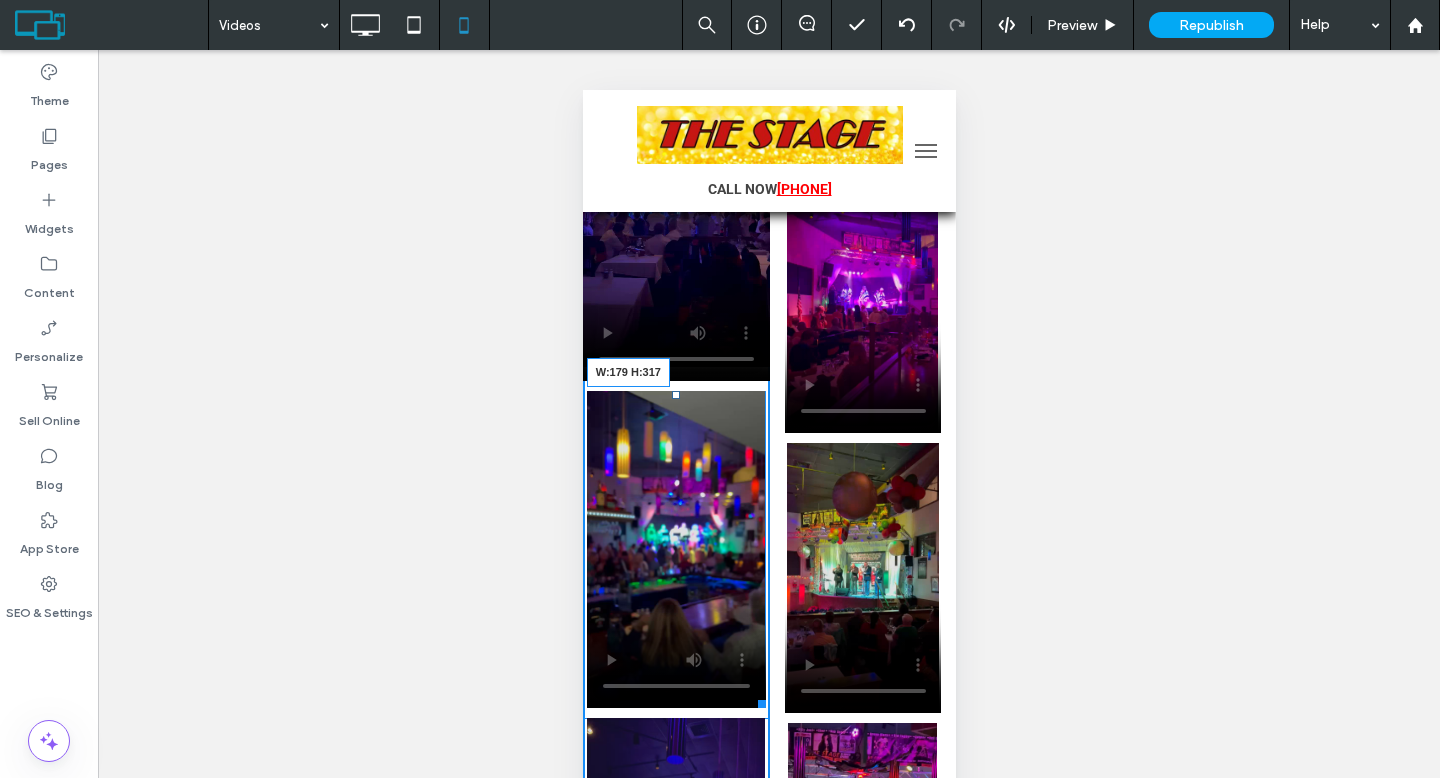 drag, startPoint x: 751, startPoint y: 742, endPoint x: 1332, endPoint y: 788, distance: 582.8182 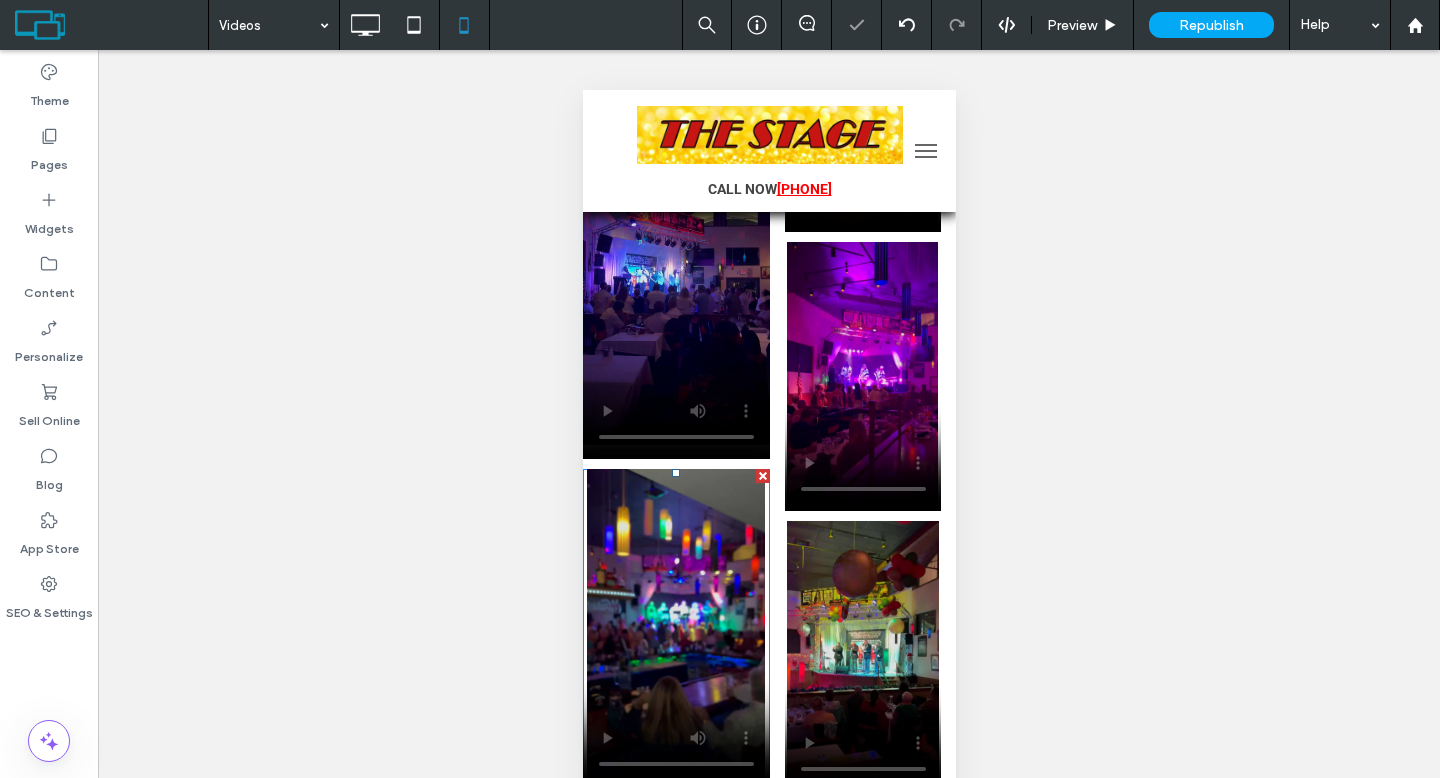 scroll, scrollTop: 859, scrollLeft: 0, axis: vertical 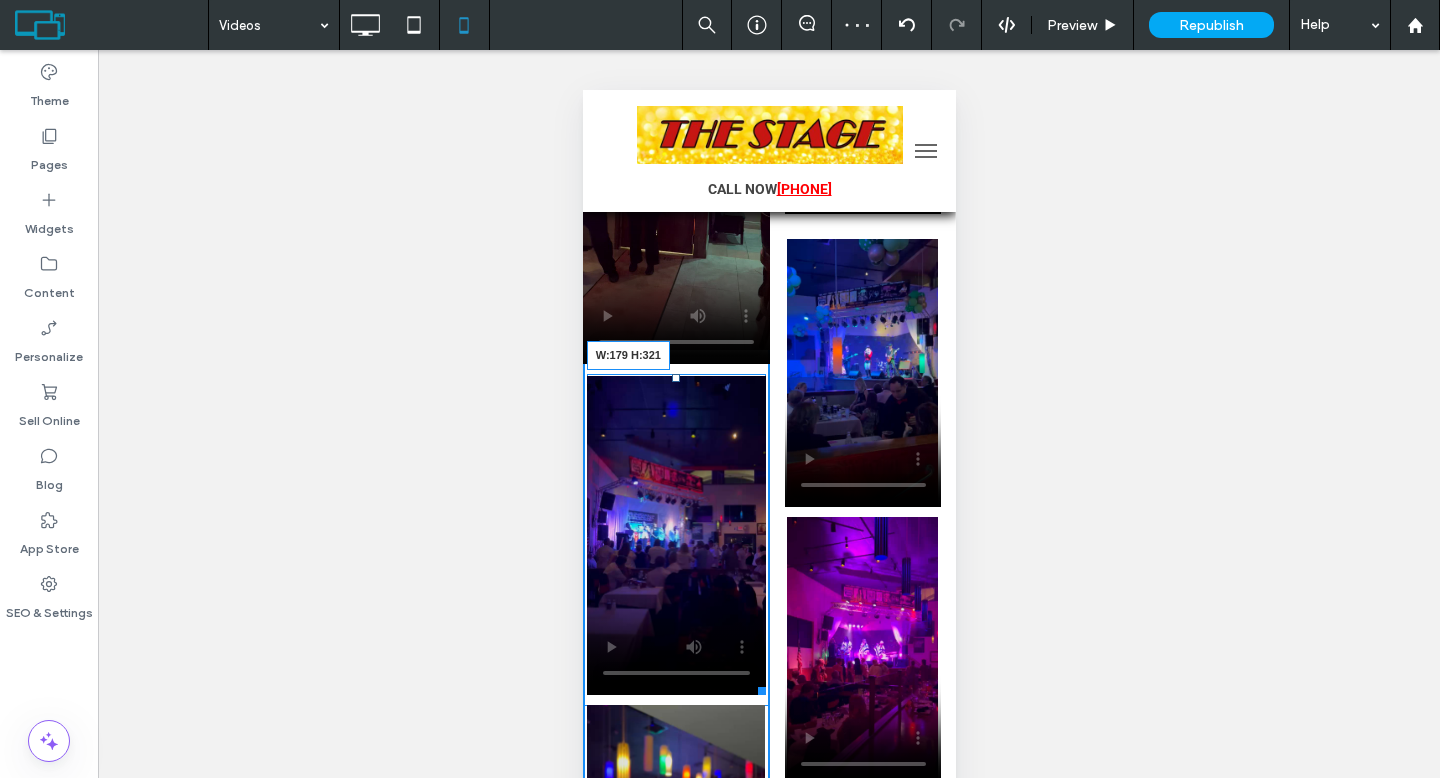 drag, startPoint x: 750, startPoint y: 727, endPoint x: 1326, endPoint y: 769, distance: 577.52924 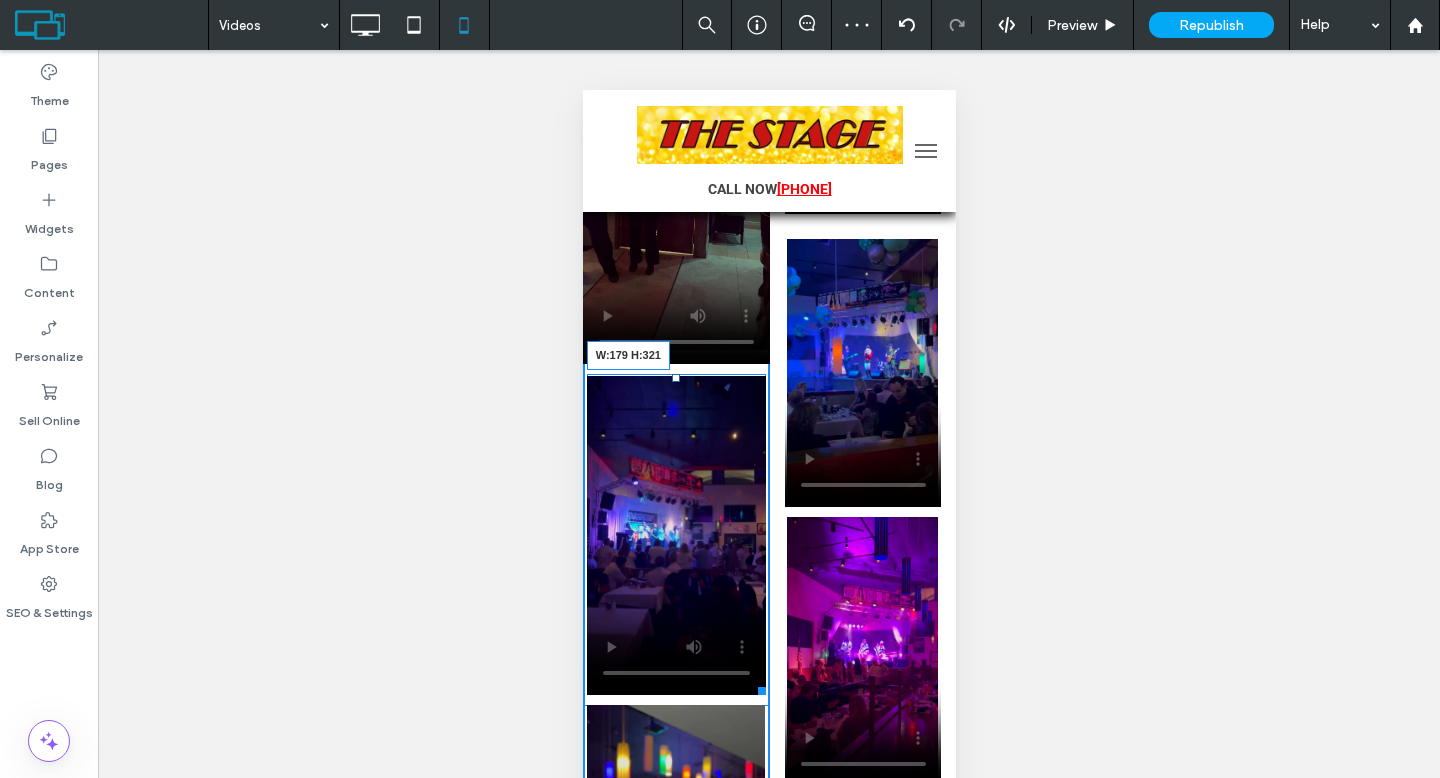 click at bounding box center [757, 687] 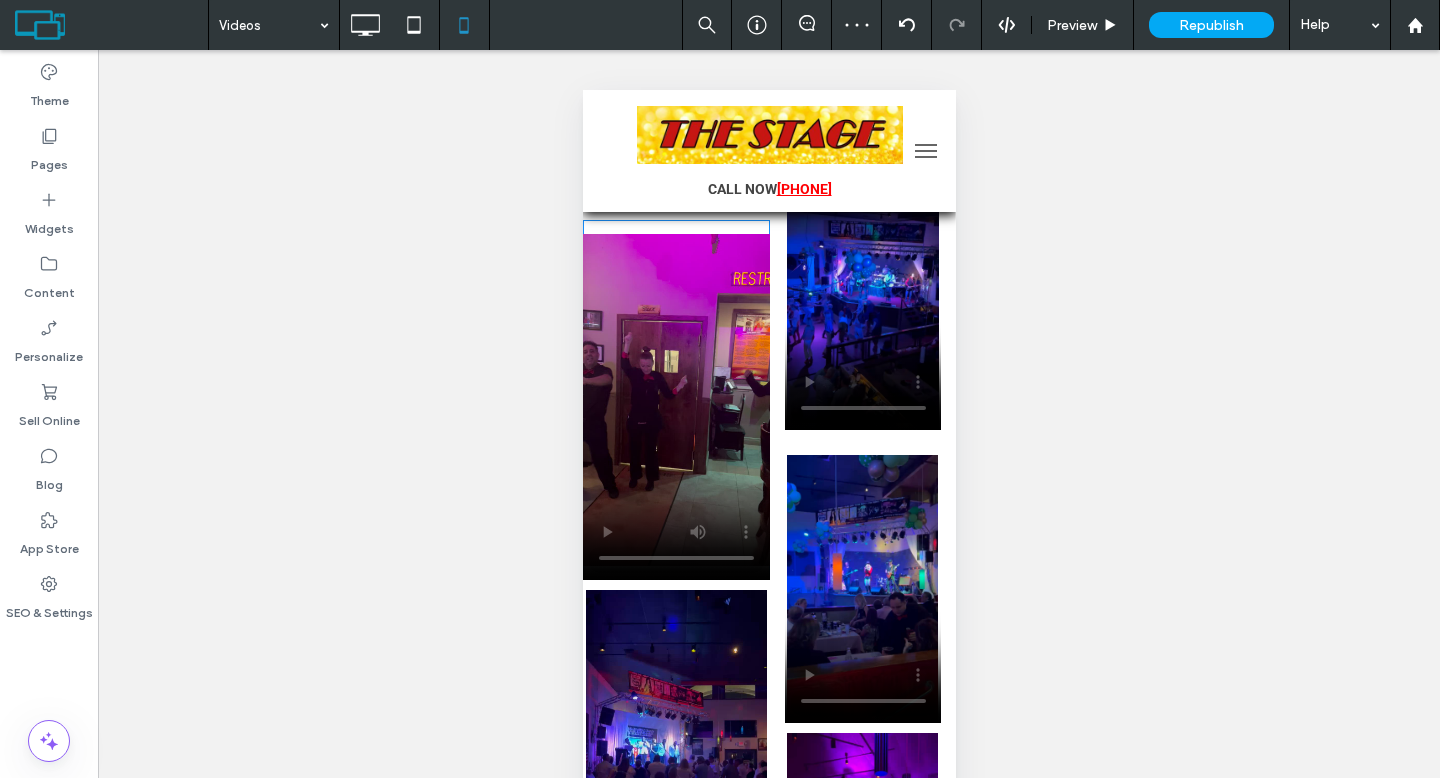 scroll, scrollTop: 577, scrollLeft: 0, axis: vertical 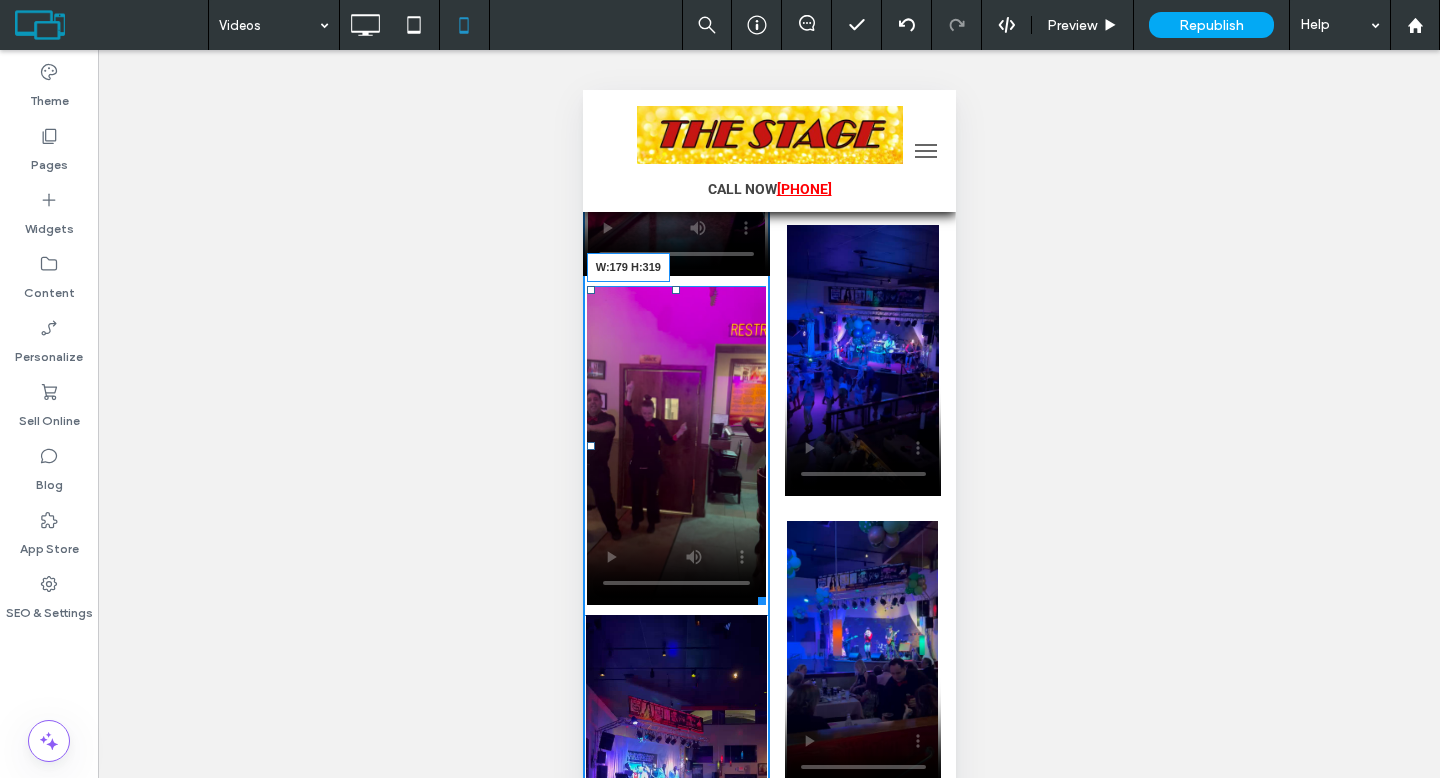 drag, startPoint x: 756, startPoint y: 641, endPoint x: 766, endPoint y: 599, distance: 43.174065 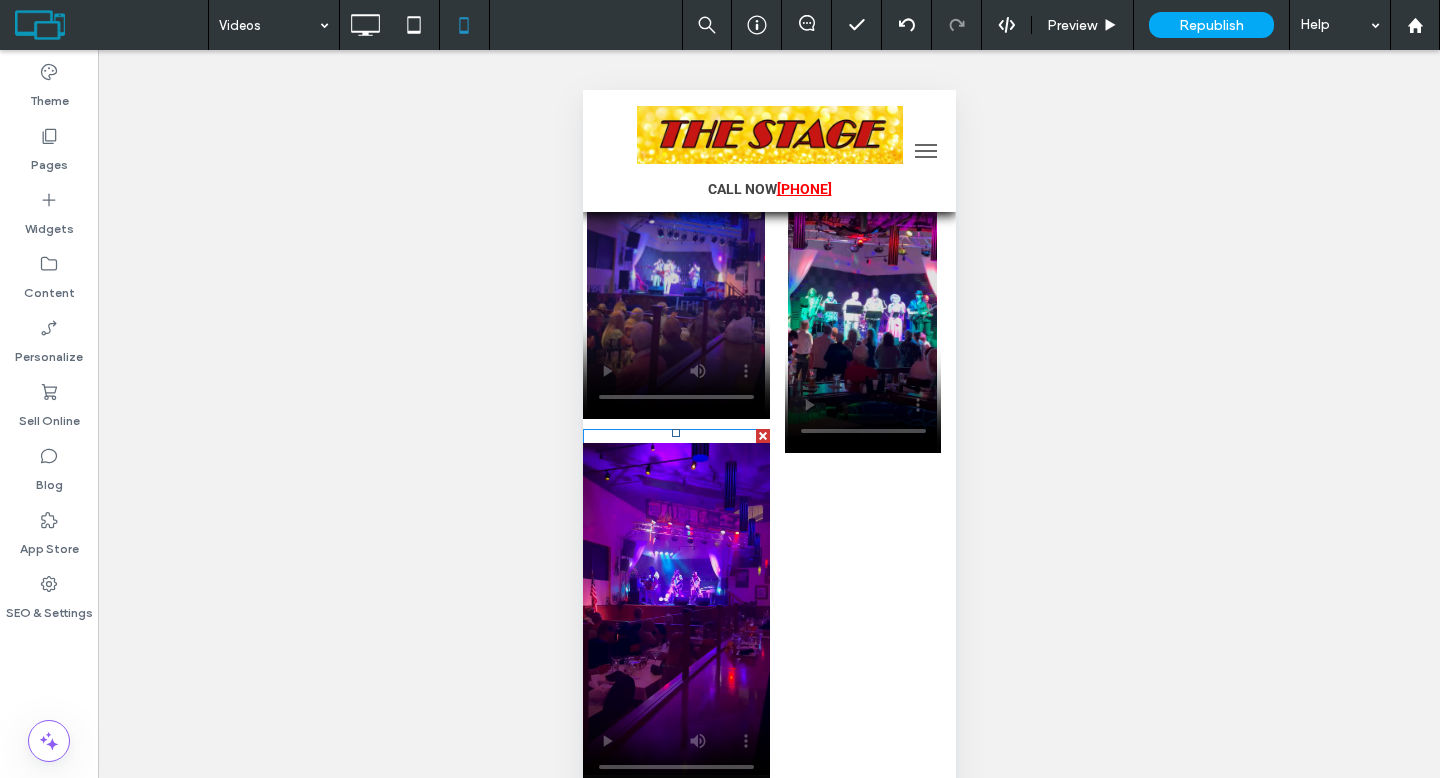 scroll, scrollTop: 1768, scrollLeft: 0, axis: vertical 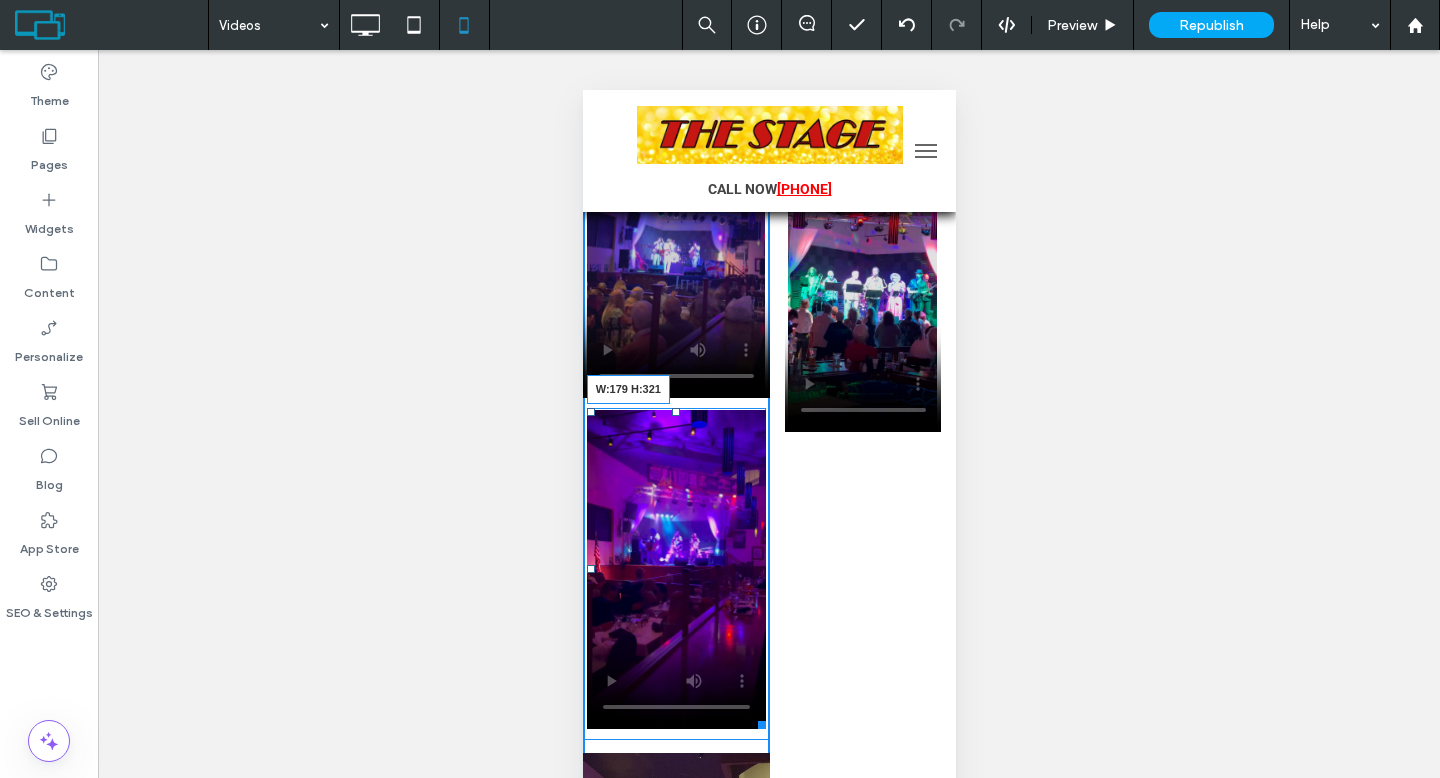 drag, startPoint x: 759, startPoint y: 751, endPoint x: 1342, endPoint y: 809, distance: 585.878 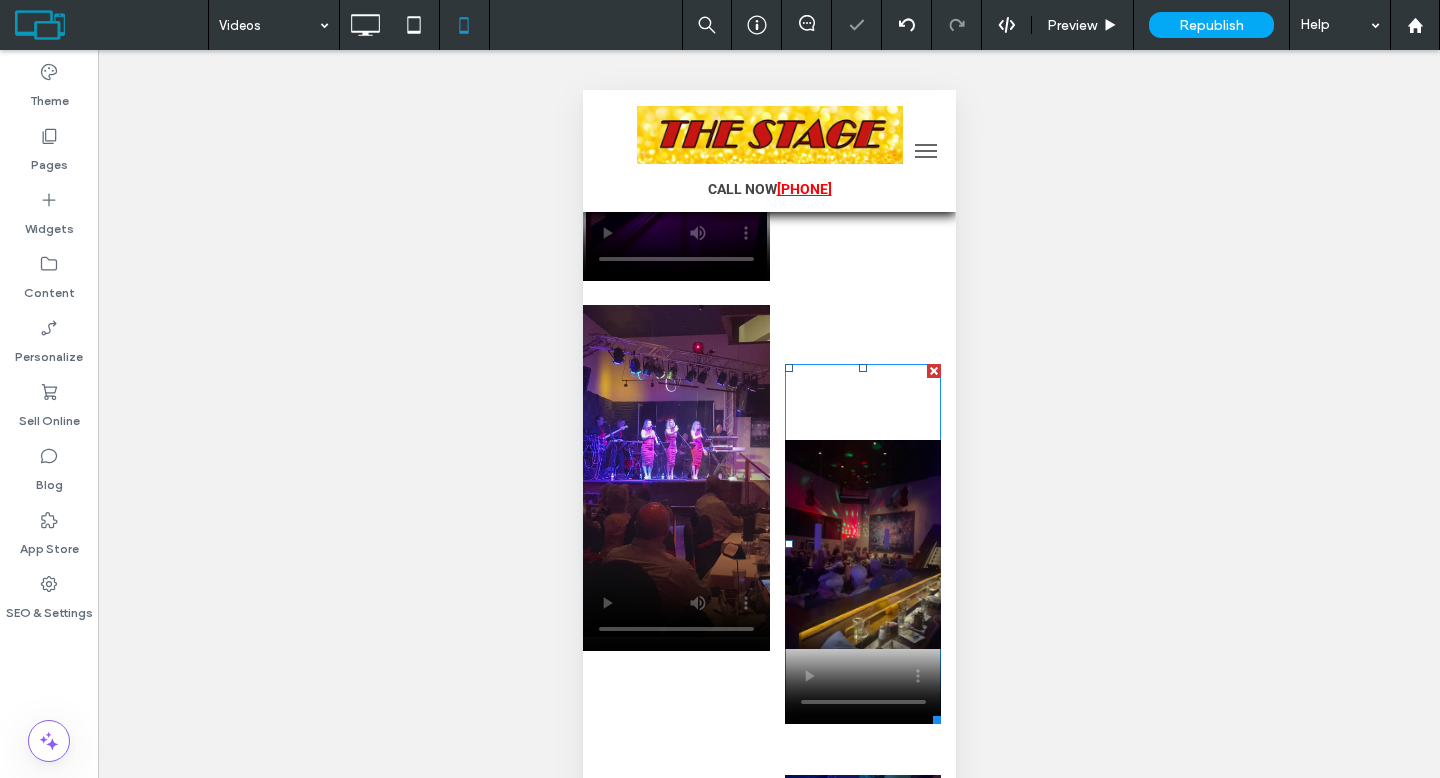 scroll, scrollTop: 2230, scrollLeft: 0, axis: vertical 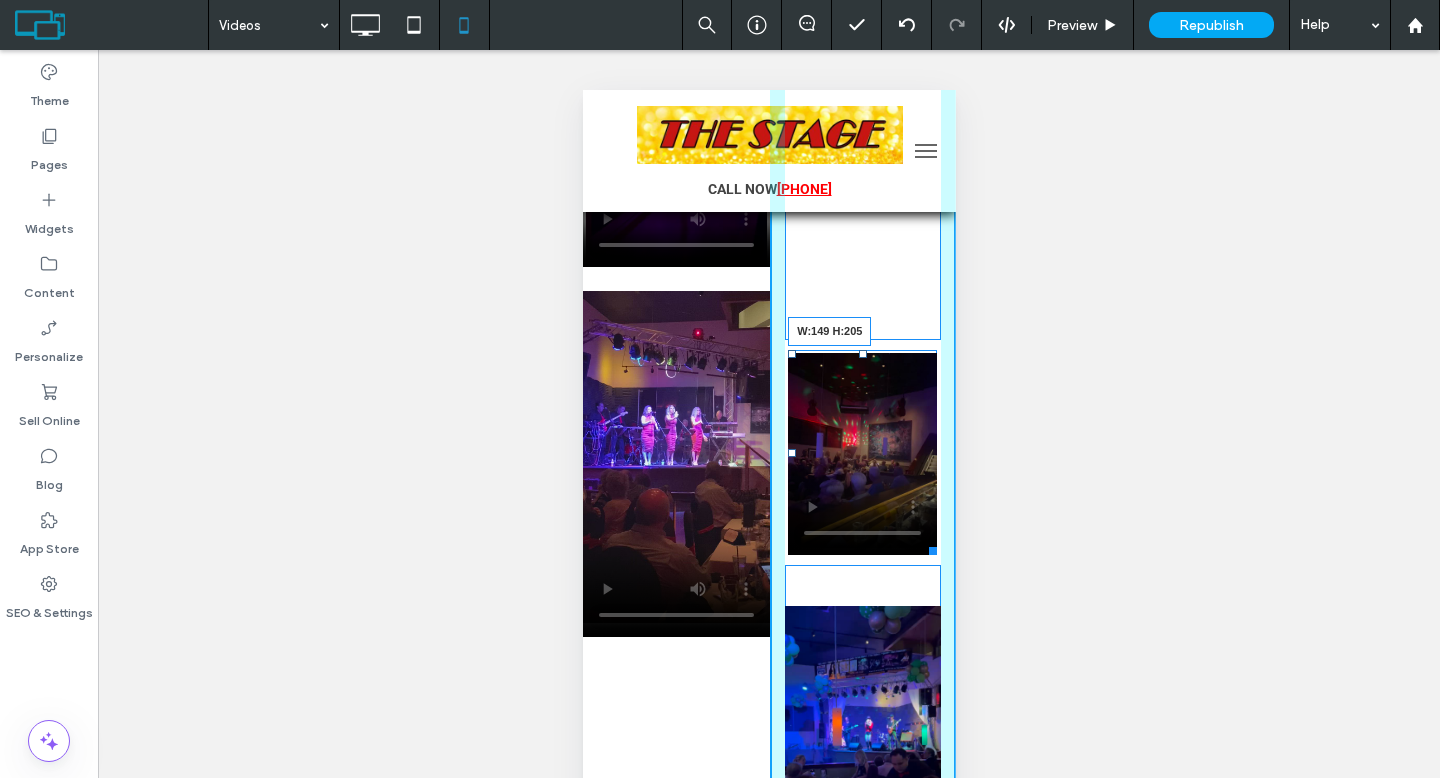 drag, startPoint x: 912, startPoint y: 700, endPoint x: 922, endPoint y: 545, distance: 155.32225 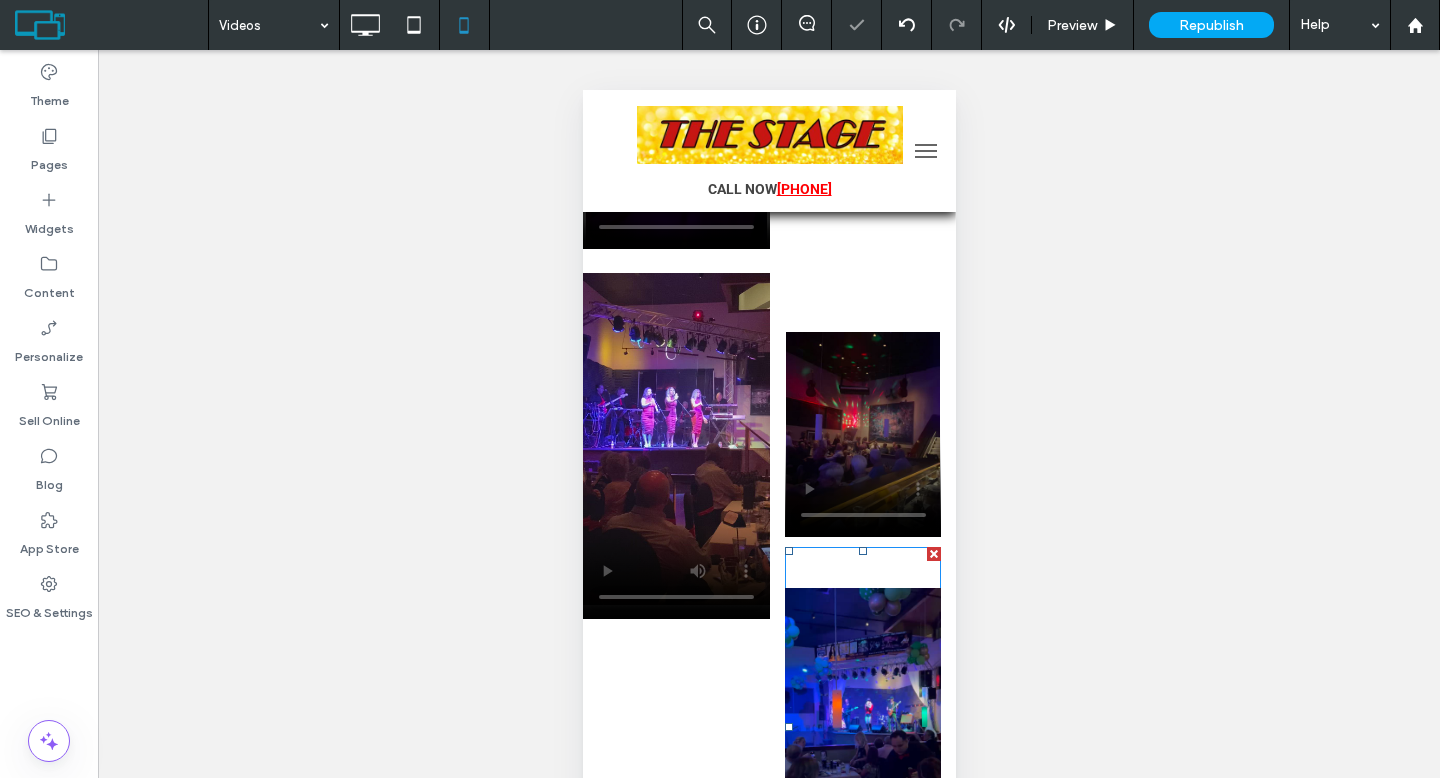 scroll, scrollTop: 2391, scrollLeft: 0, axis: vertical 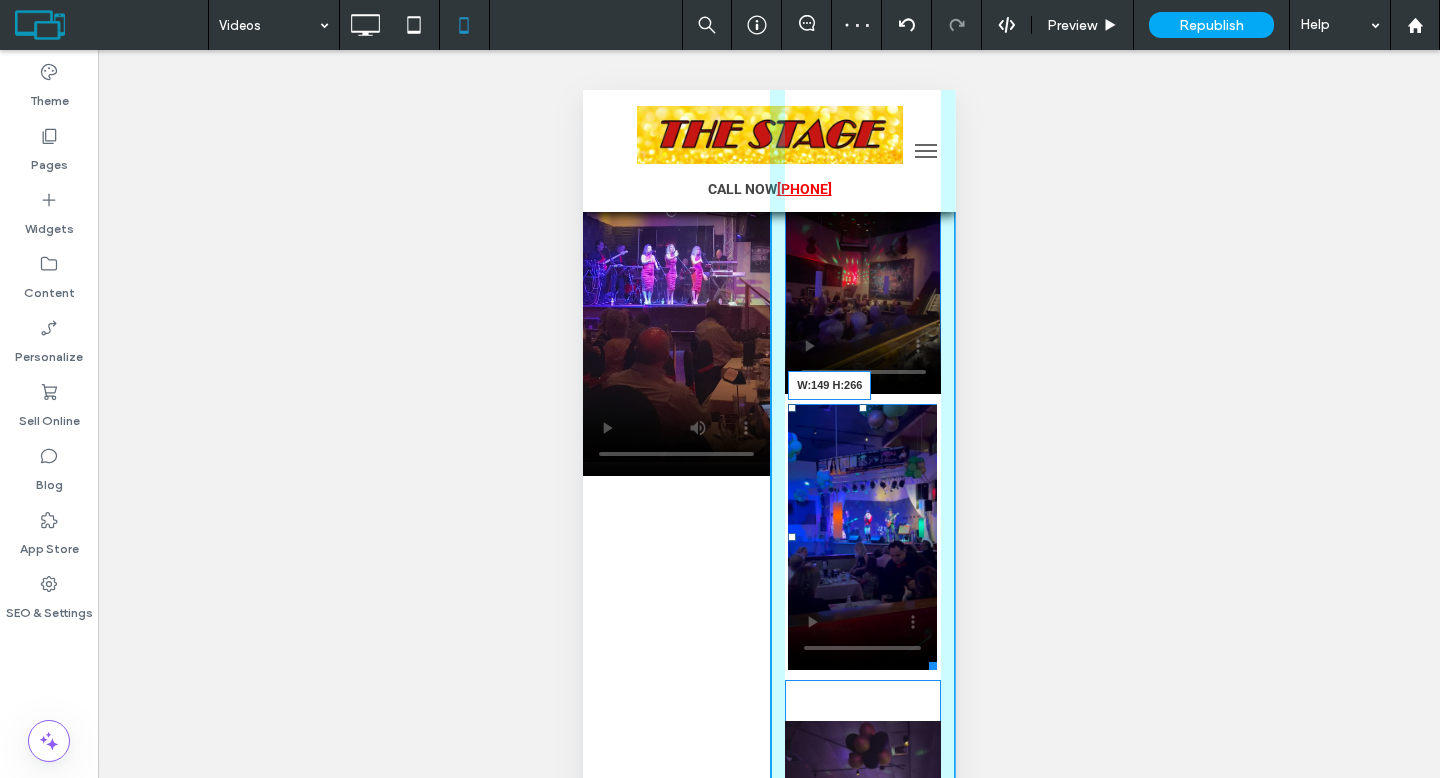 drag, startPoint x: 924, startPoint y: 748, endPoint x: 1484, endPoint y: 773, distance: 560.55774 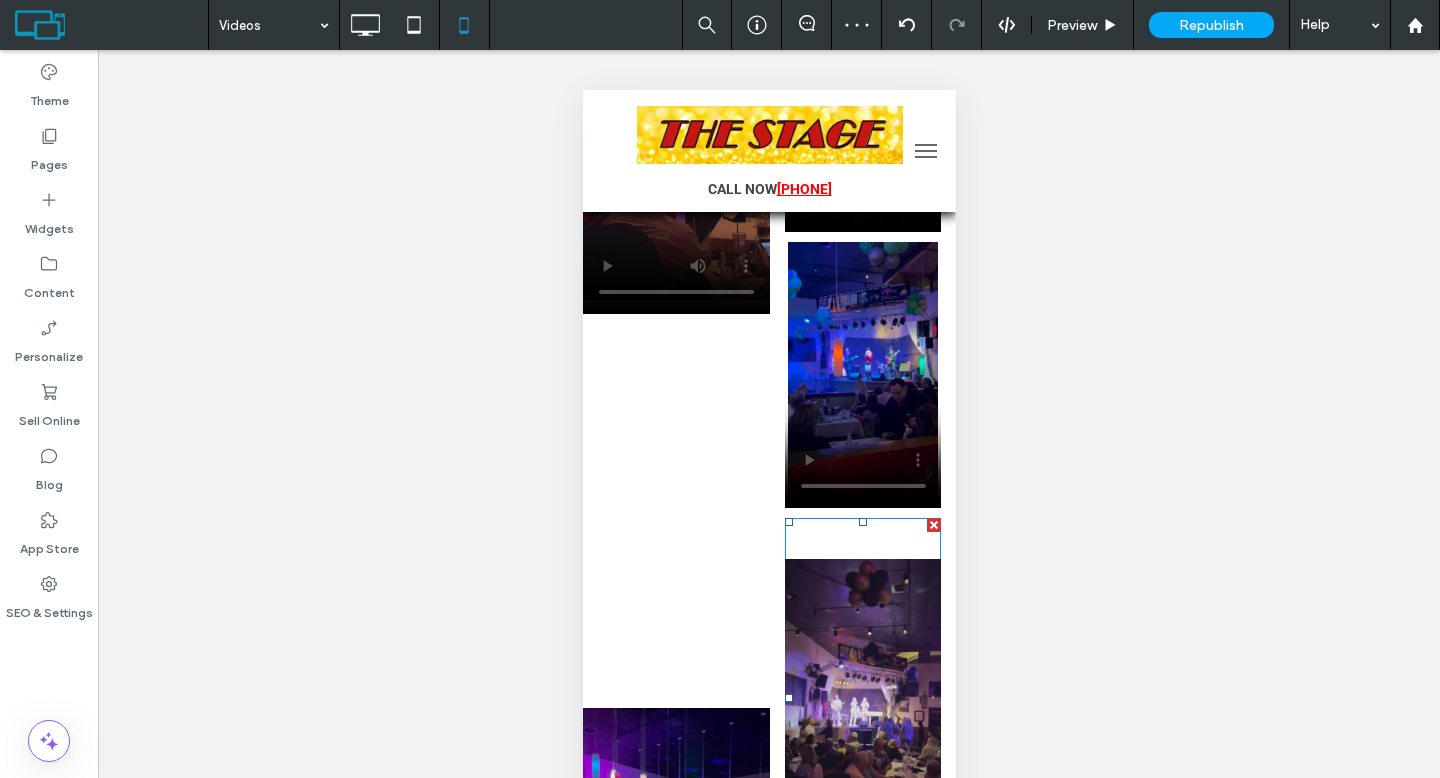 scroll, scrollTop: 2712, scrollLeft: 0, axis: vertical 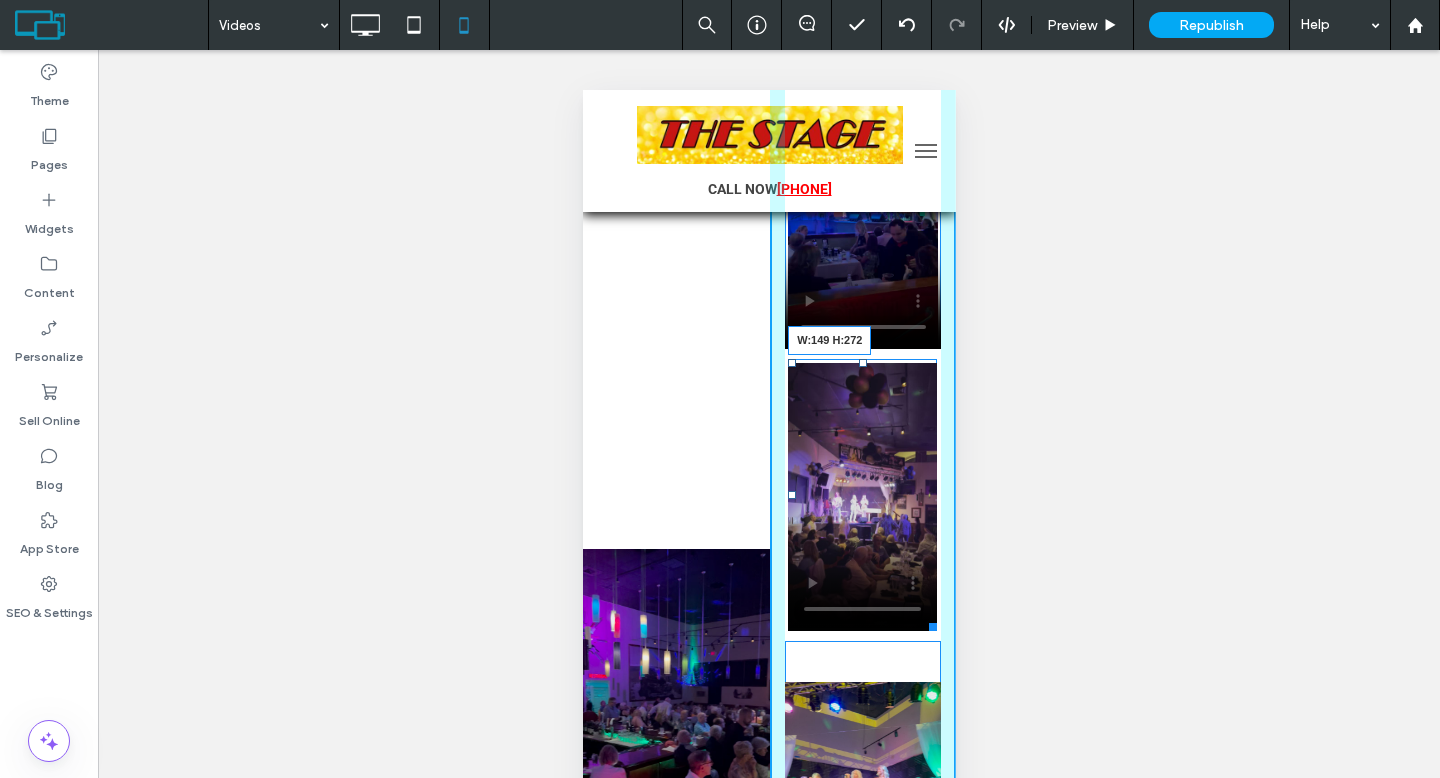 drag, startPoint x: 918, startPoint y: 709, endPoint x: 921, endPoint y: 627, distance: 82.05486 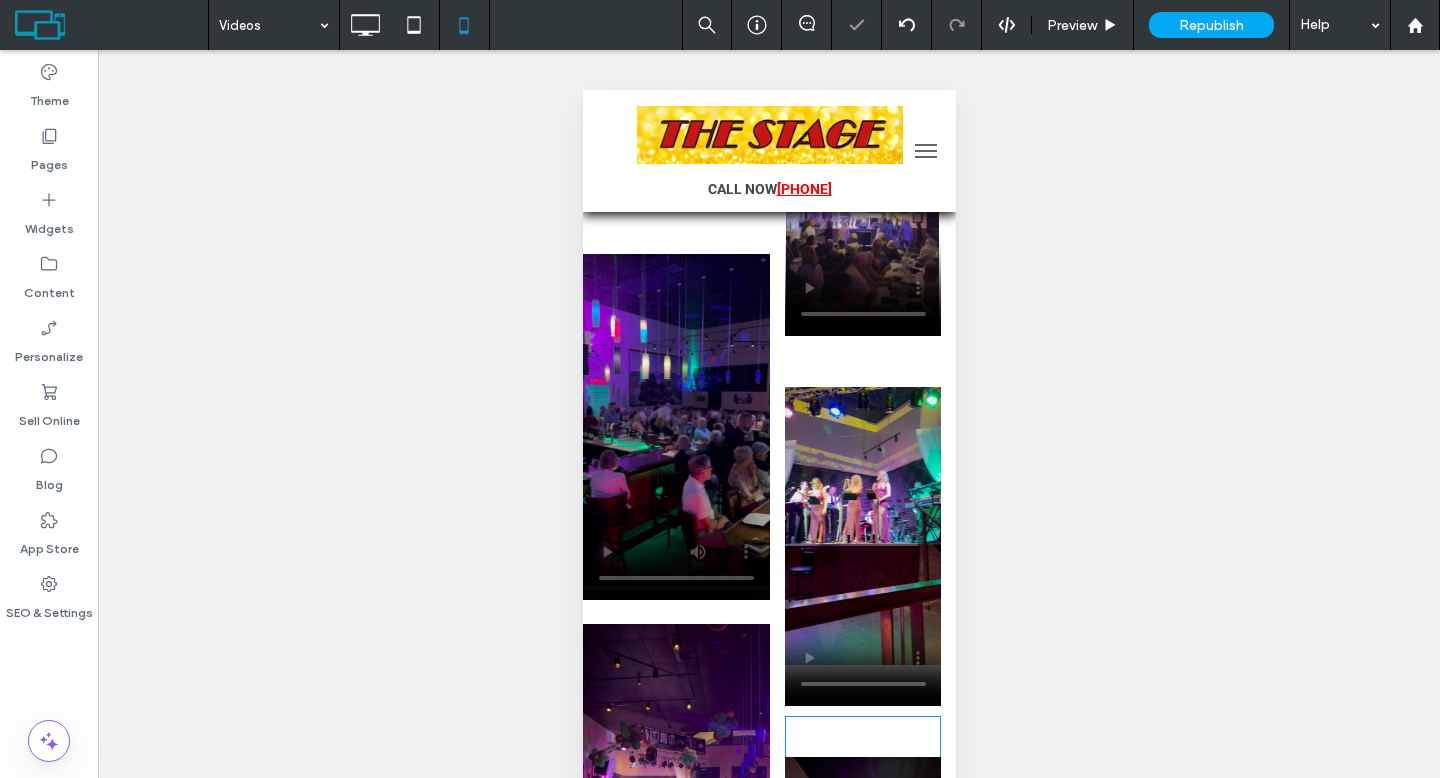scroll, scrollTop: 3029, scrollLeft: 0, axis: vertical 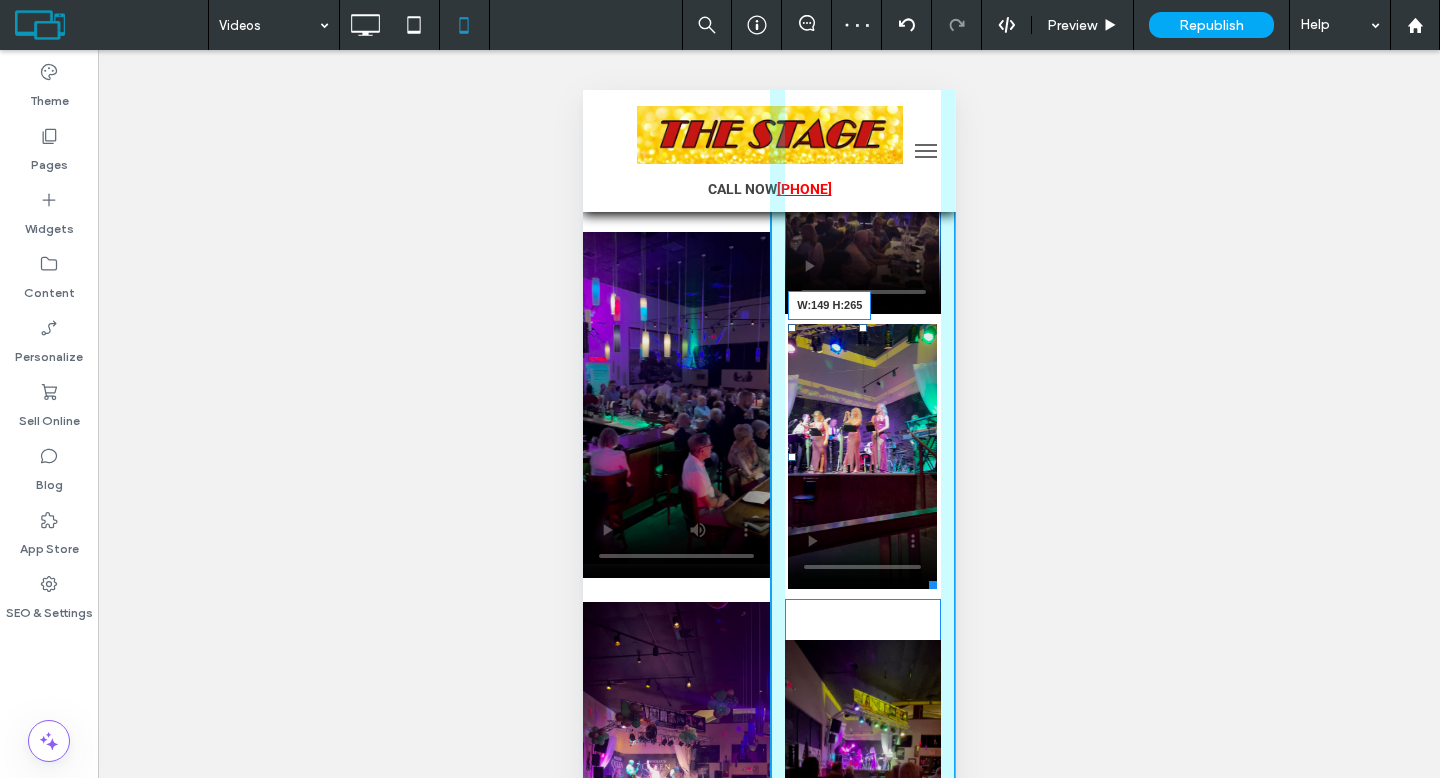 drag, startPoint x: 922, startPoint y: 675, endPoint x: 1504, endPoint y: 677, distance: 582.0034 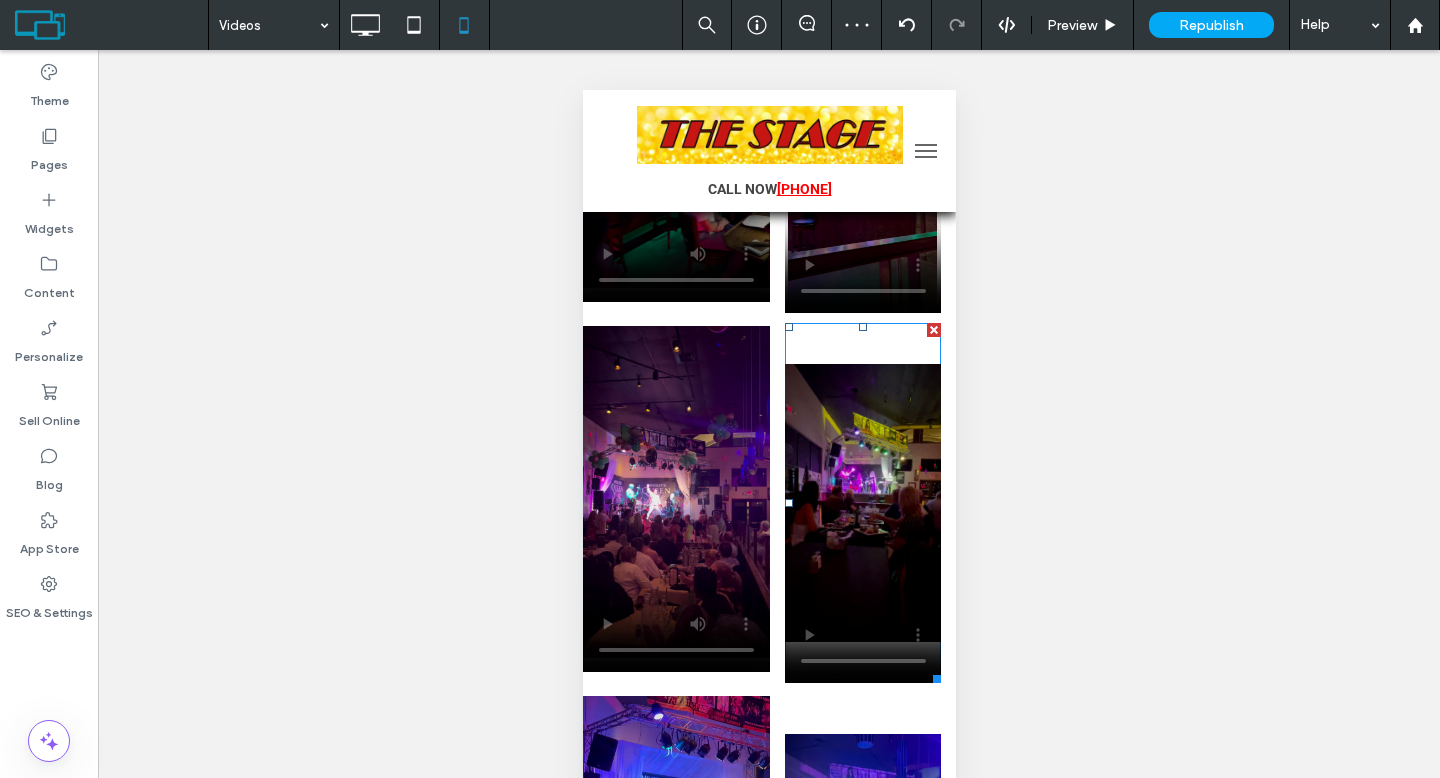 scroll, scrollTop: 3324, scrollLeft: 0, axis: vertical 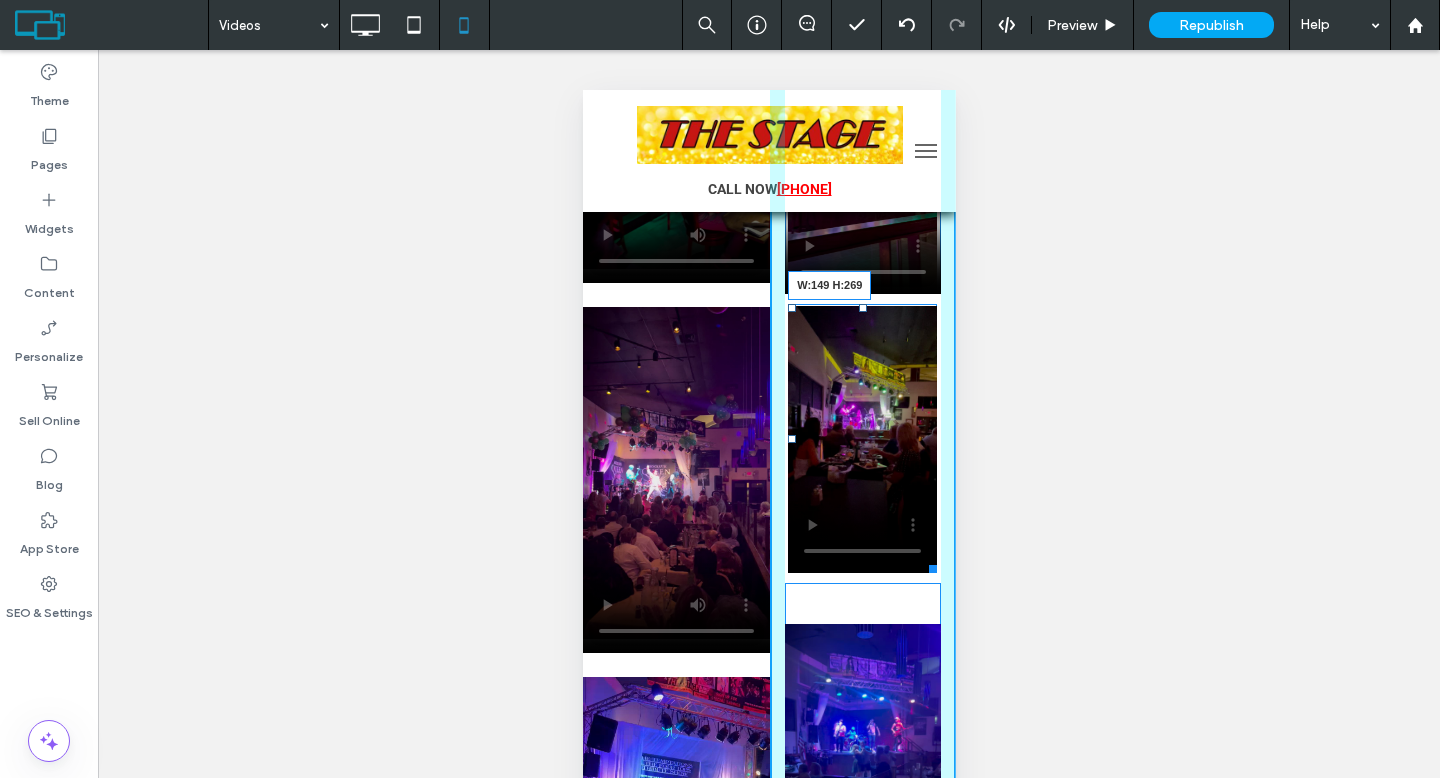 drag, startPoint x: 920, startPoint y: 656, endPoint x: 932, endPoint y: 563, distance: 93.770996 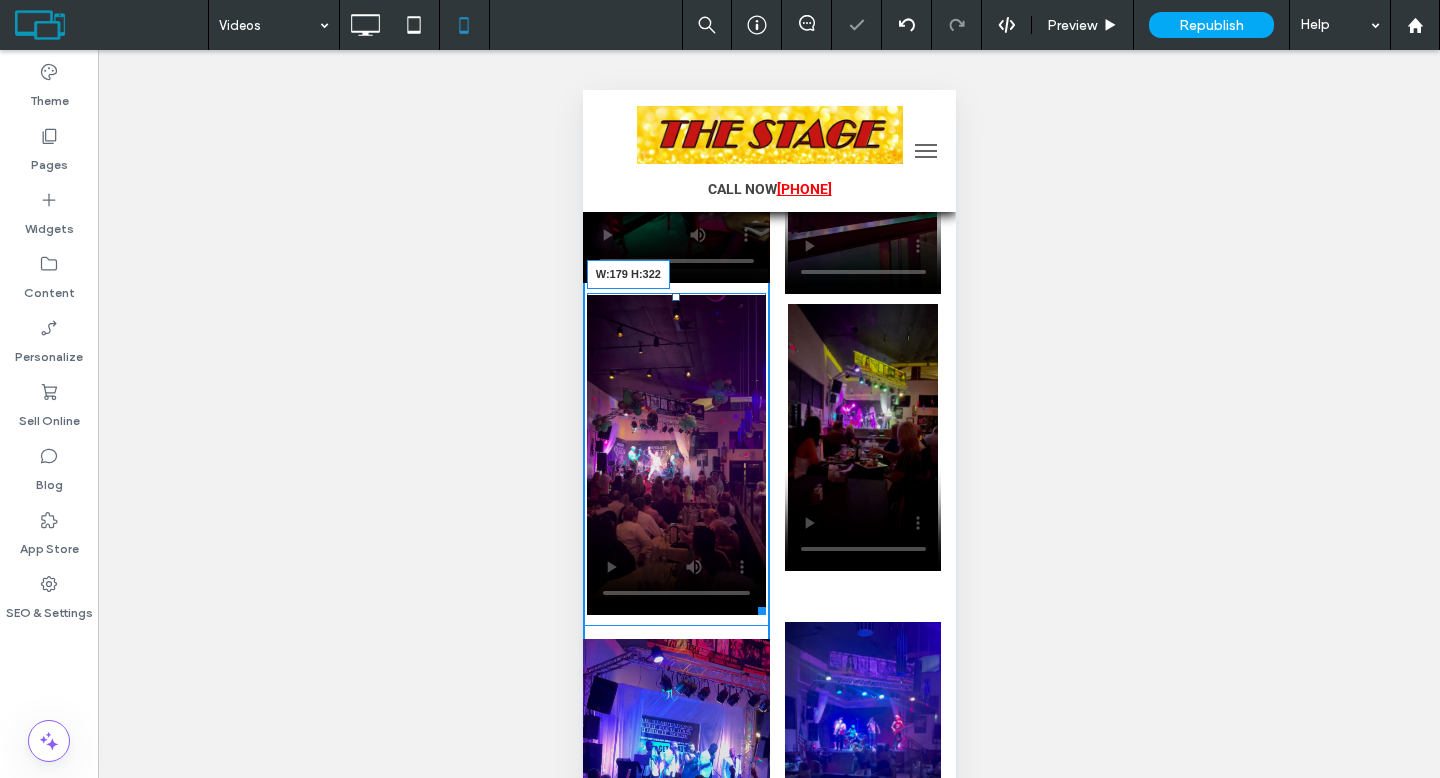 drag, startPoint x: 750, startPoint y: 643, endPoint x: 752, endPoint y: 605, distance: 38.052597 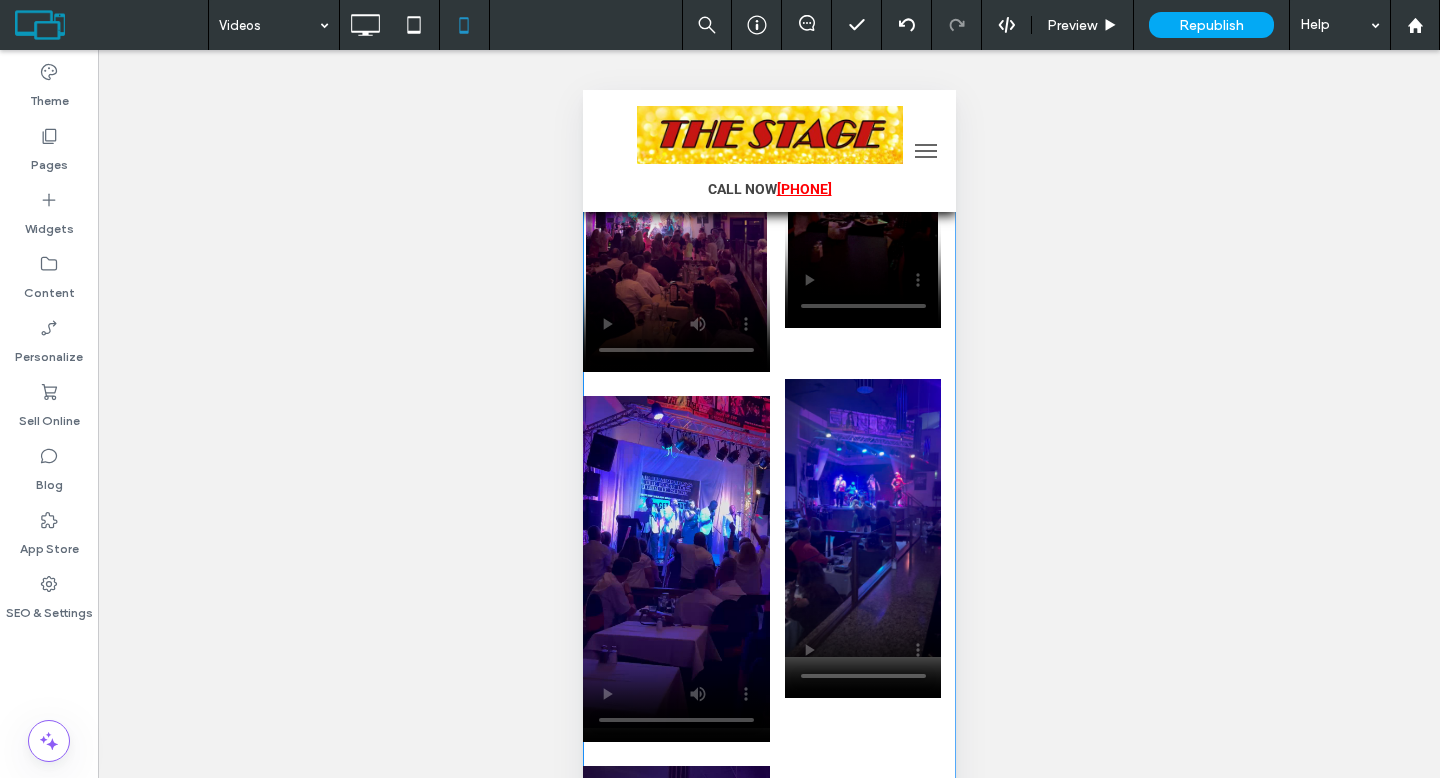 scroll, scrollTop: 3567, scrollLeft: 0, axis: vertical 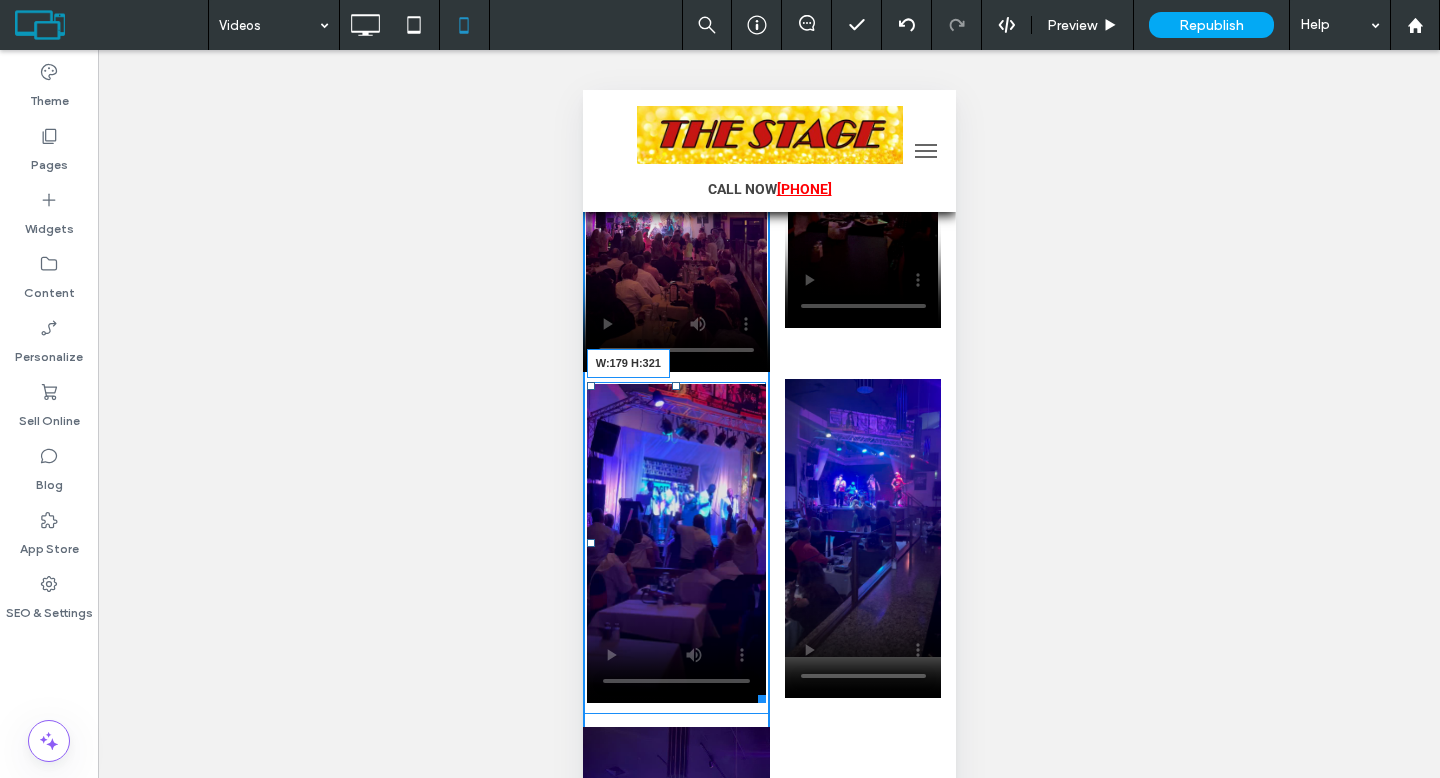 drag, startPoint x: 755, startPoint y: 737, endPoint x: 761, endPoint y: 698, distance: 39.45884 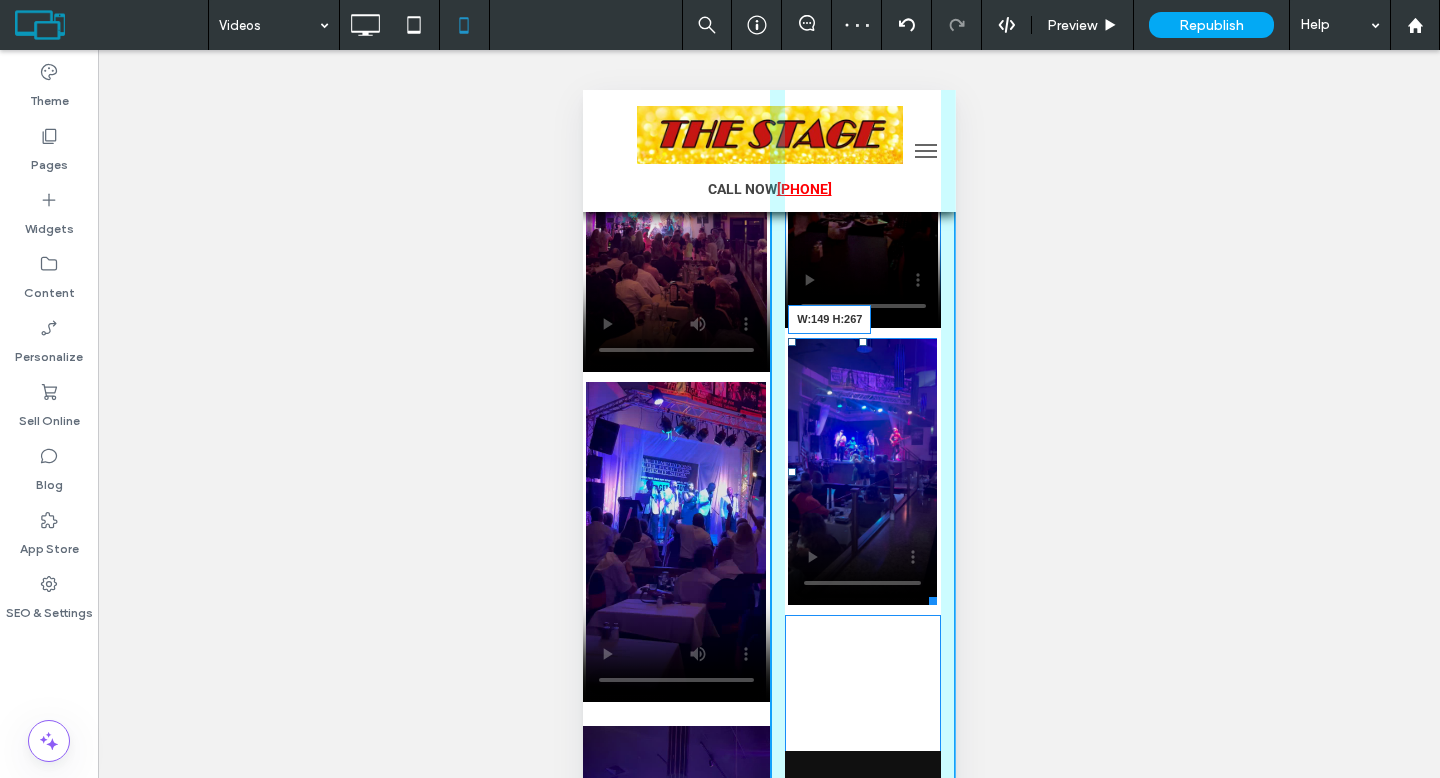 drag, startPoint x: 921, startPoint y: 689, endPoint x: 1501, endPoint y: 696, distance: 580.04224 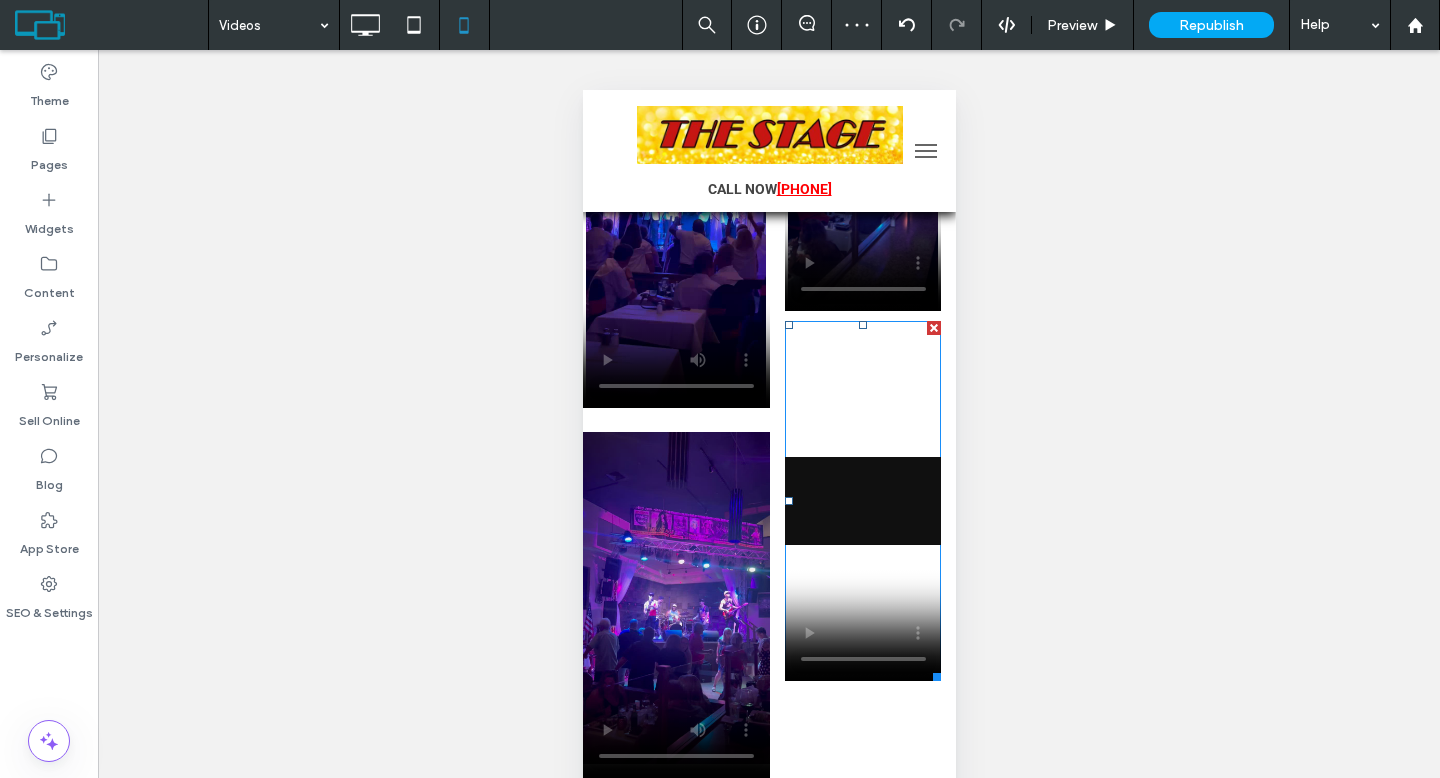 scroll, scrollTop: 3876, scrollLeft: 0, axis: vertical 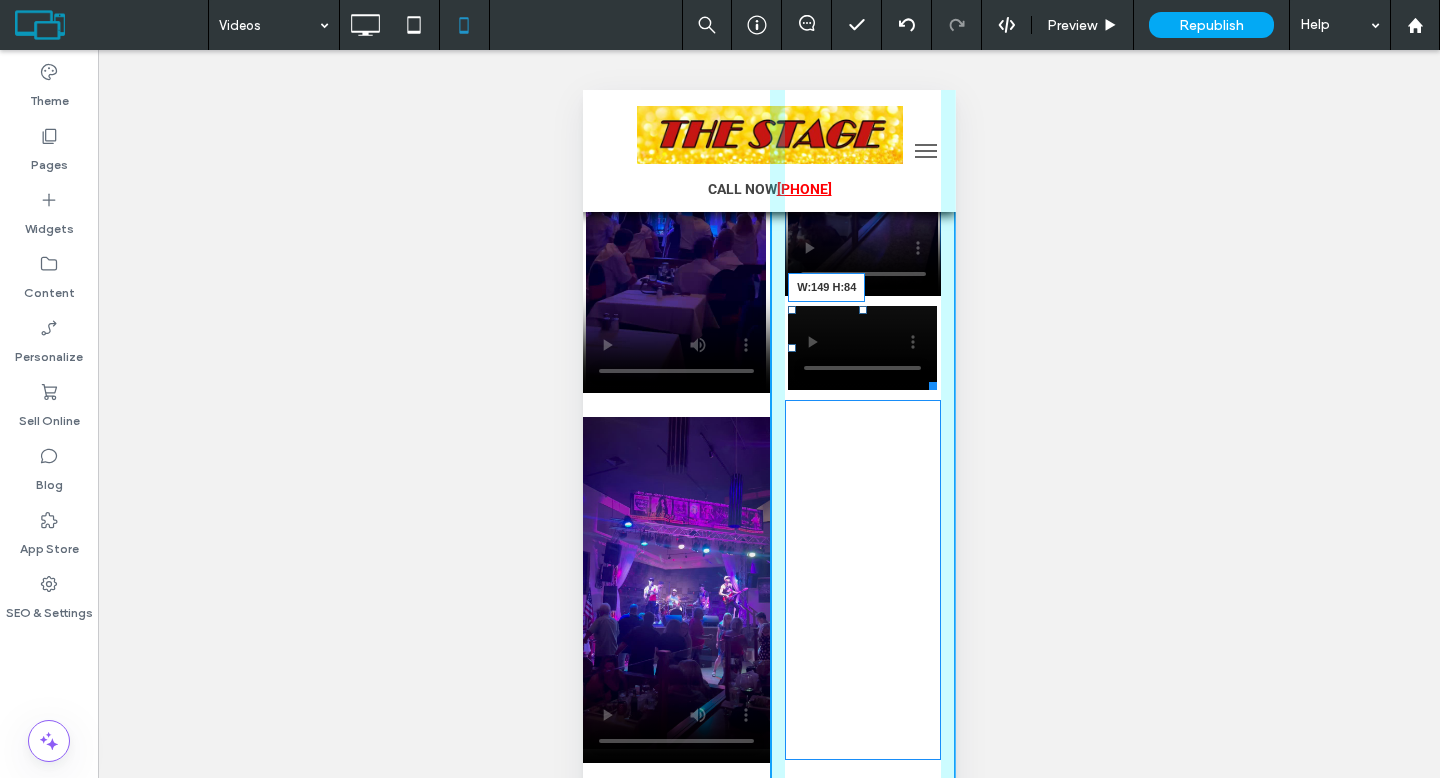 drag, startPoint x: 950, startPoint y: 592, endPoint x: 1487, endPoint y: 526, distance: 541.04065 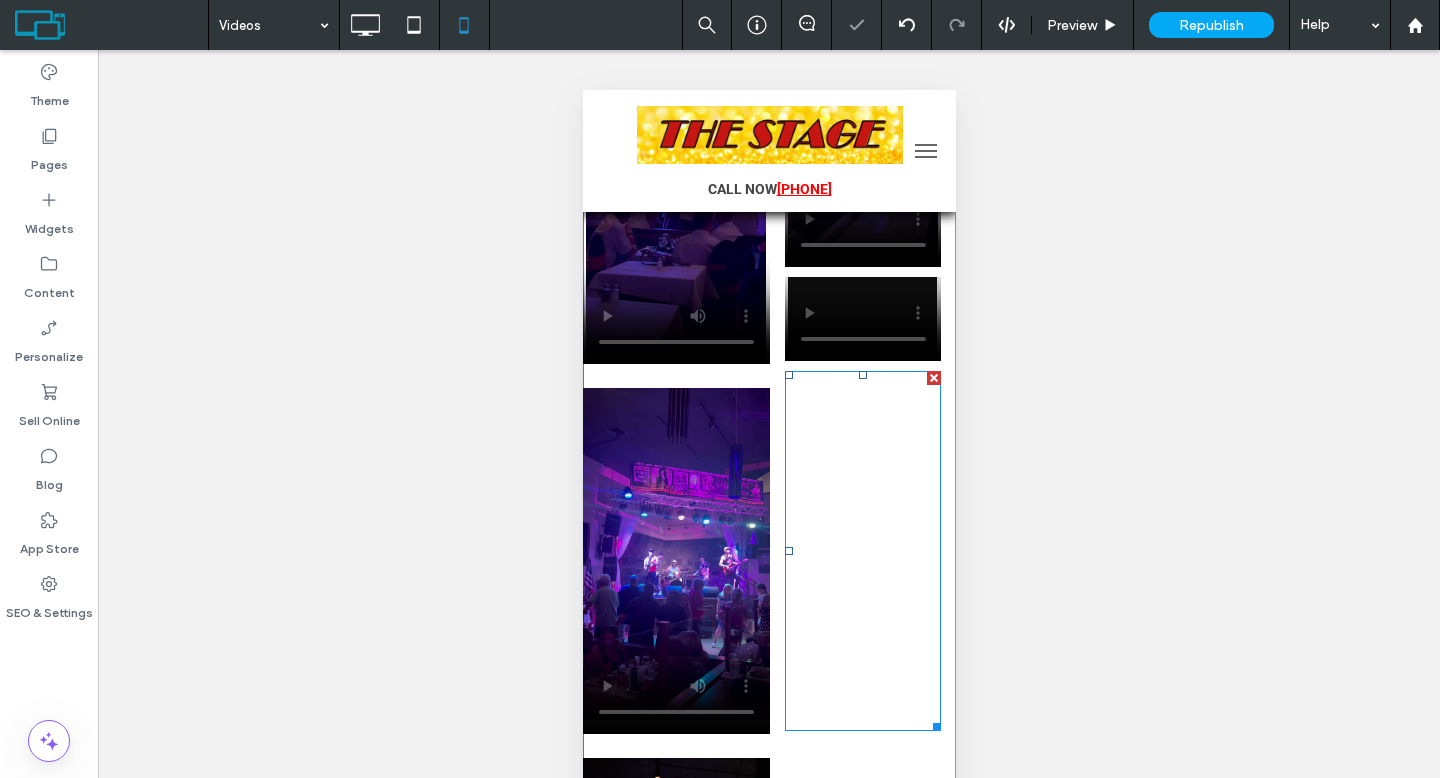 scroll, scrollTop: 3907, scrollLeft: 0, axis: vertical 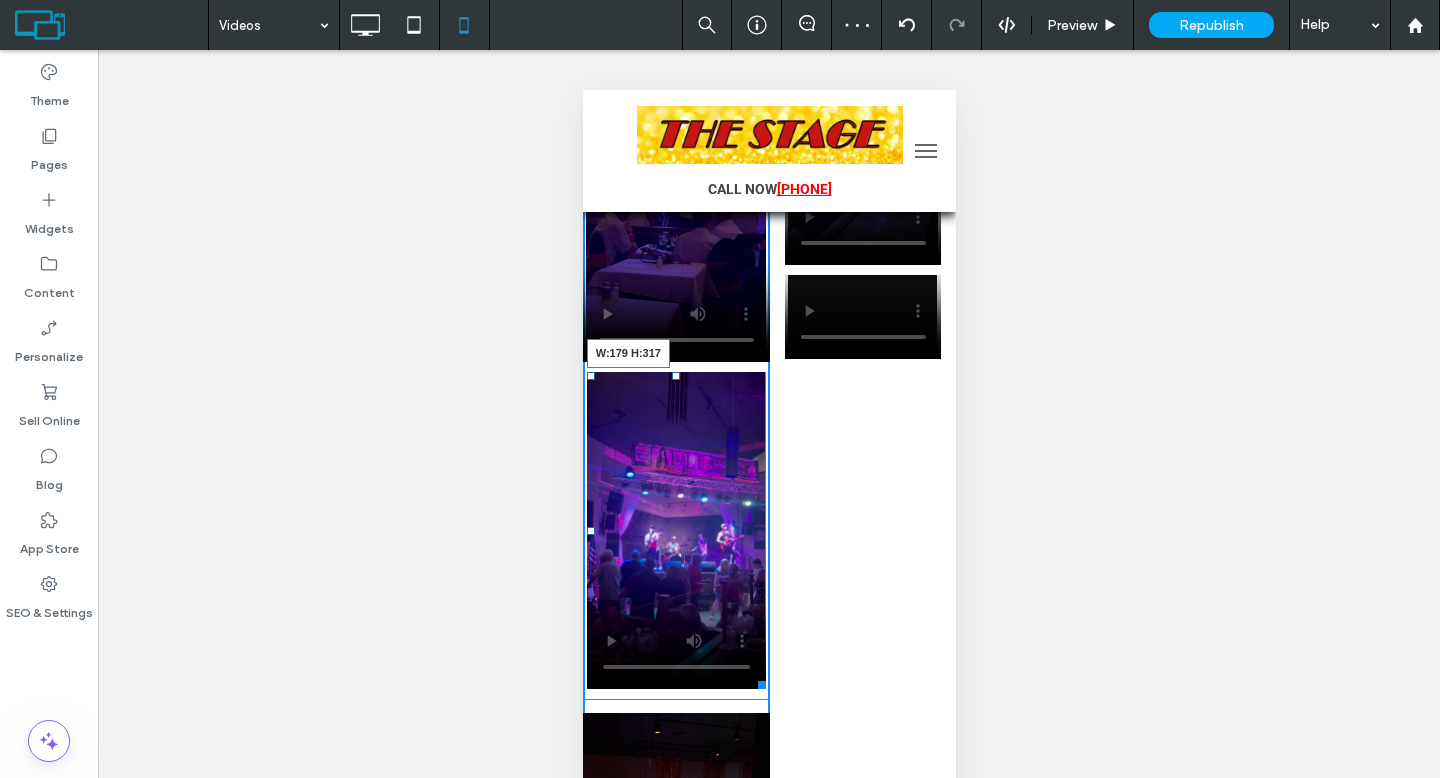 drag, startPoint x: 757, startPoint y: 719, endPoint x: 1338, endPoint y: 770, distance: 583.2341 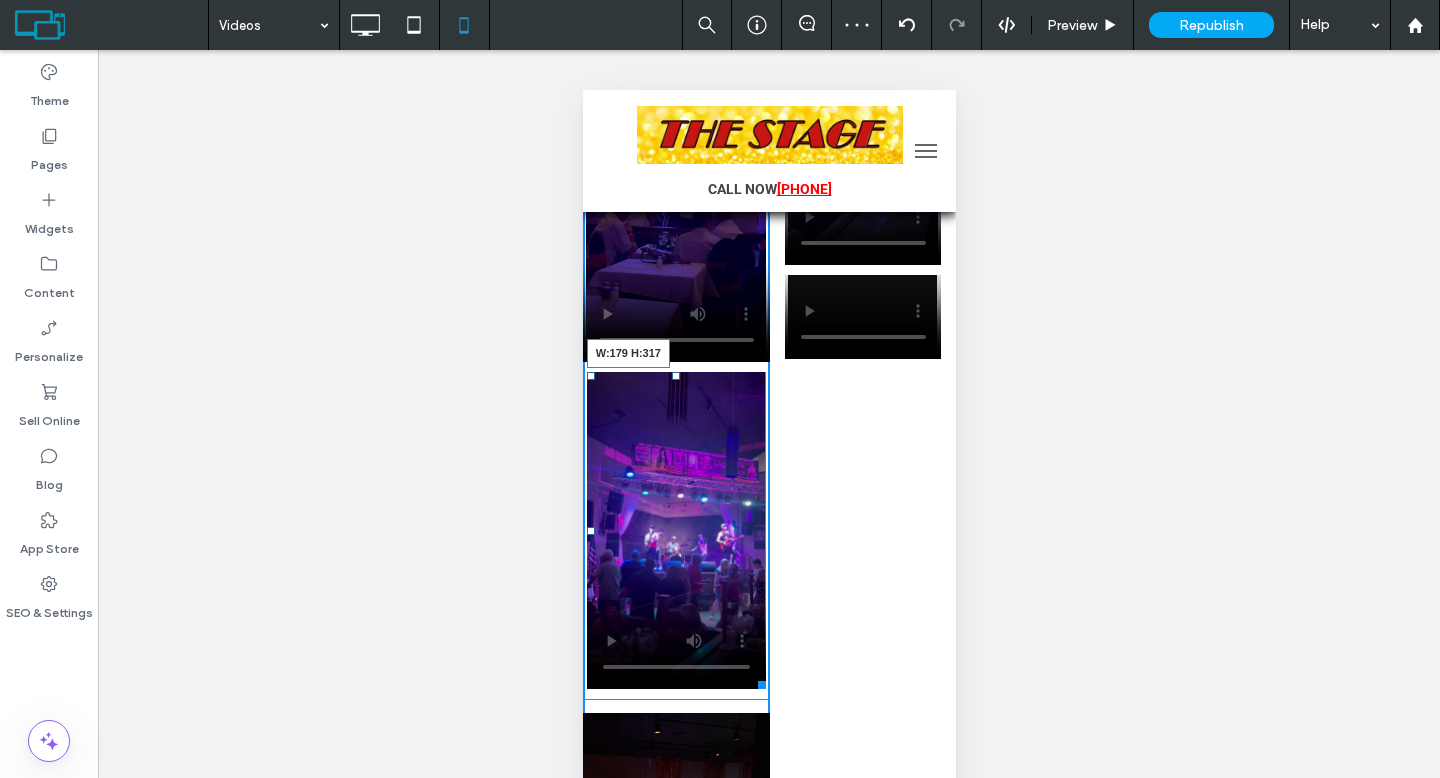 click on "W:179 H:317
Click To Paste
Click To Paste" at bounding box center (768, -943) 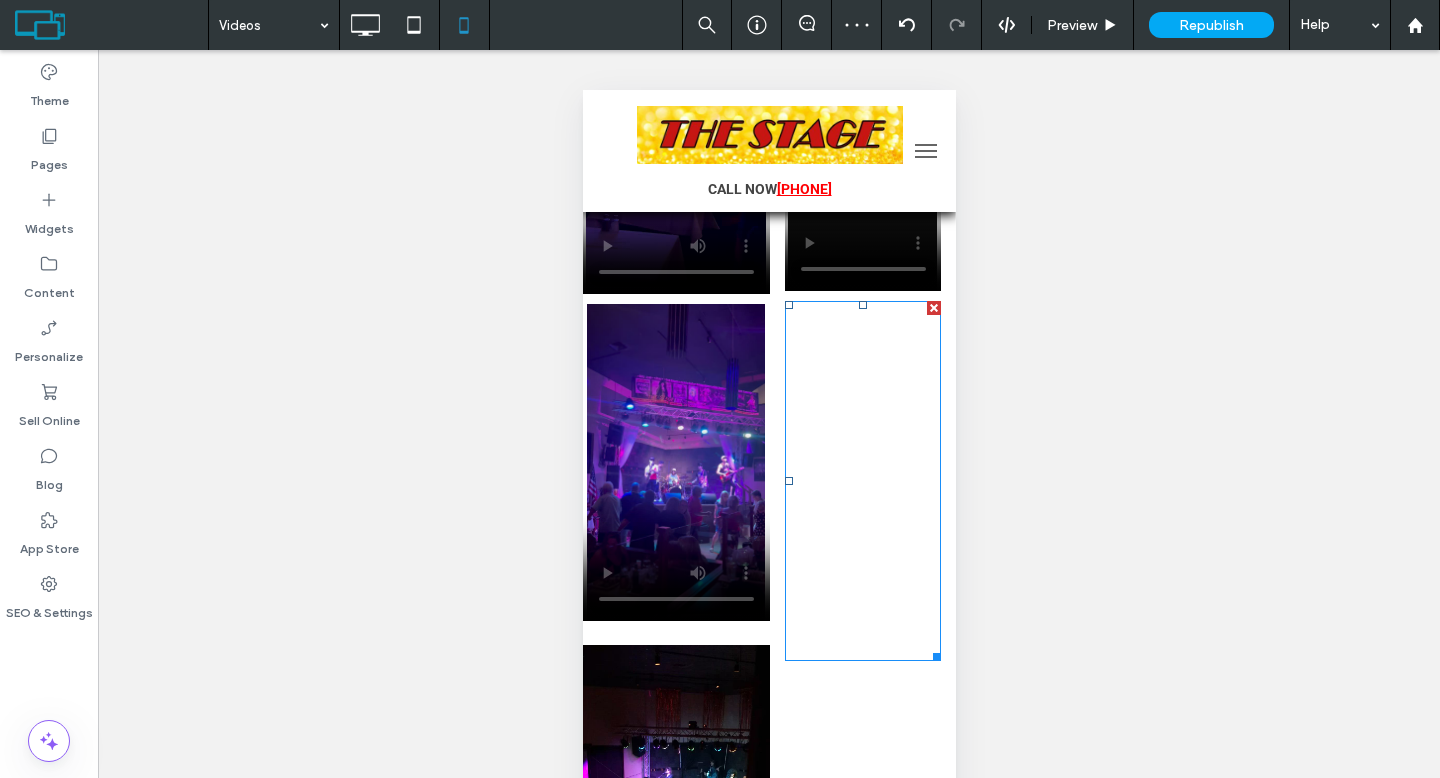scroll, scrollTop: 4264, scrollLeft: 0, axis: vertical 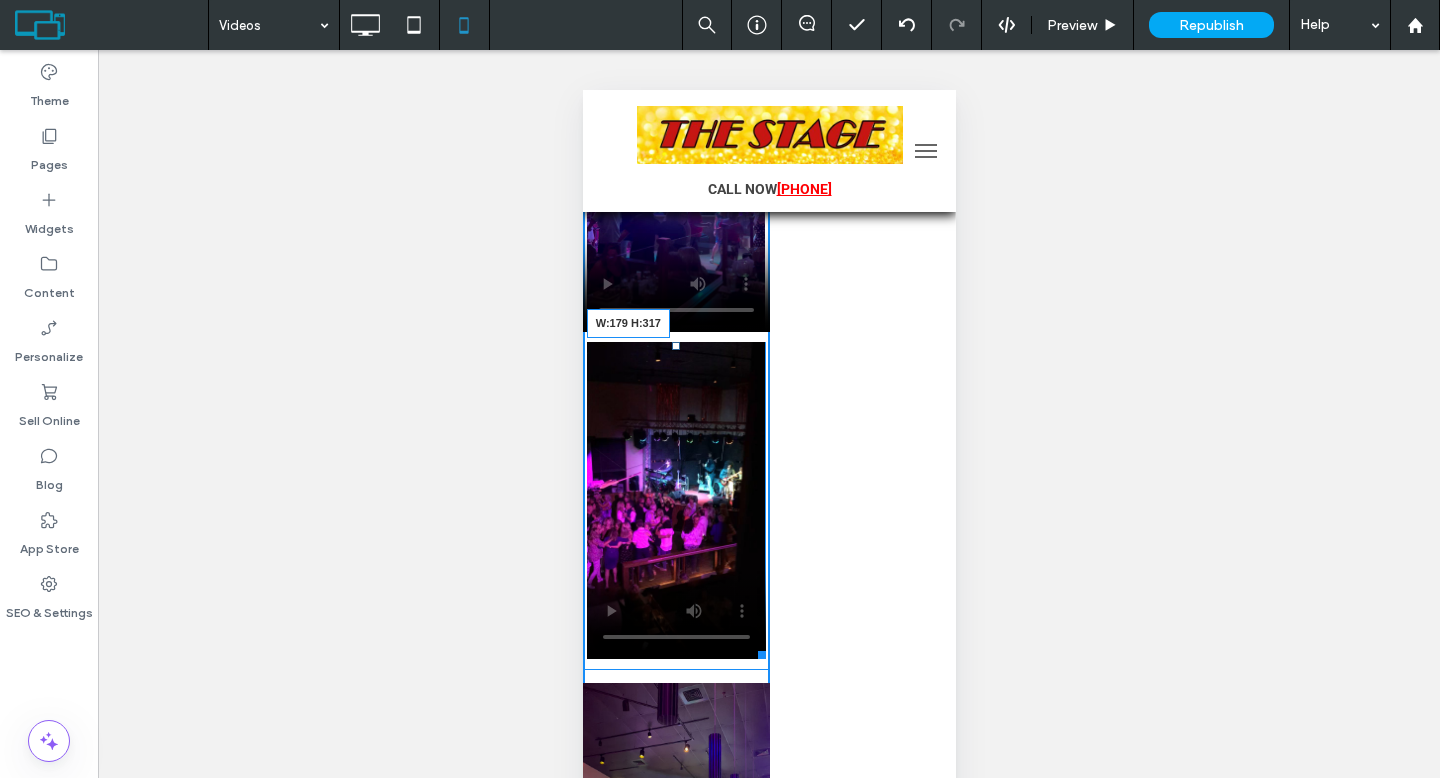 drag, startPoint x: 752, startPoint y: 690, endPoint x: 1333, endPoint y: 738, distance: 582.97943 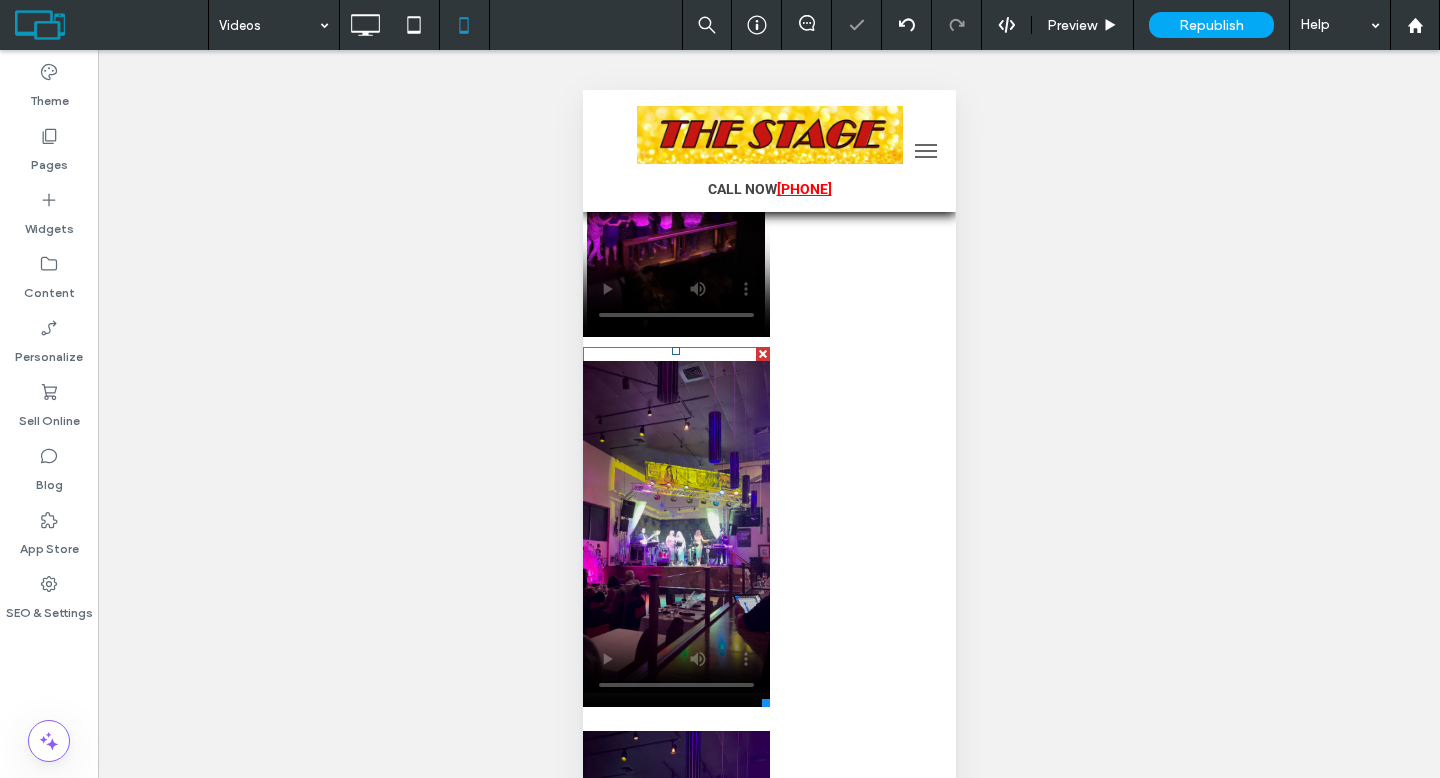 scroll, scrollTop: 4586, scrollLeft: 0, axis: vertical 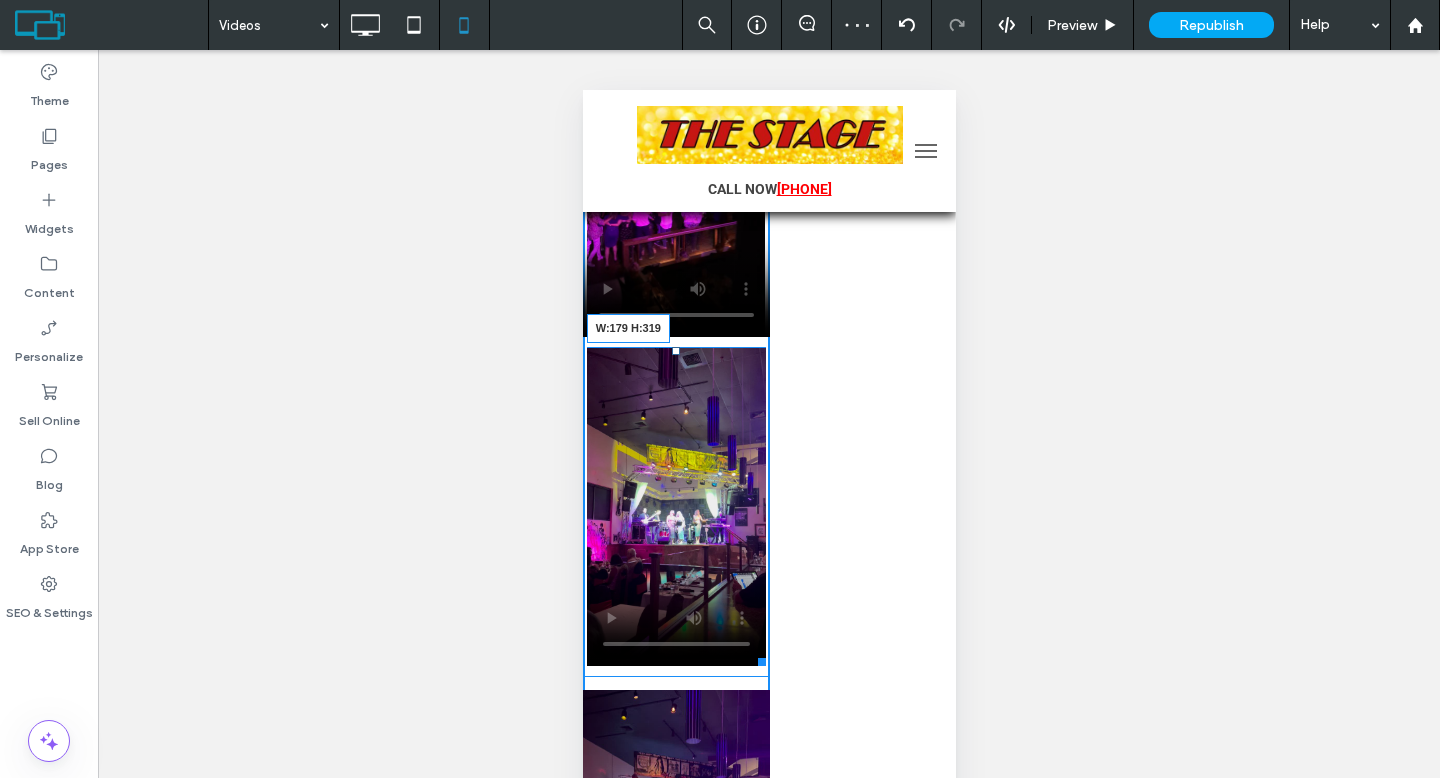 drag, startPoint x: 755, startPoint y: 695, endPoint x: 759, endPoint y: 654, distance: 41.19466 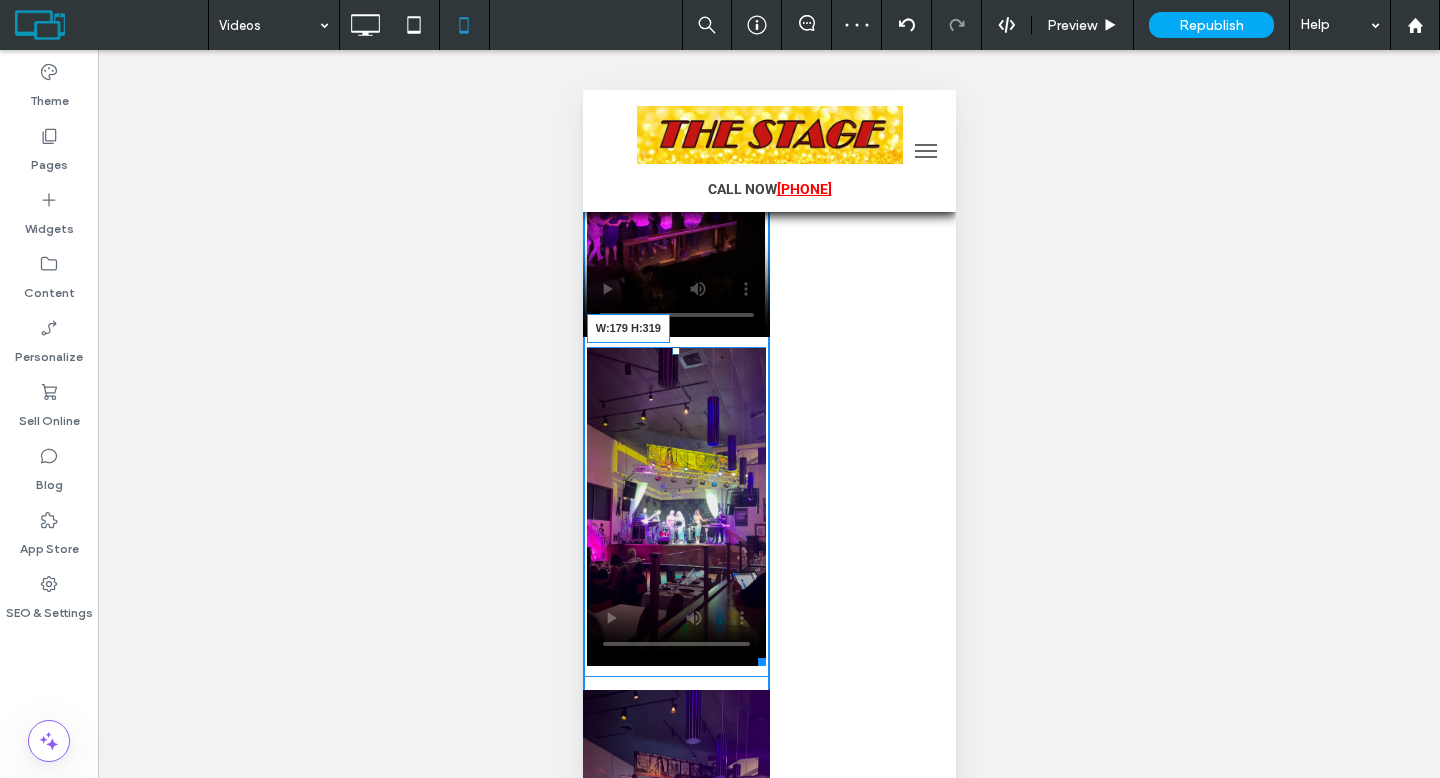 click at bounding box center (757, 658) 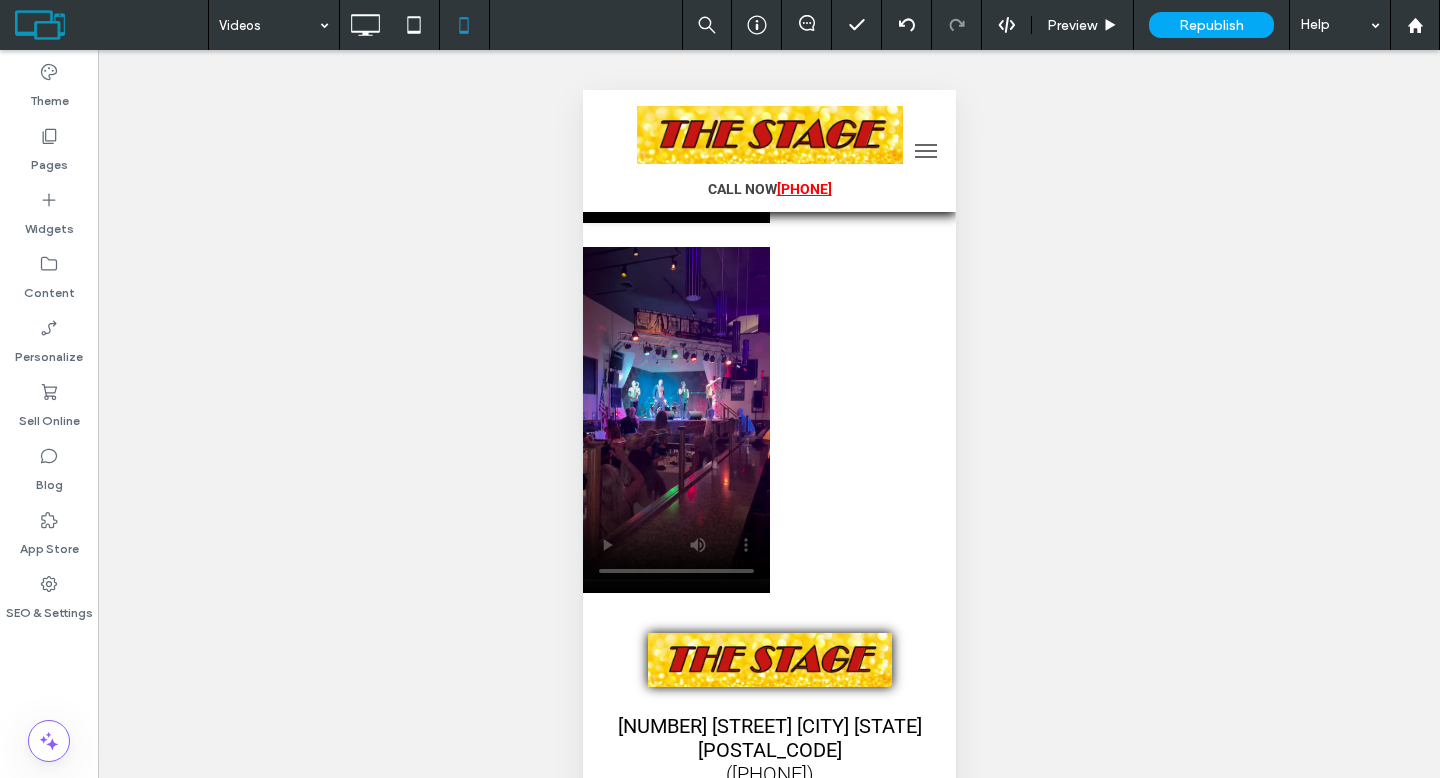 scroll, scrollTop: 5048, scrollLeft: 0, axis: vertical 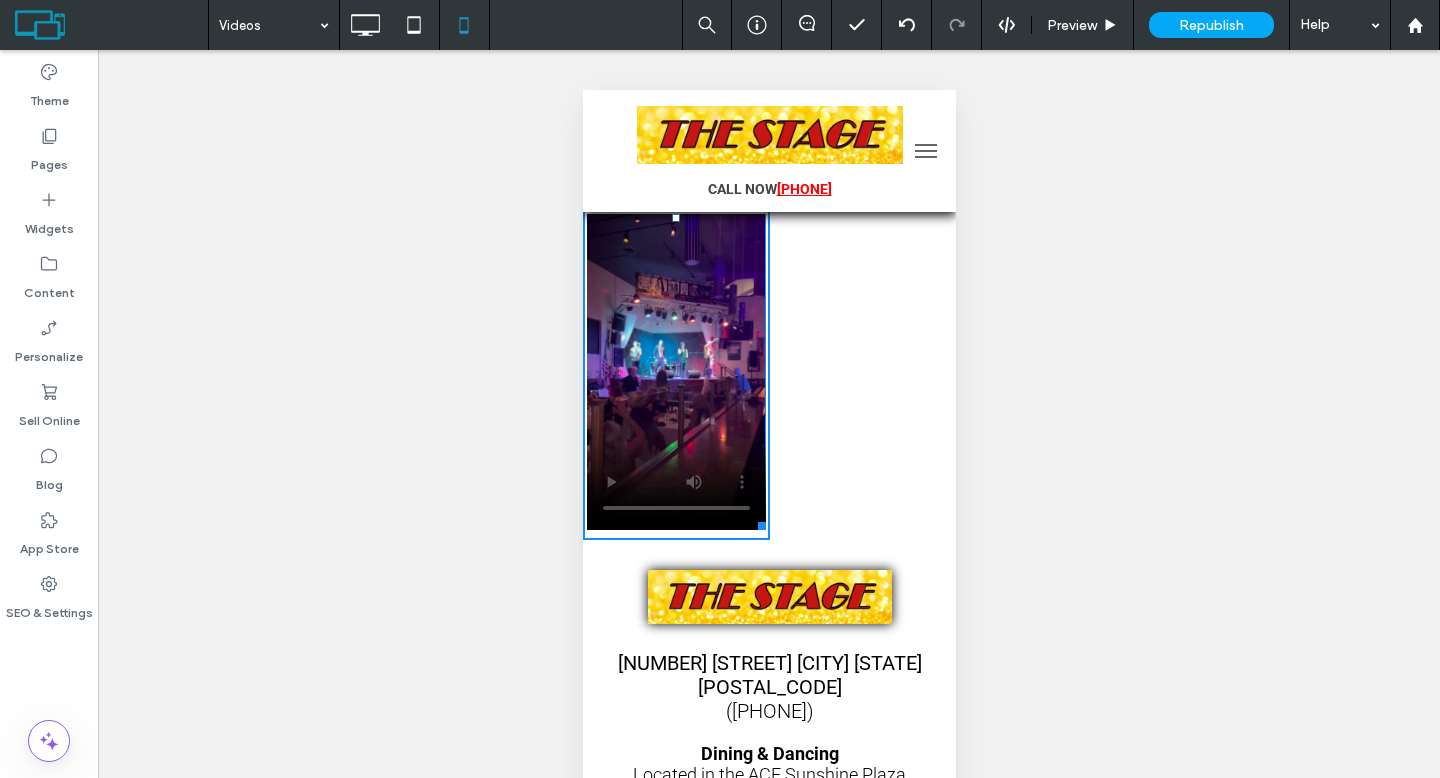 drag, startPoint x: 753, startPoint y: 565, endPoint x: 757, endPoint y: 521, distance: 44.181442 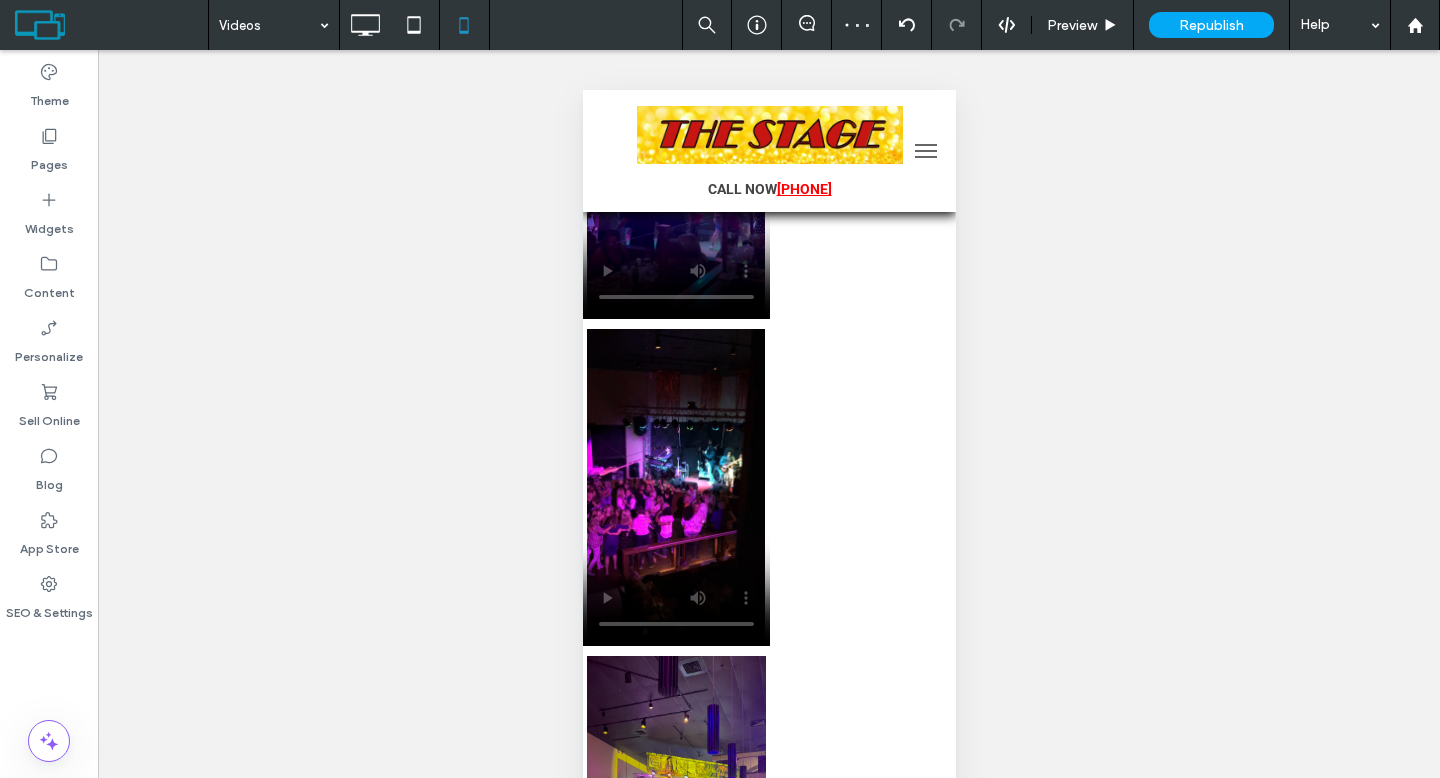 scroll, scrollTop: 4328, scrollLeft: 0, axis: vertical 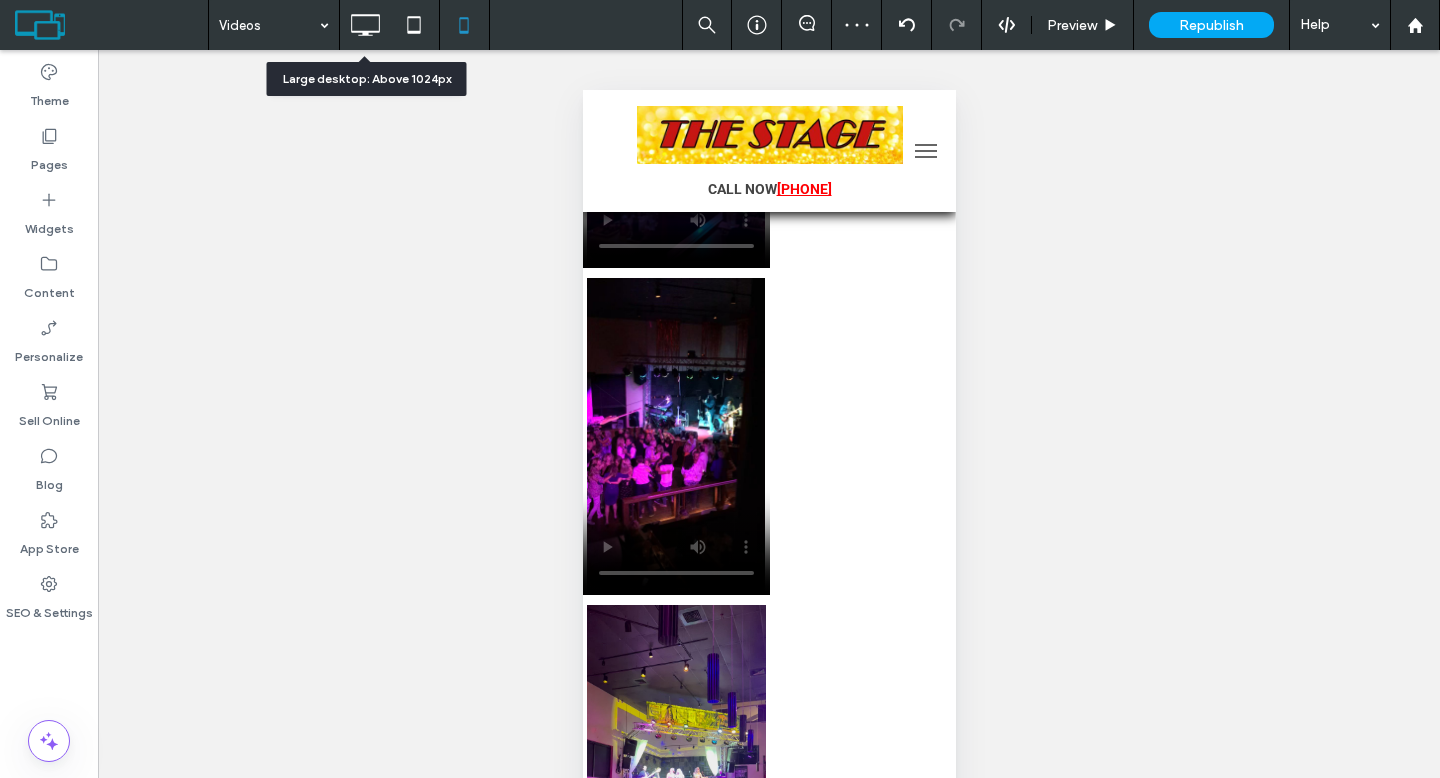 click 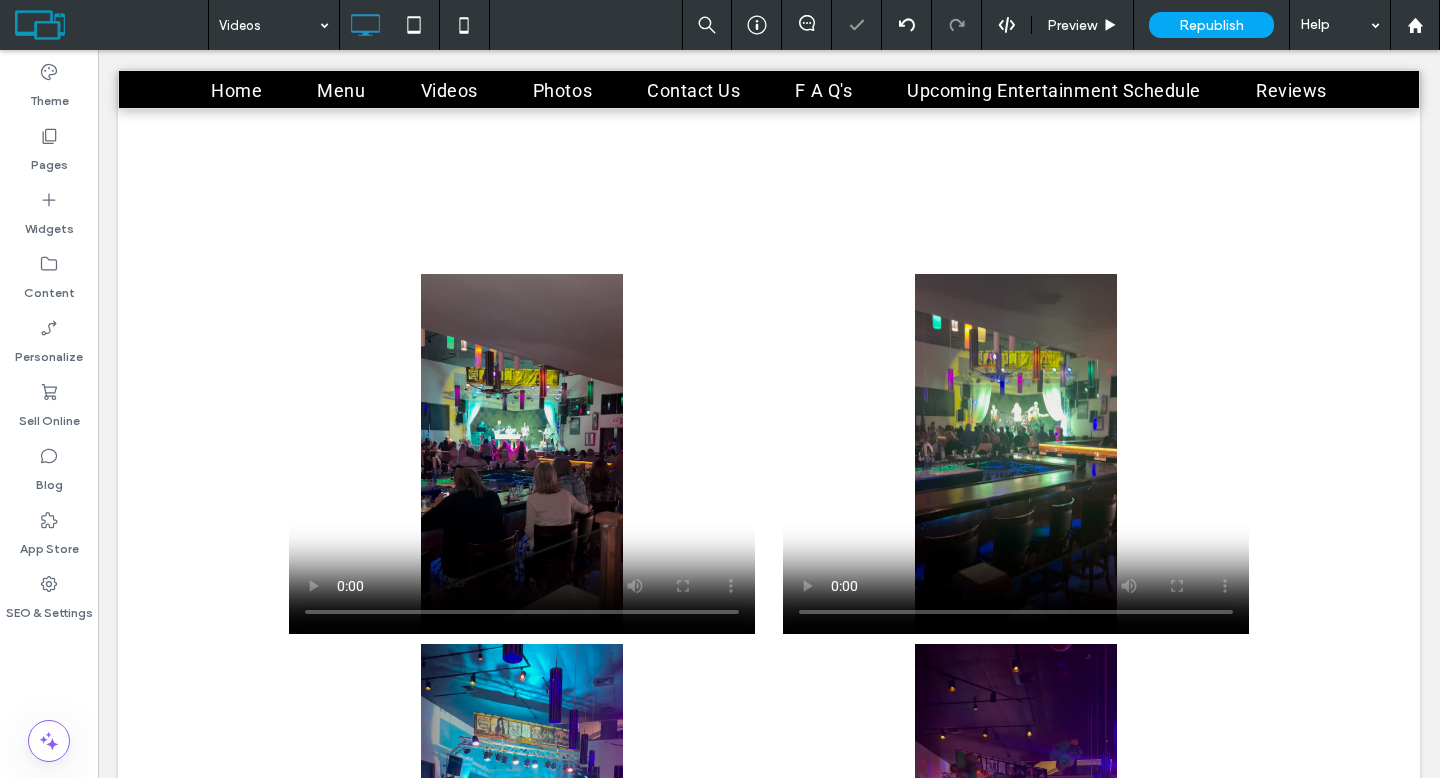 scroll, scrollTop: 606, scrollLeft: 0, axis: vertical 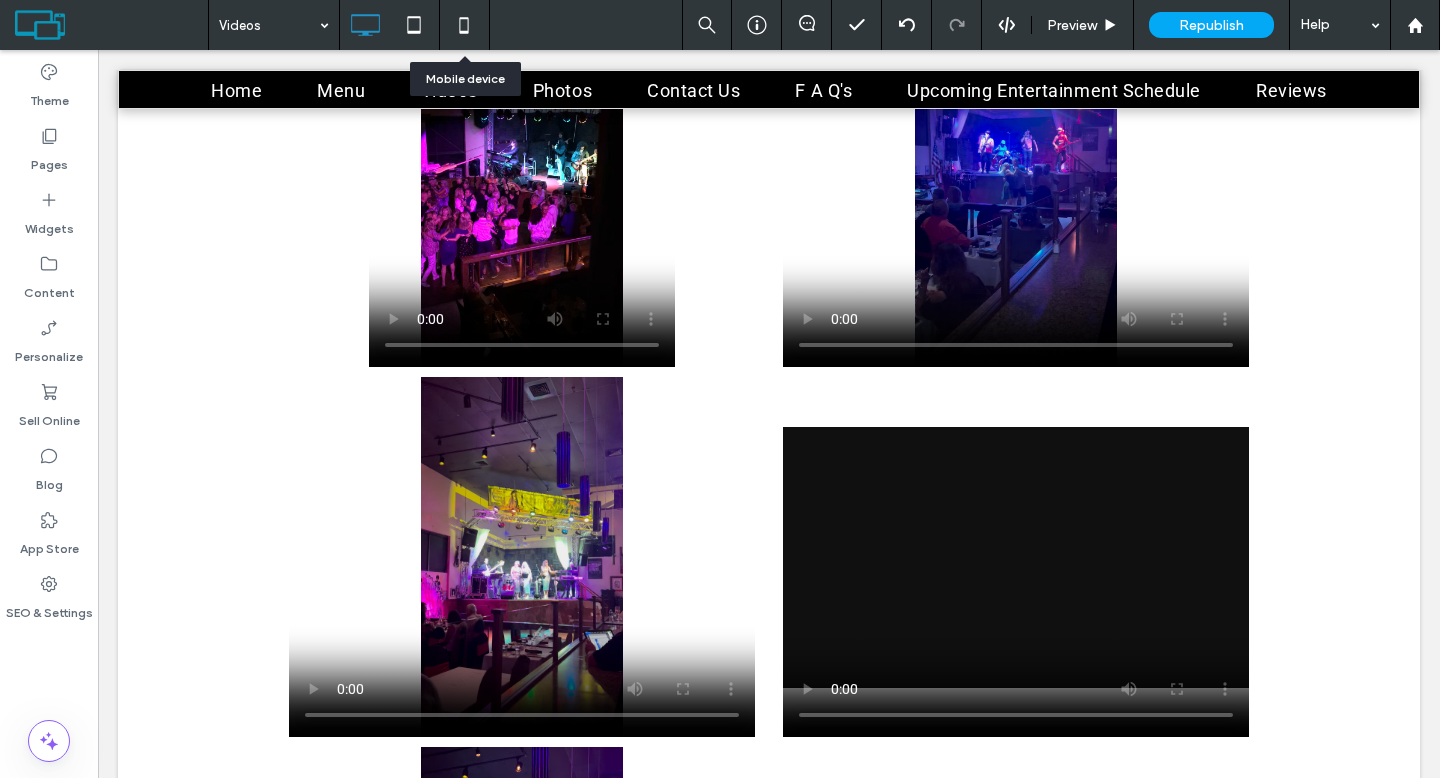 click 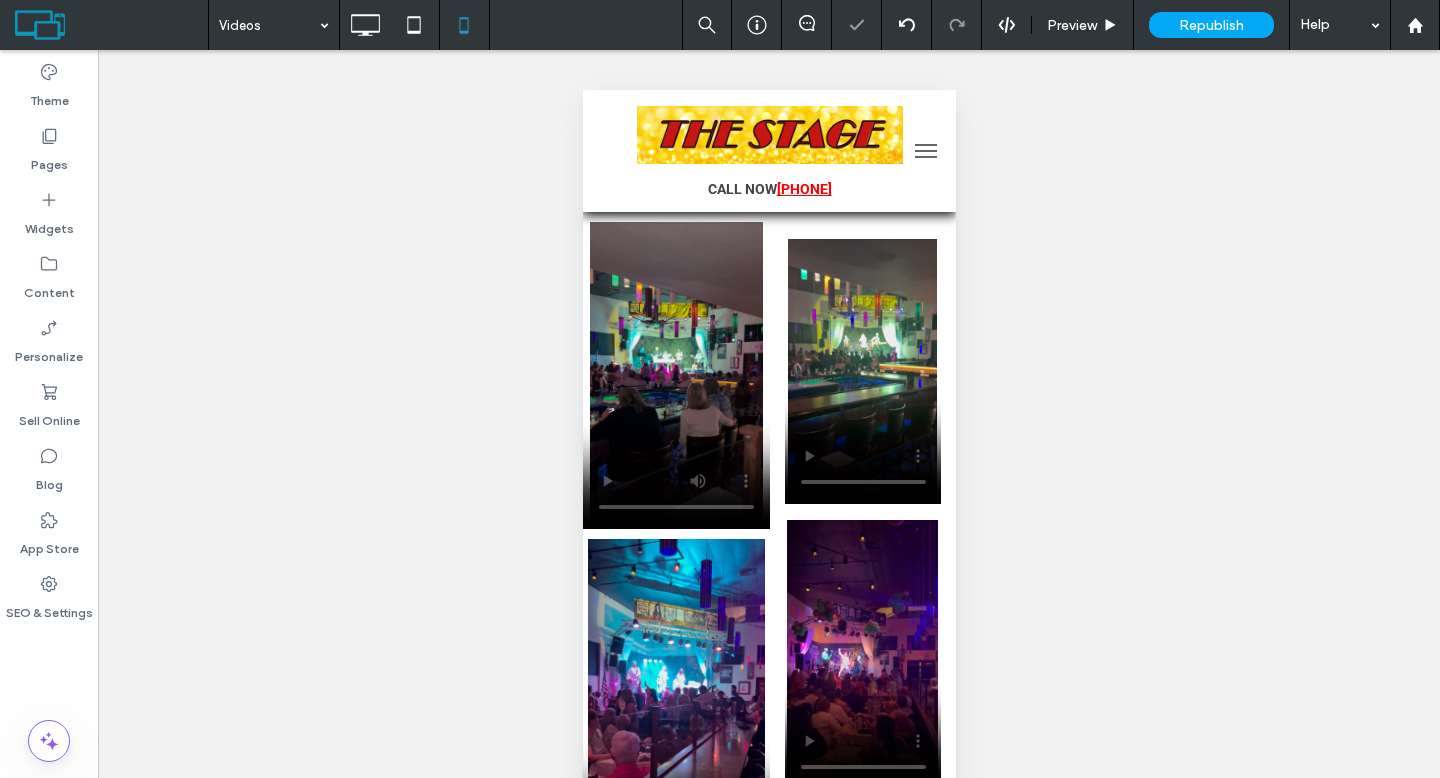 scroll, scrollTop: 0, scrollLeft: 0, axis: both 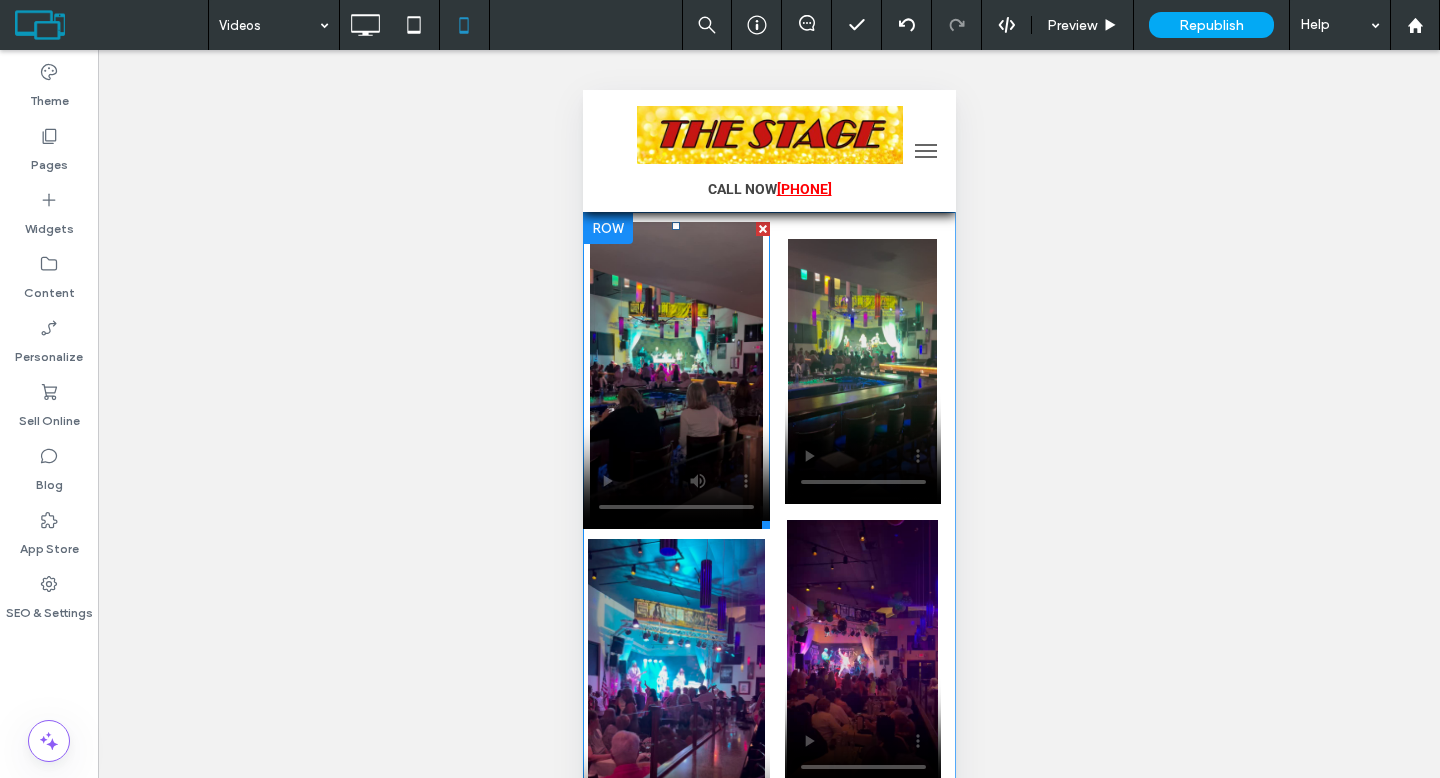 click at bounding box center [675, 375] 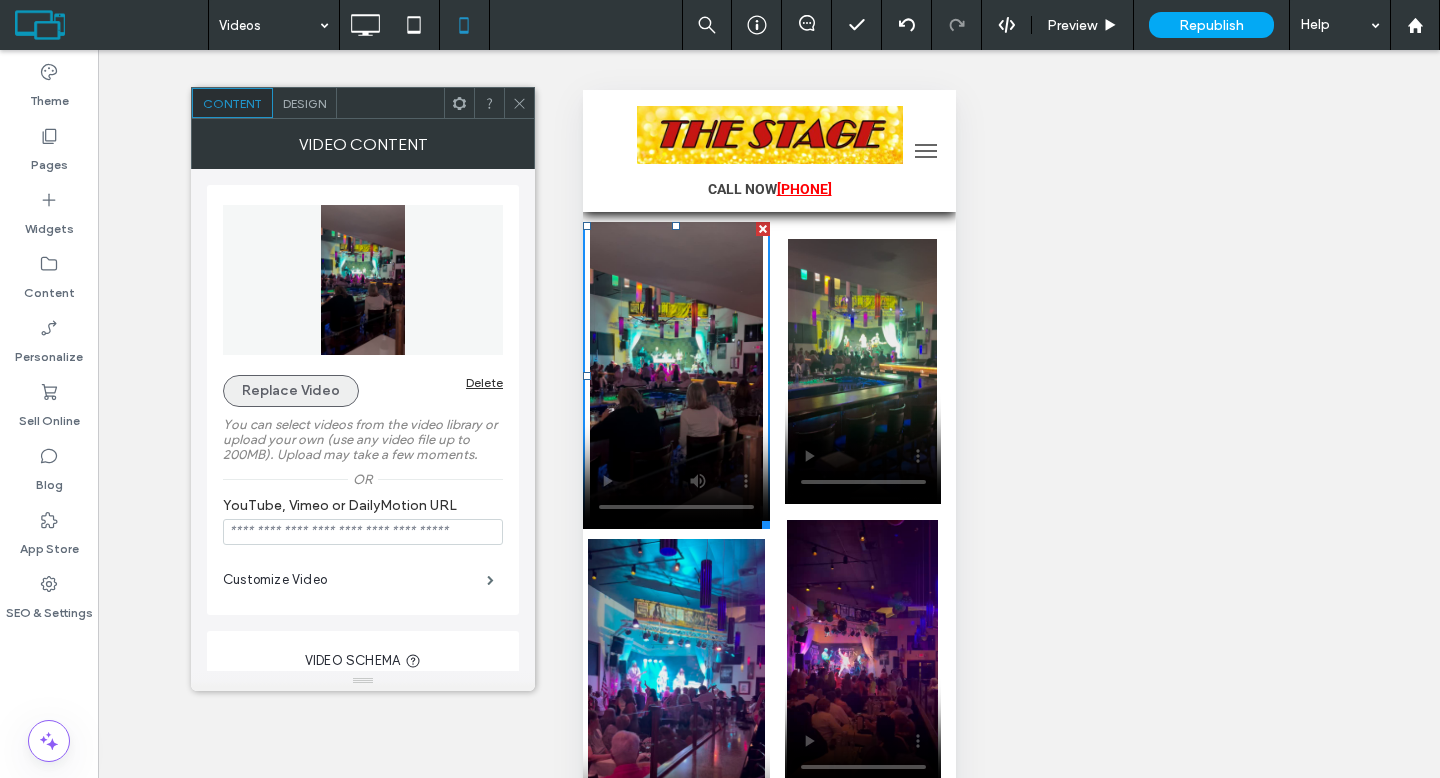 click on "Replace Video" at bounding box center [291, 391] 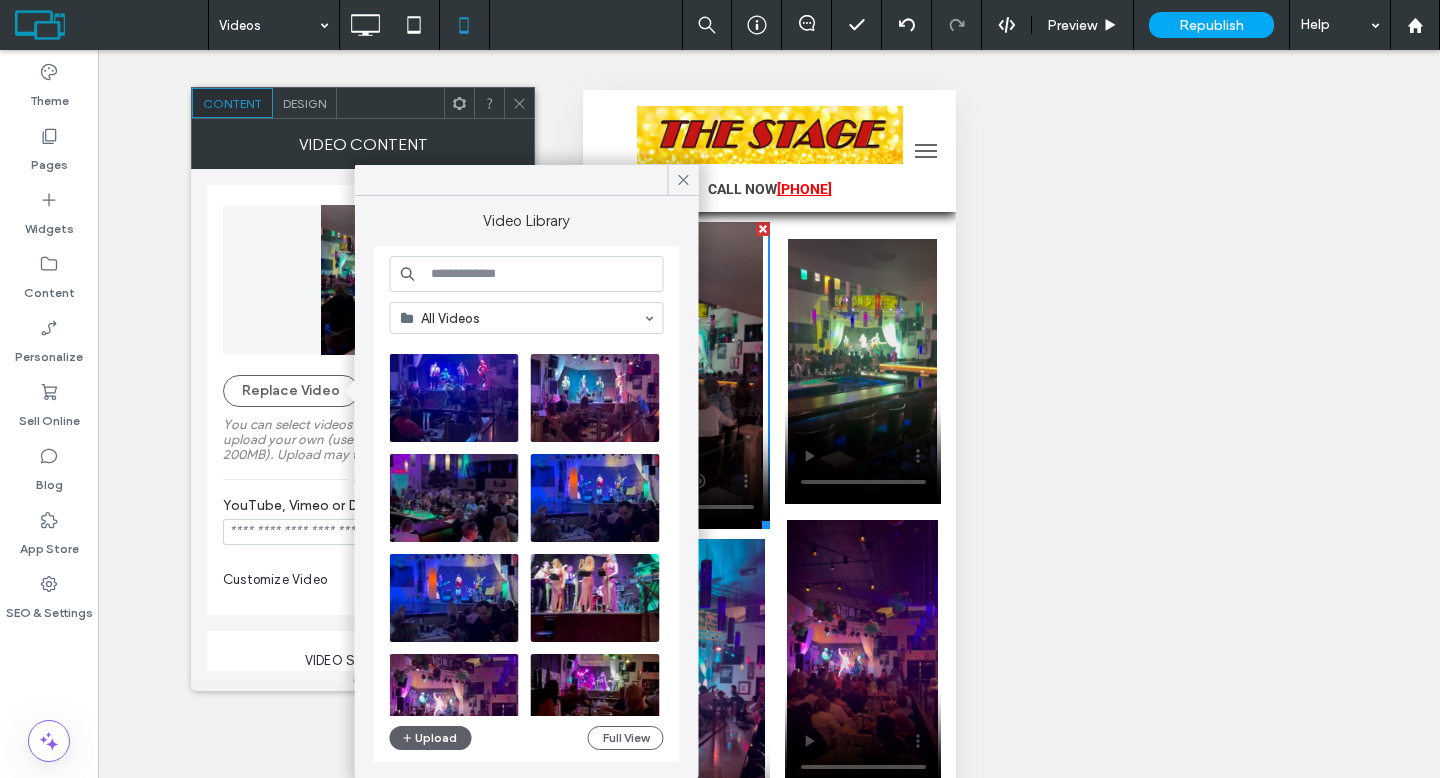 scroll, scrollTop: 858, scrollLeft: 0, axis: vertical 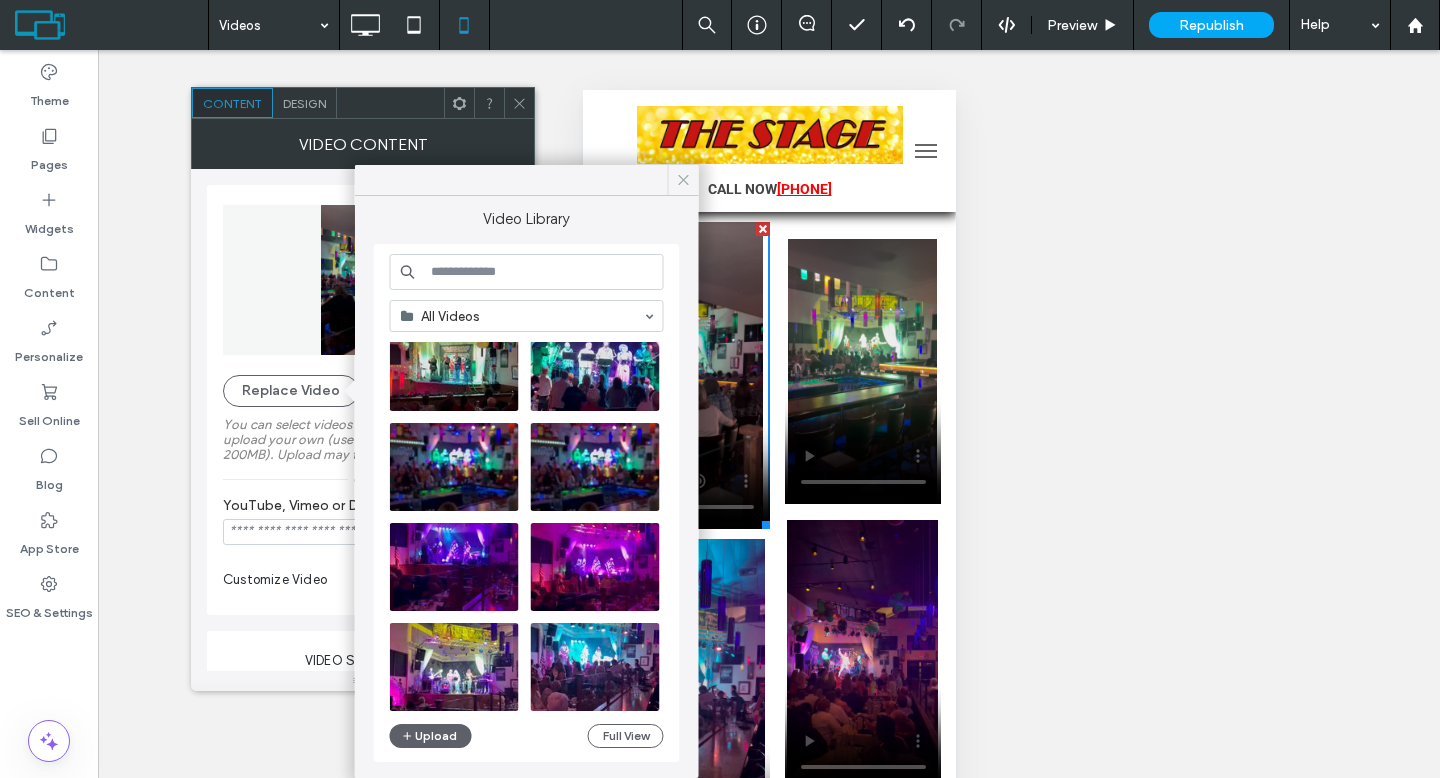 click 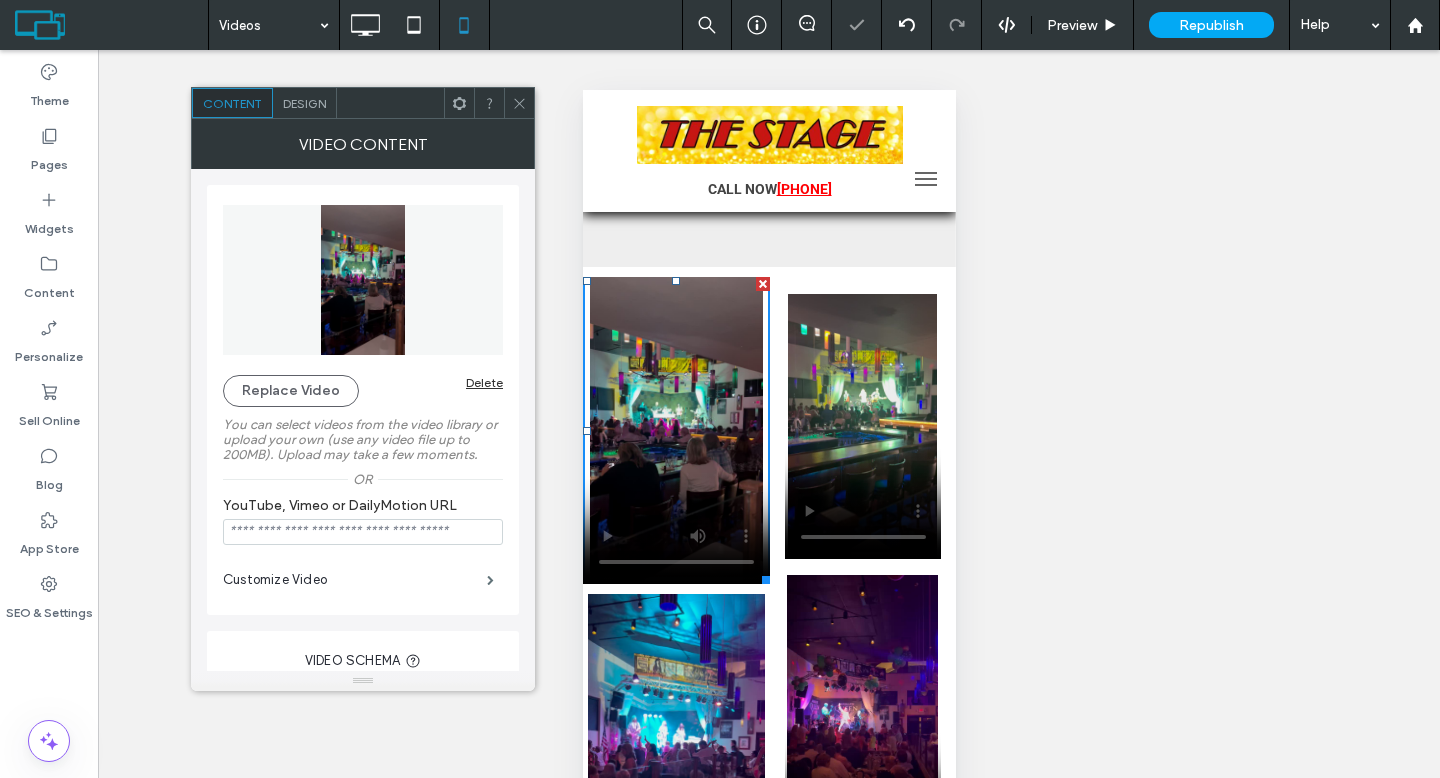 click 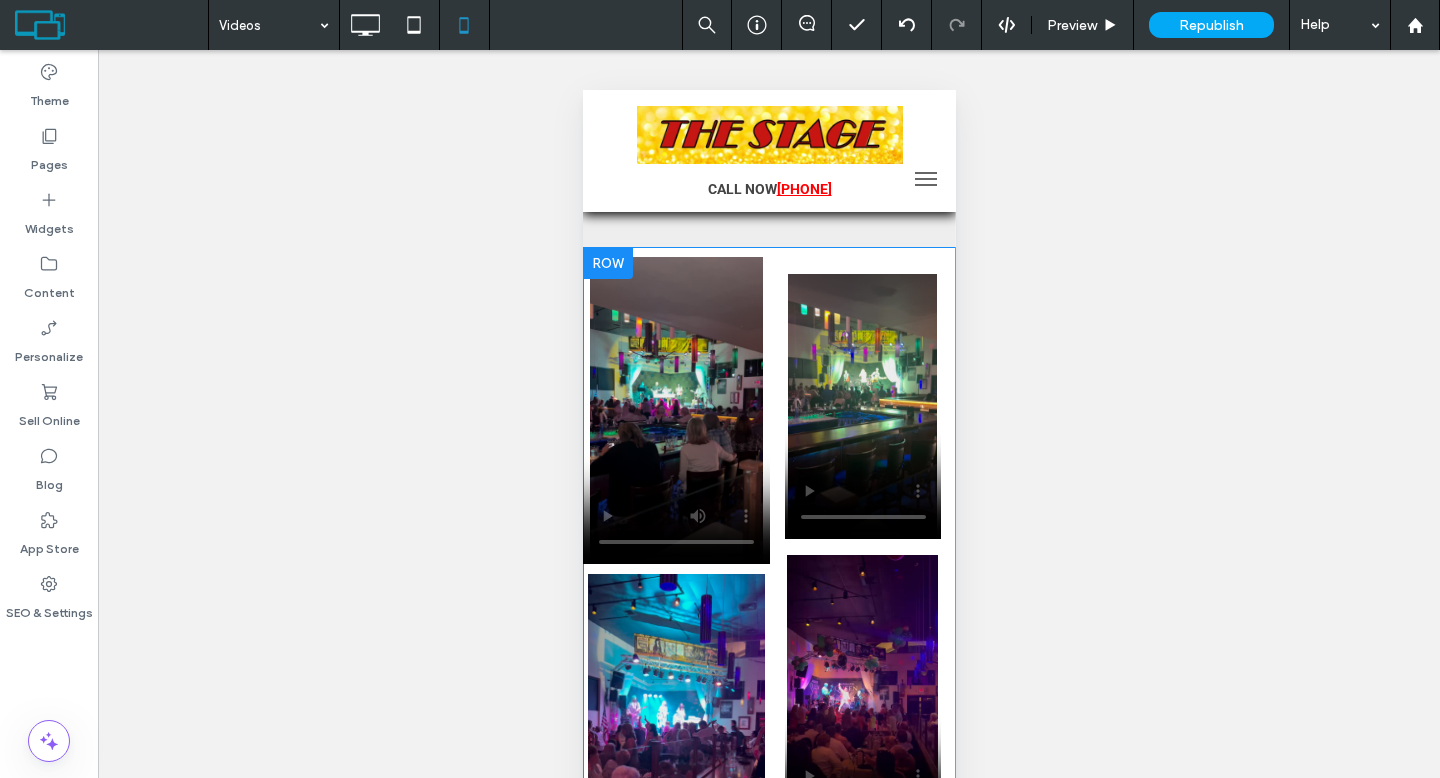 scroll, scrollTop: 0, scrollLeft: 0, axis: both 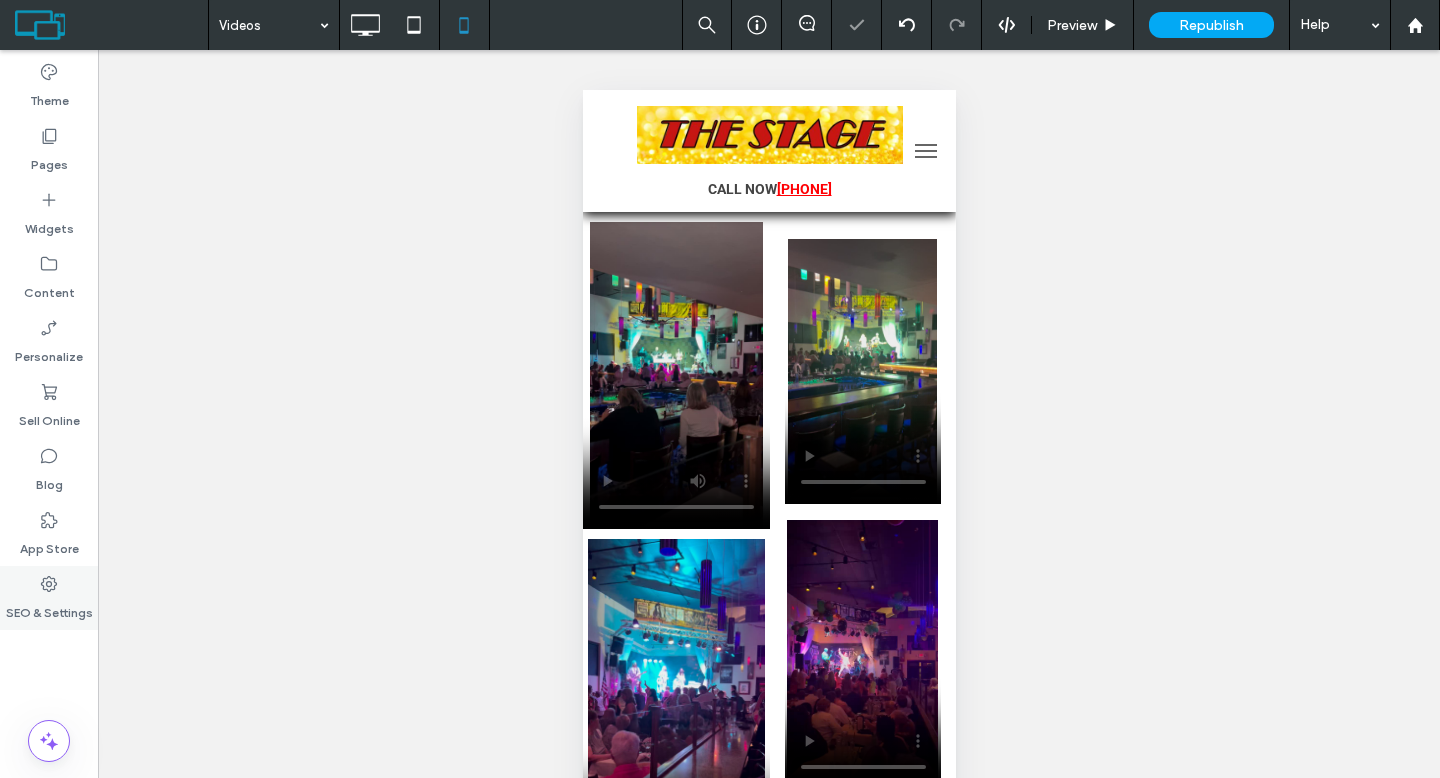 click 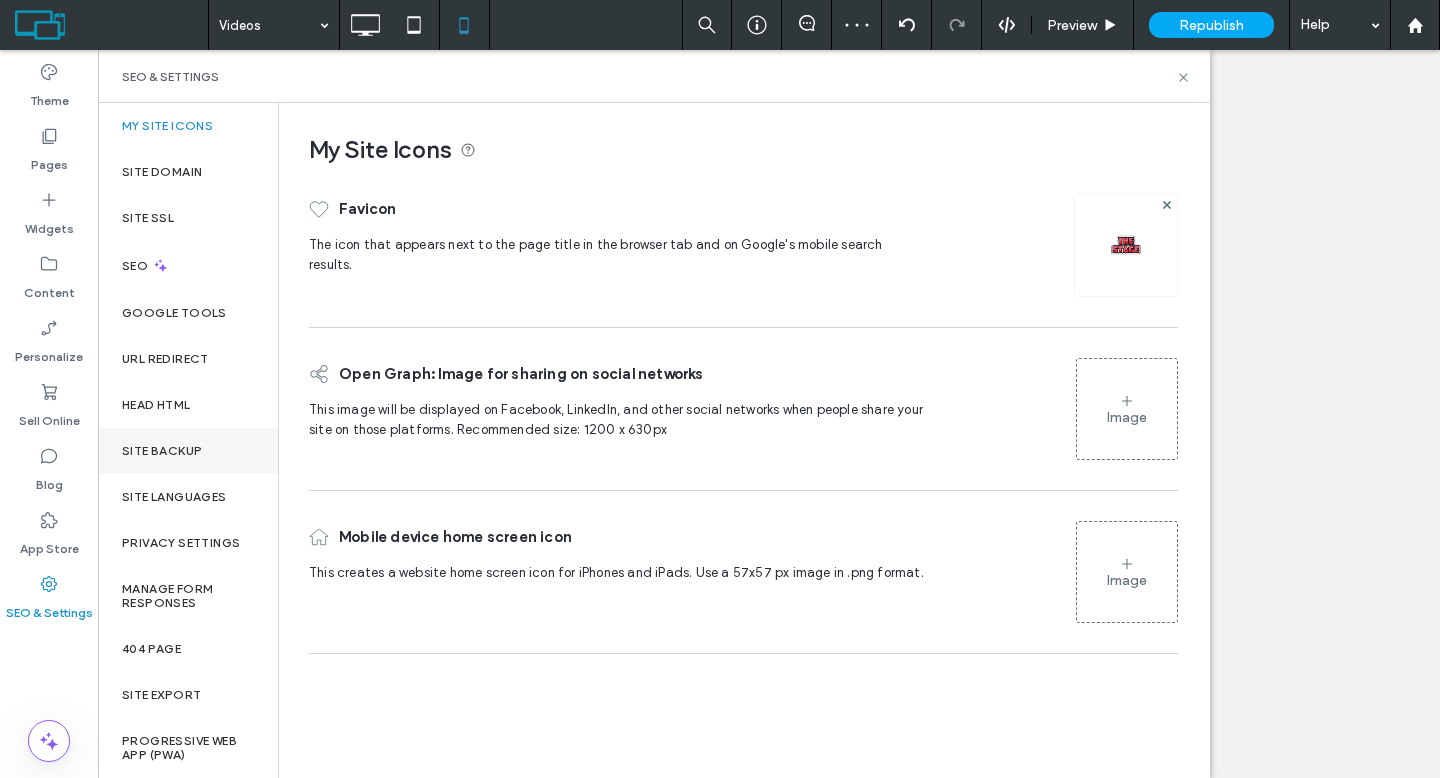 click on "Site Backup" at bounding box center [188, 451] 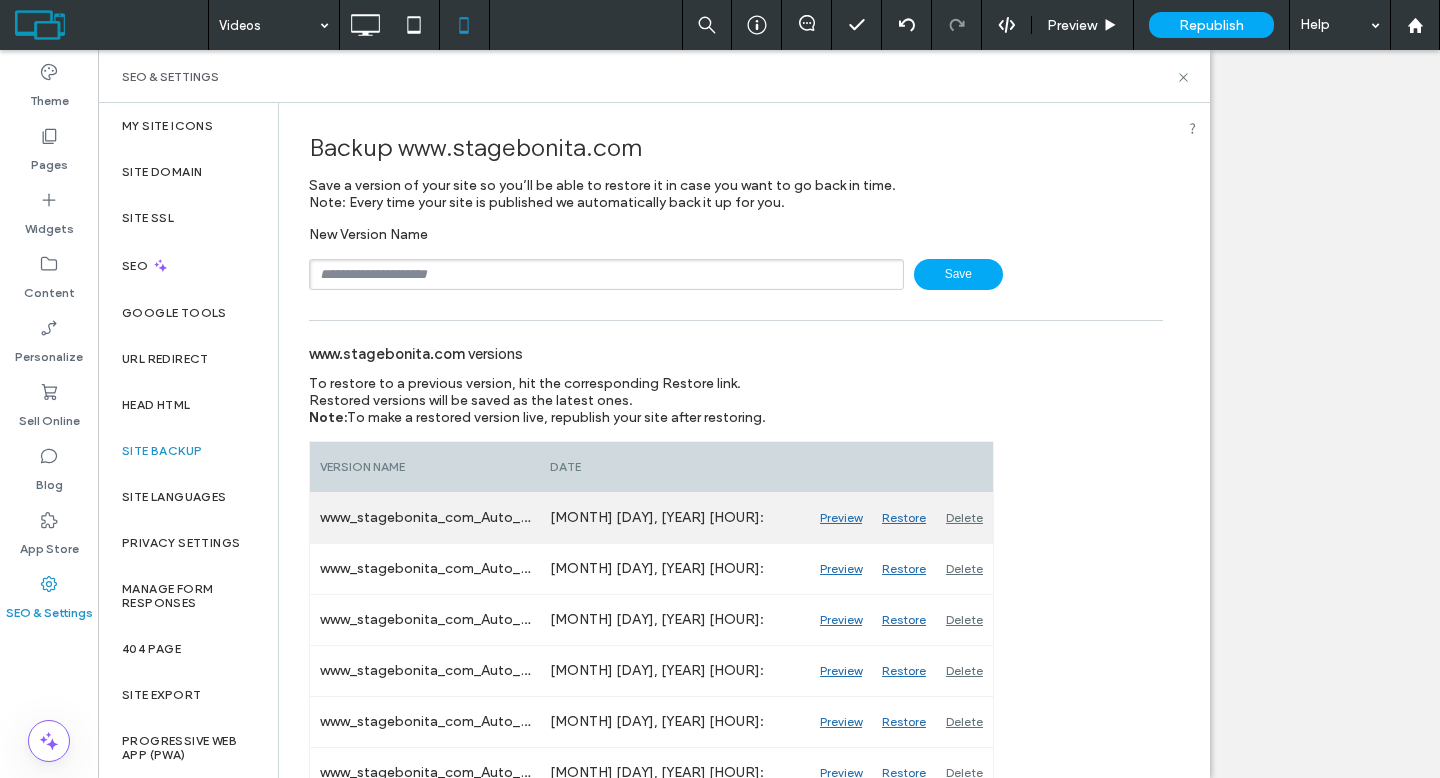 click on "Preview" at bounding box center (841, 518) 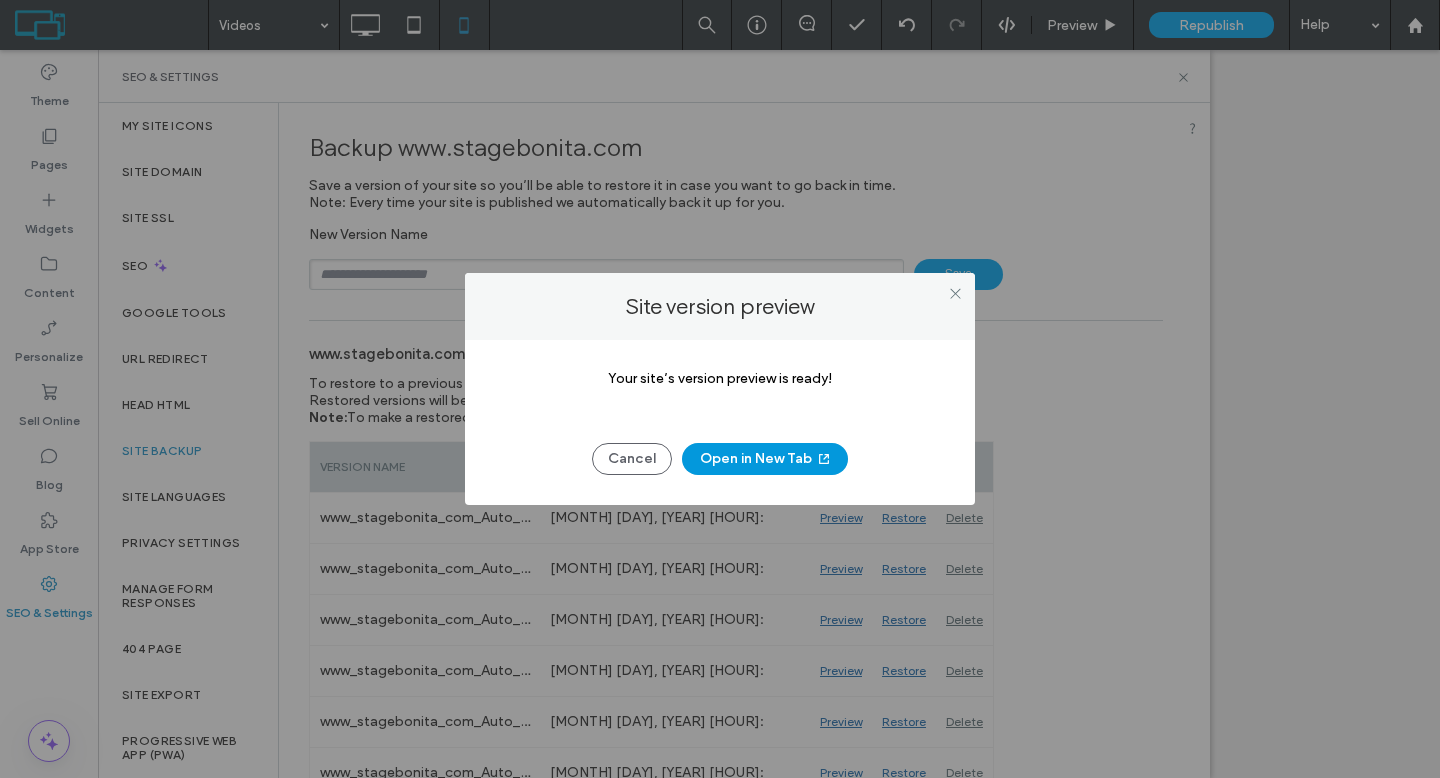 click on "Open in New Tab" at bounding box center [765, 459] 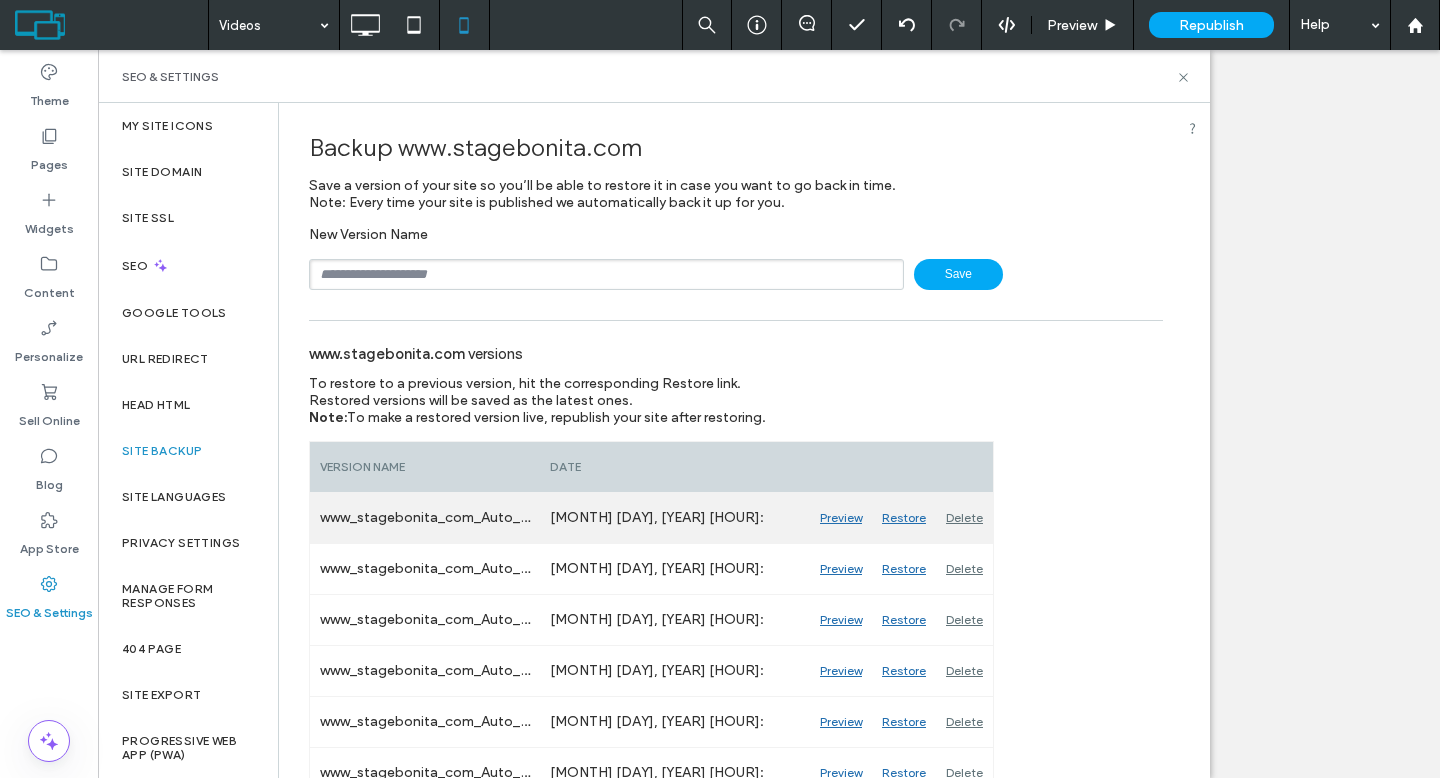 click on "Restore" at bounding box center [904, 518] 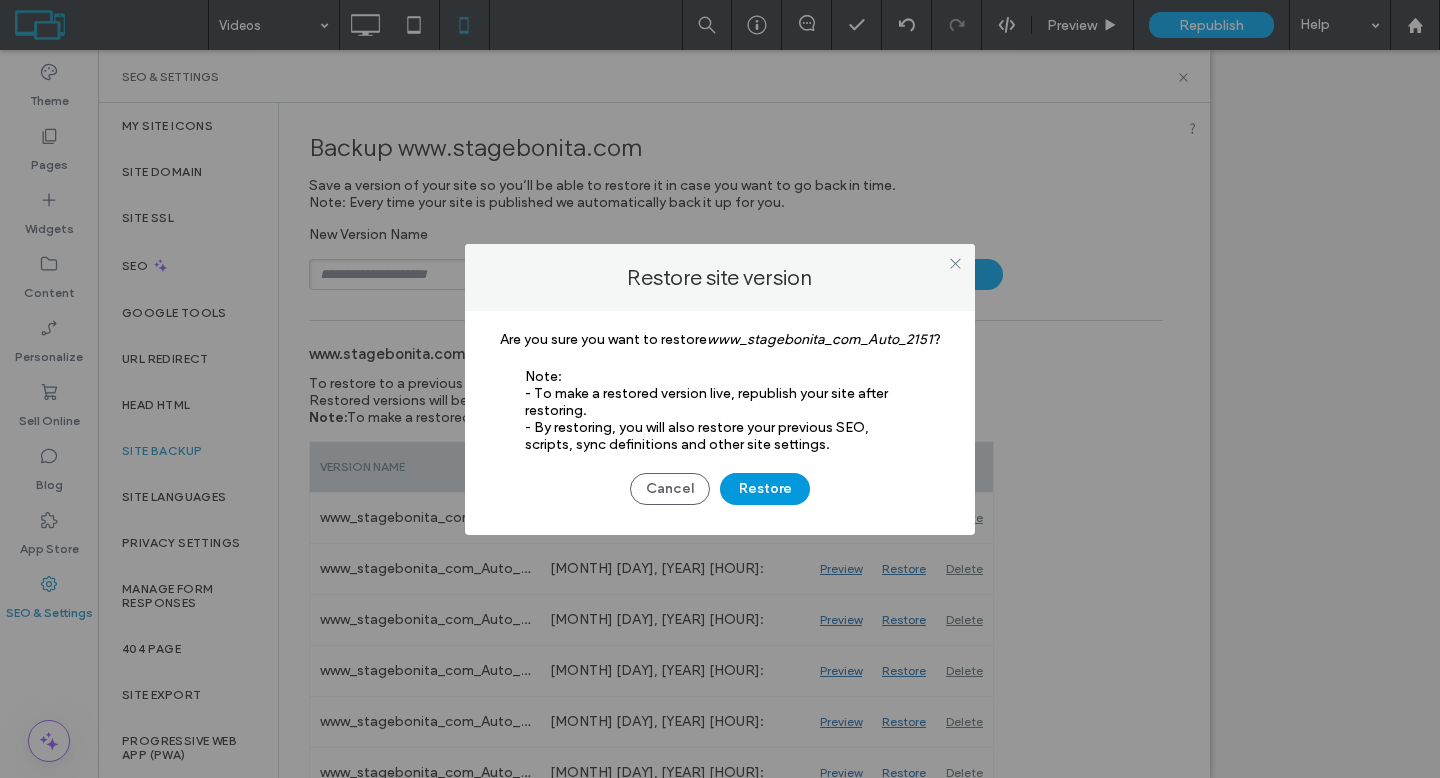 click on "Restore" at bounding box center (765, 489) 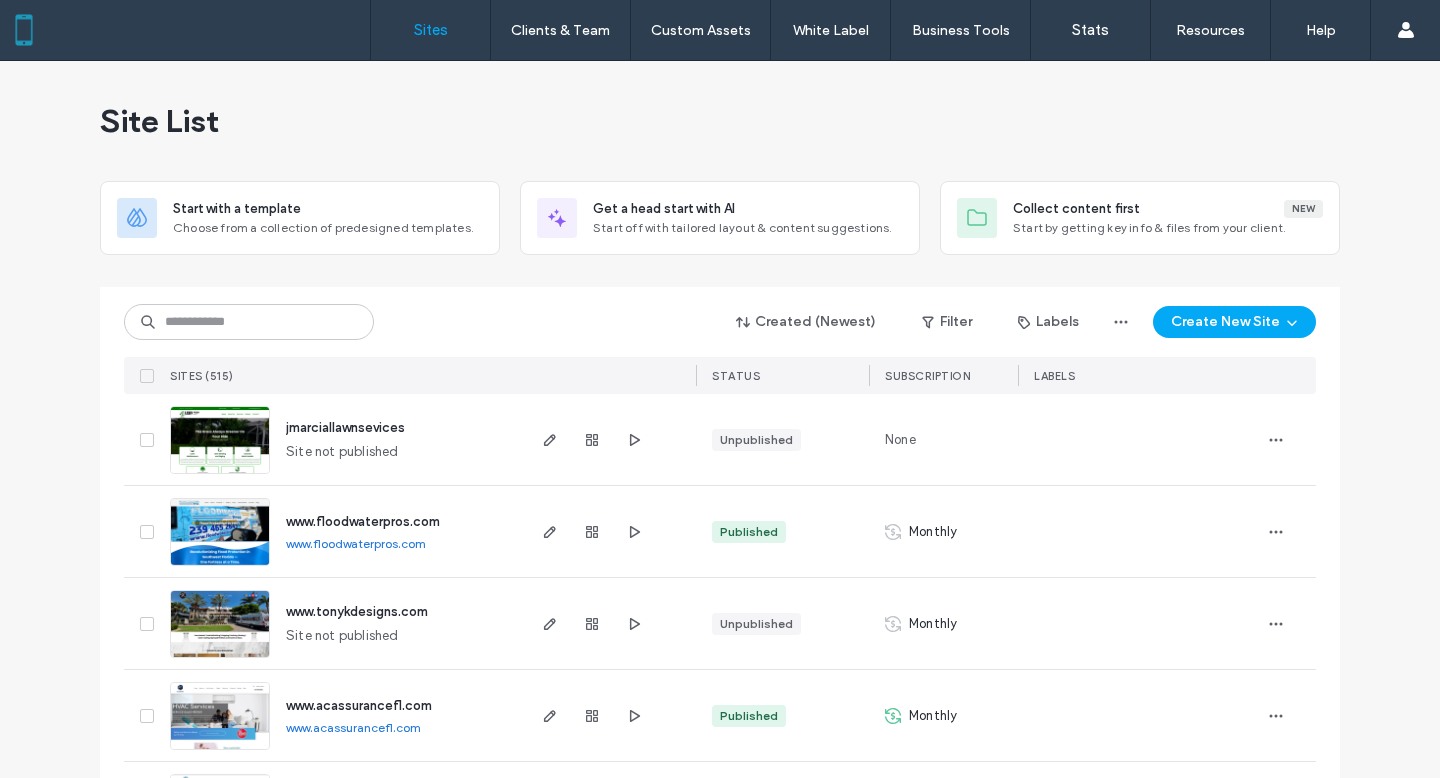 scroll, scrollTop: 0, scrollLeft: 0, axis: both 